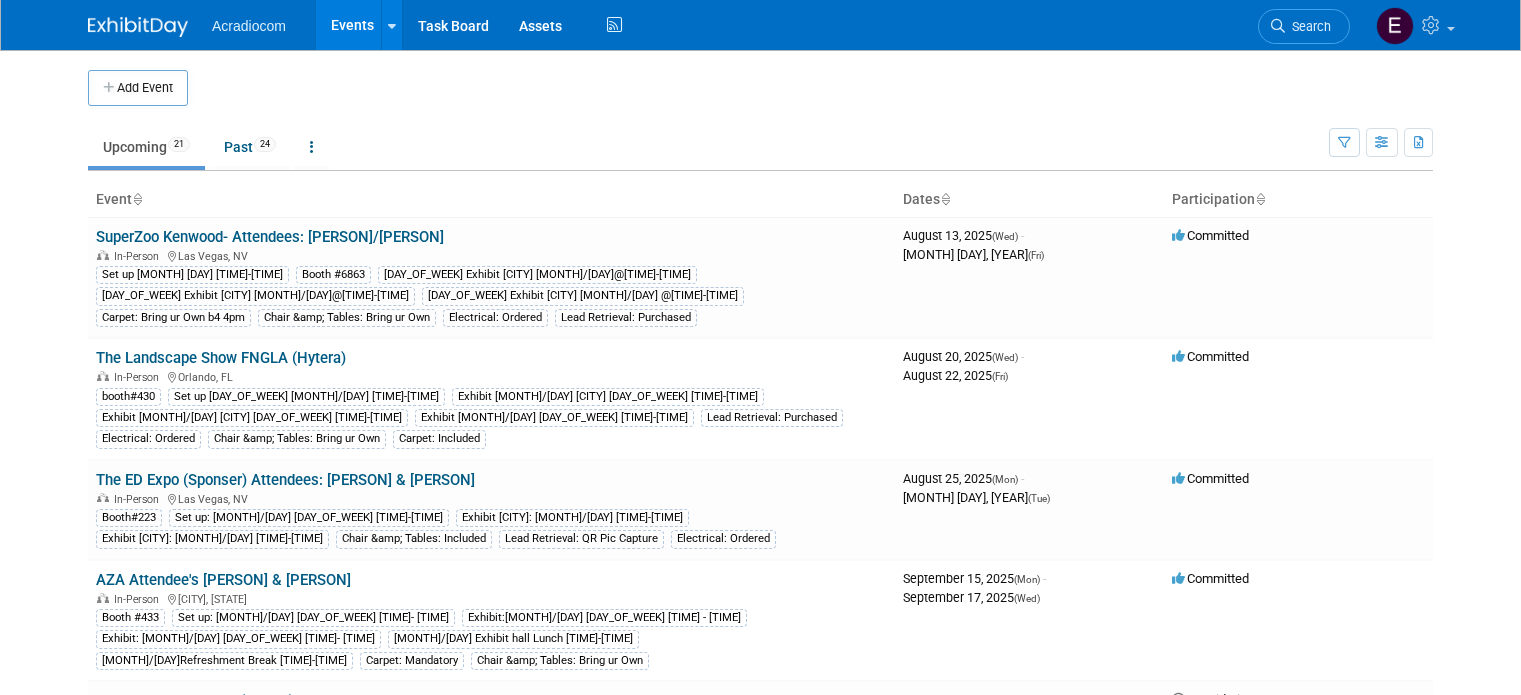 scroll, scrollTop: 0, scrollLeft: 0, axis: both 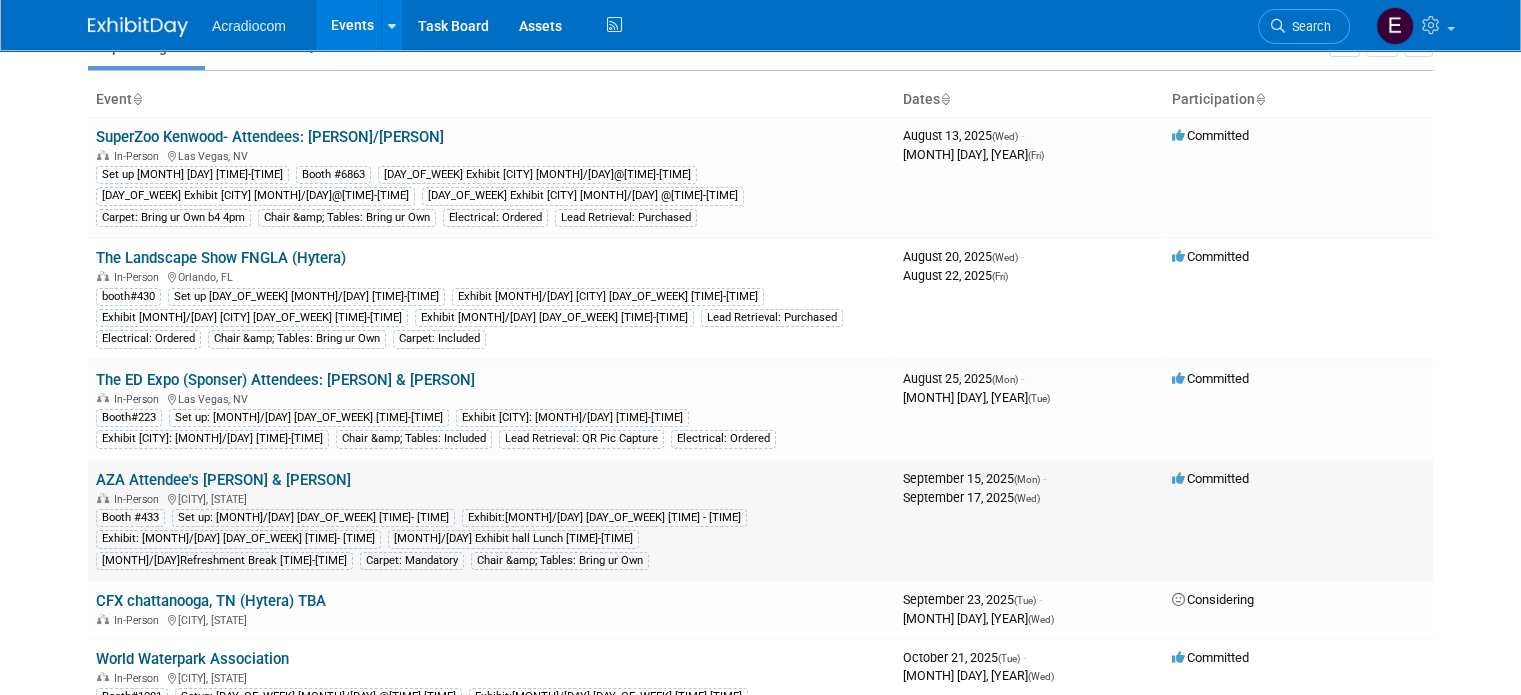 click on "In-Person
[CITY], [STATE]" at bounding box center [491, 498] 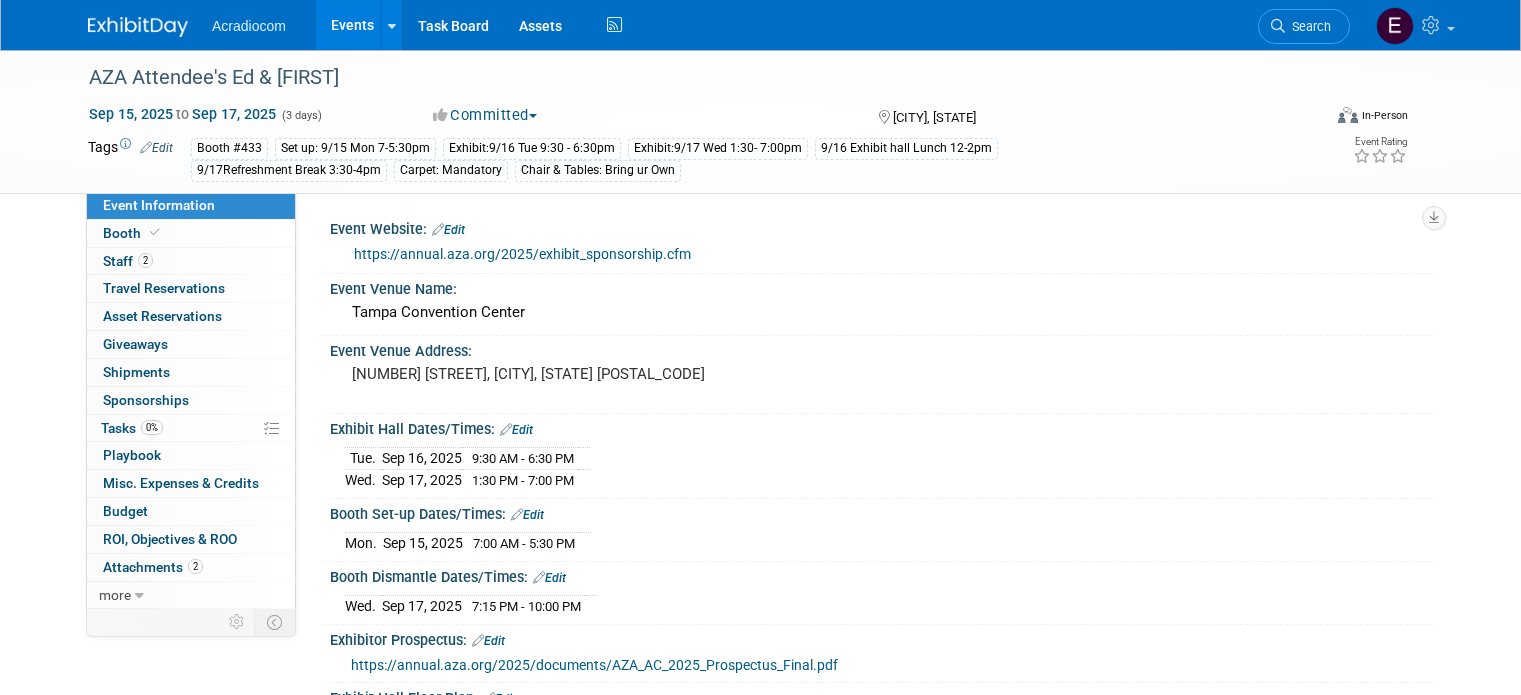 scroll, scrollTop: 0, scrollLeft: 0, axis: both 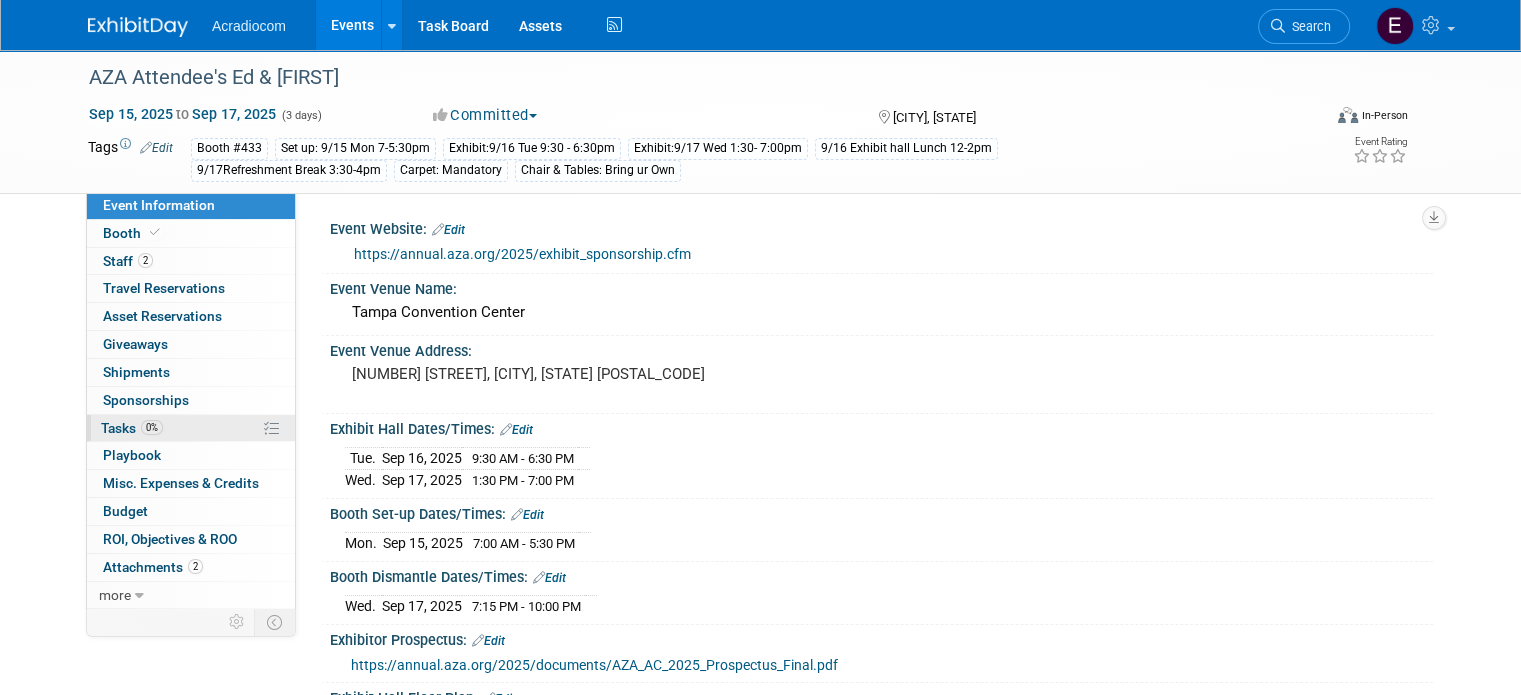 click on "0%" at bounding box center (152, 427) 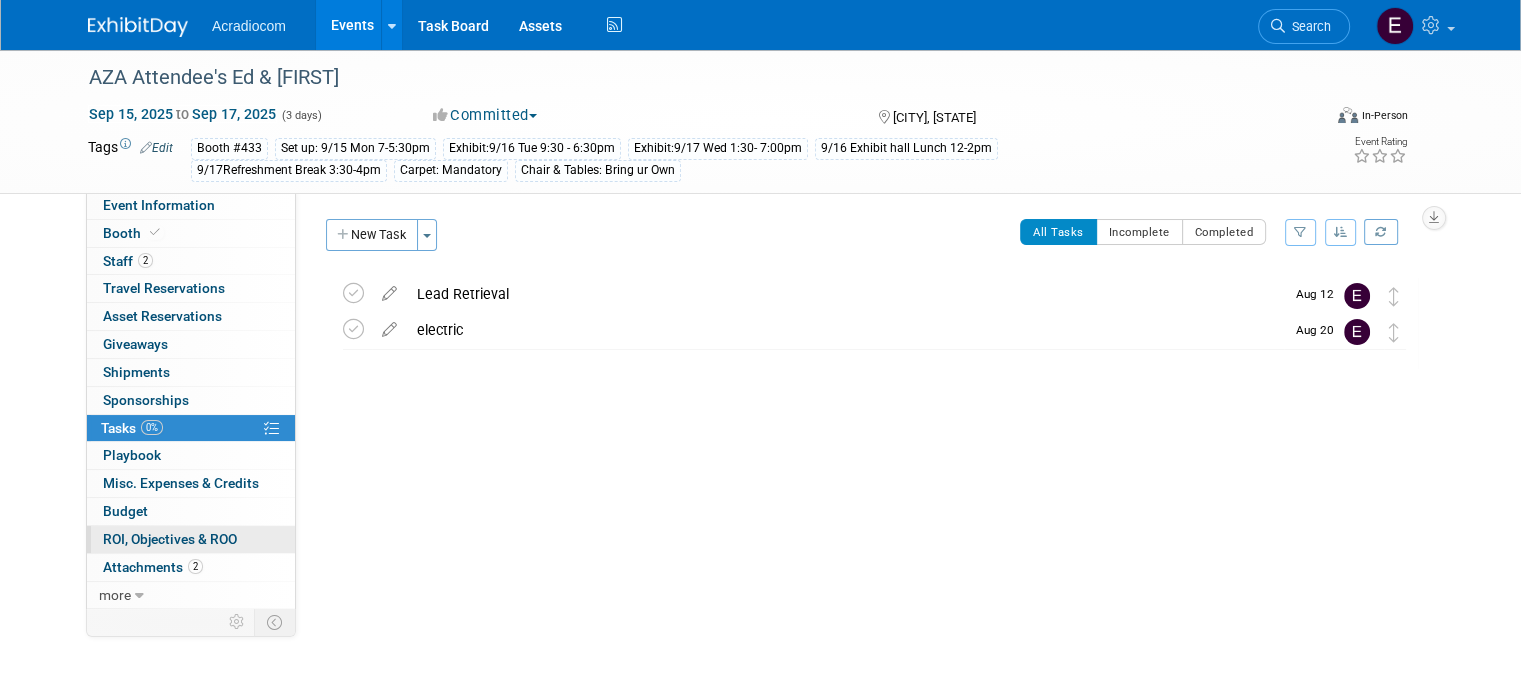 click on "ROI, Objectives & ROO 0" at bounding box center (170, 539) 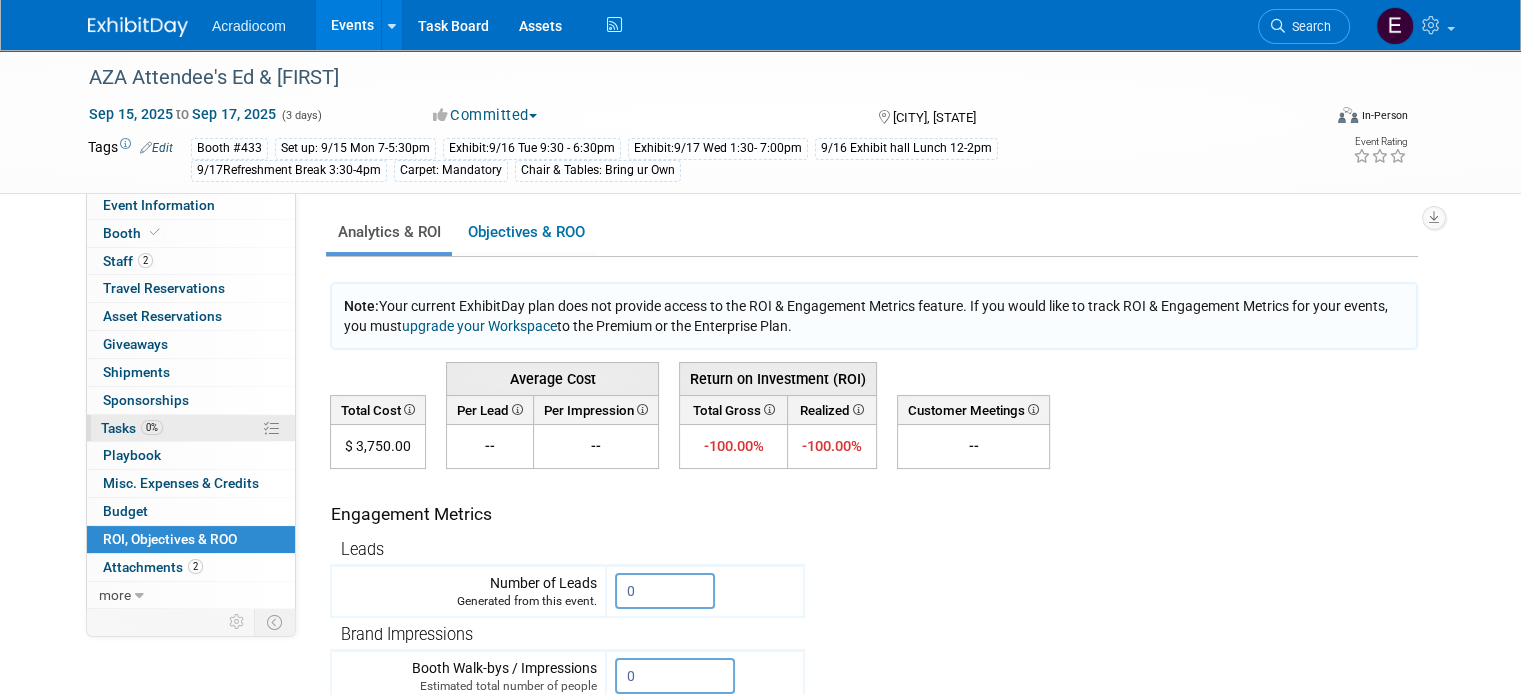 click on "0%
Tasks 0%" at bounding box center [191, 428] 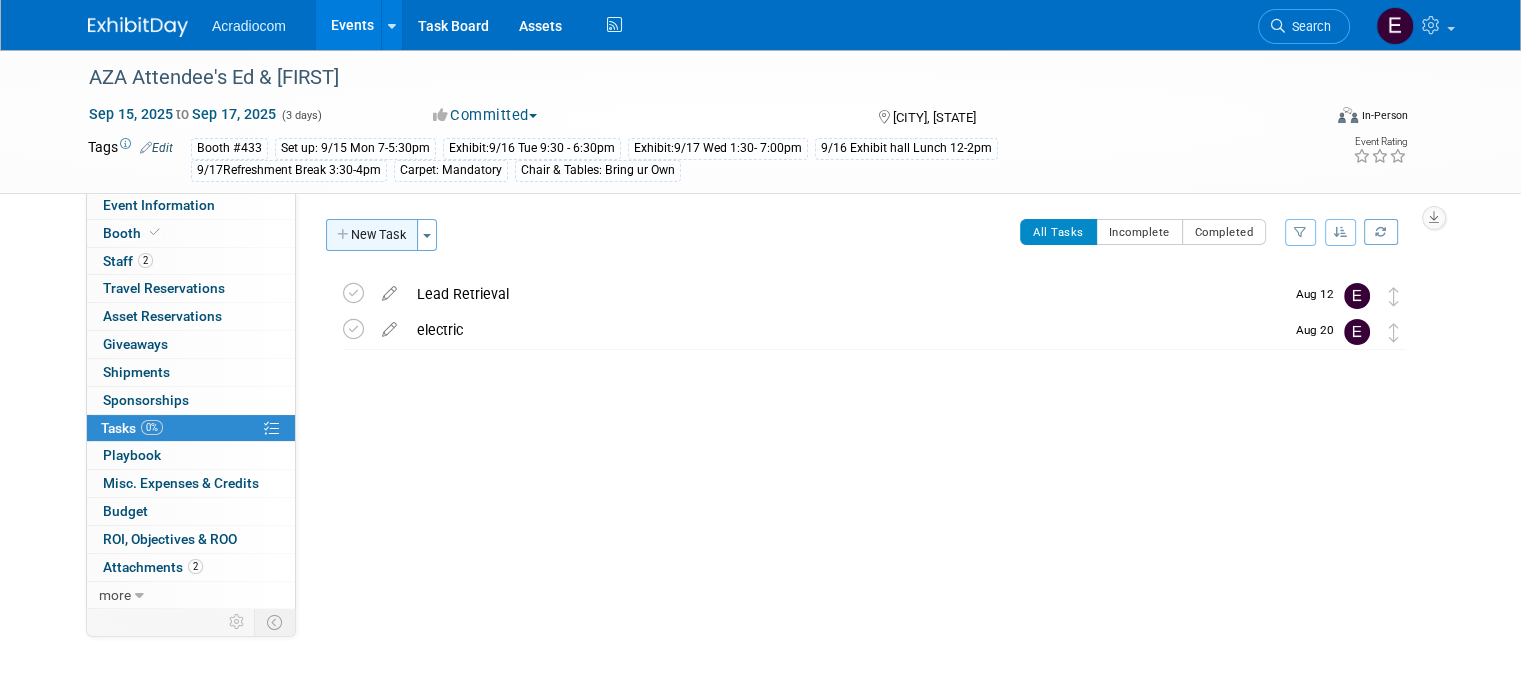 click on "New Task" at bounding box center (372, 235) 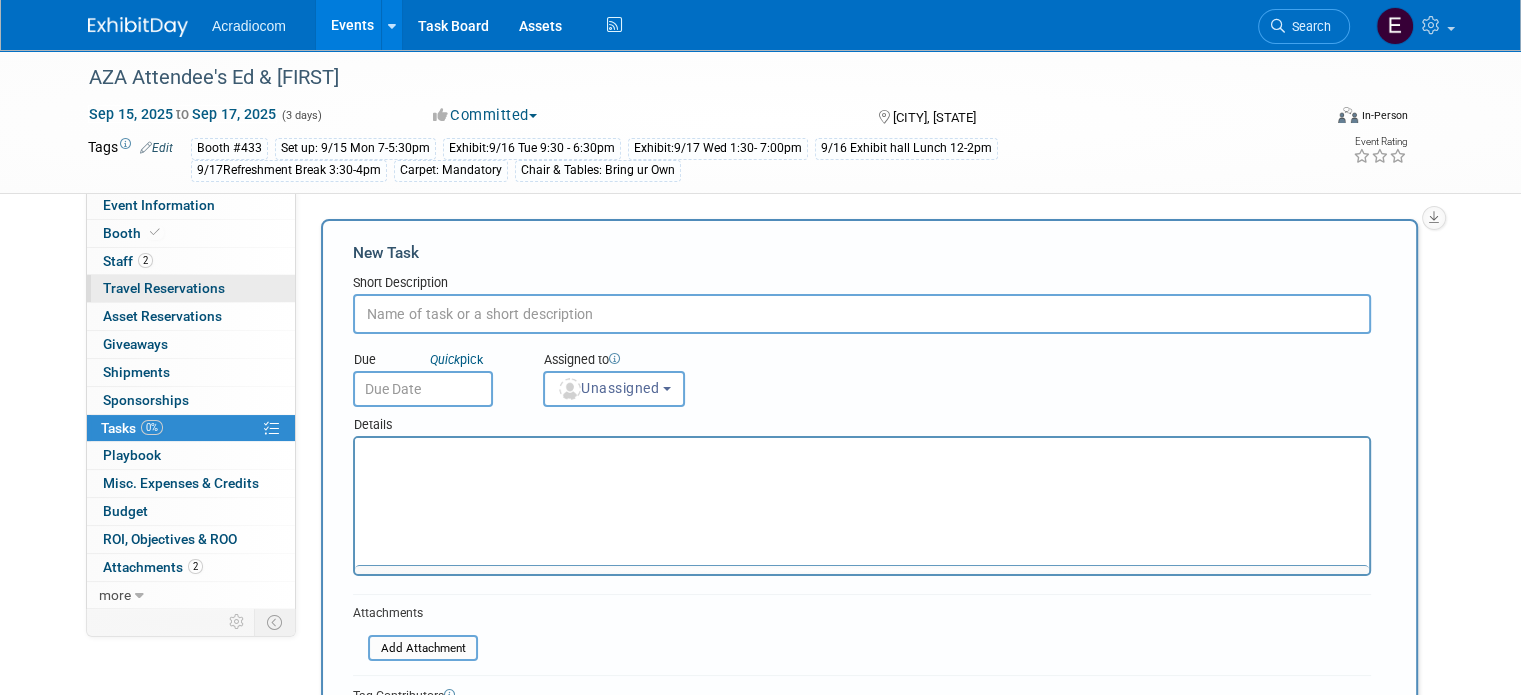 scroll, scrollTop: 0, scrollLeft: 0, axis: both 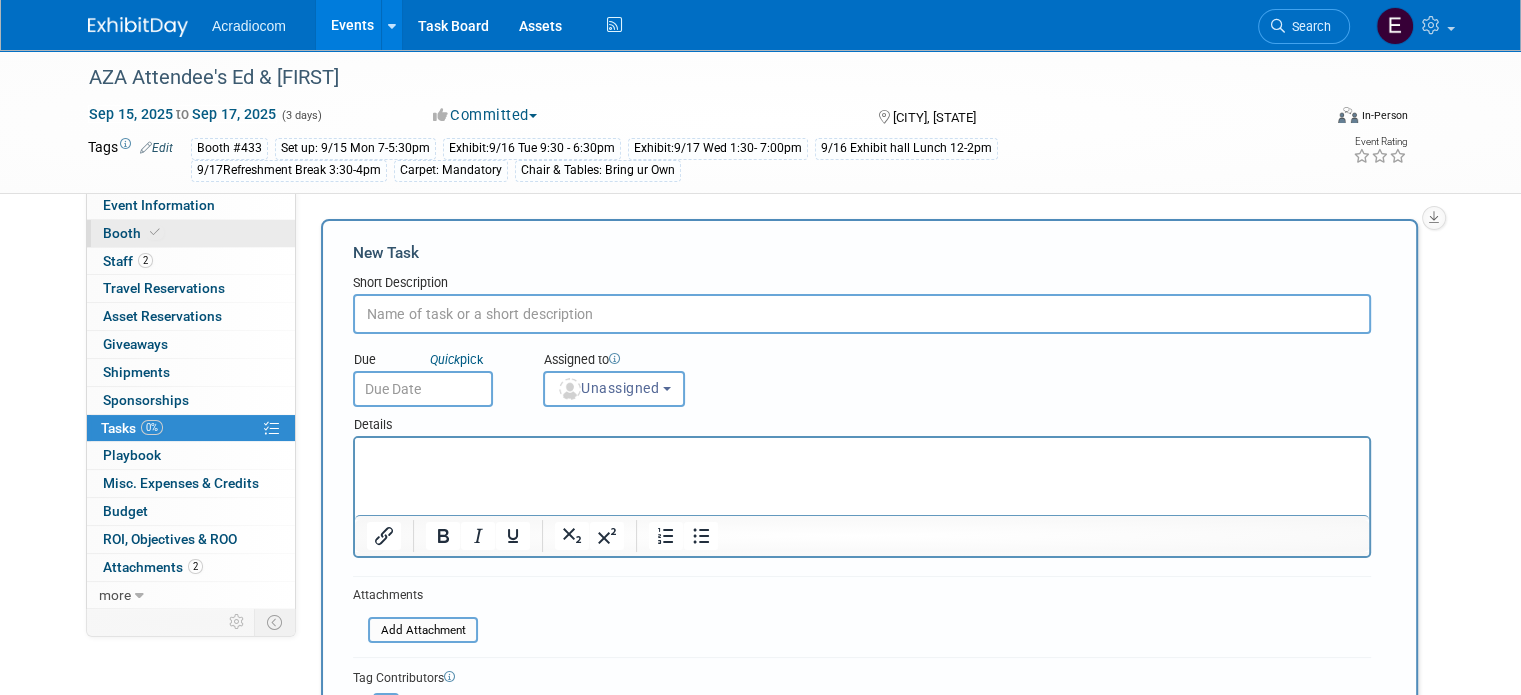 click on "Booth" at bounding box center [191, 233] 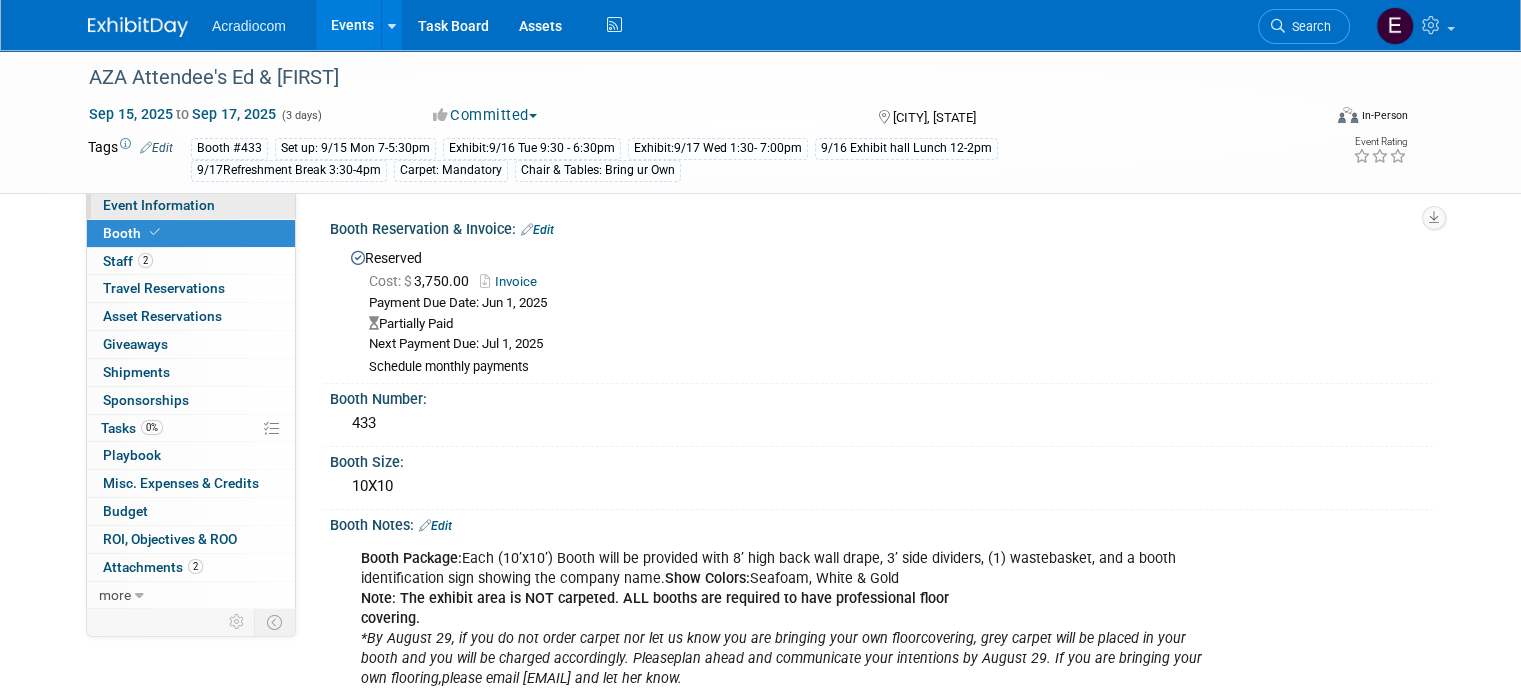 click on "Event Information" at bounding box center (191, 205) 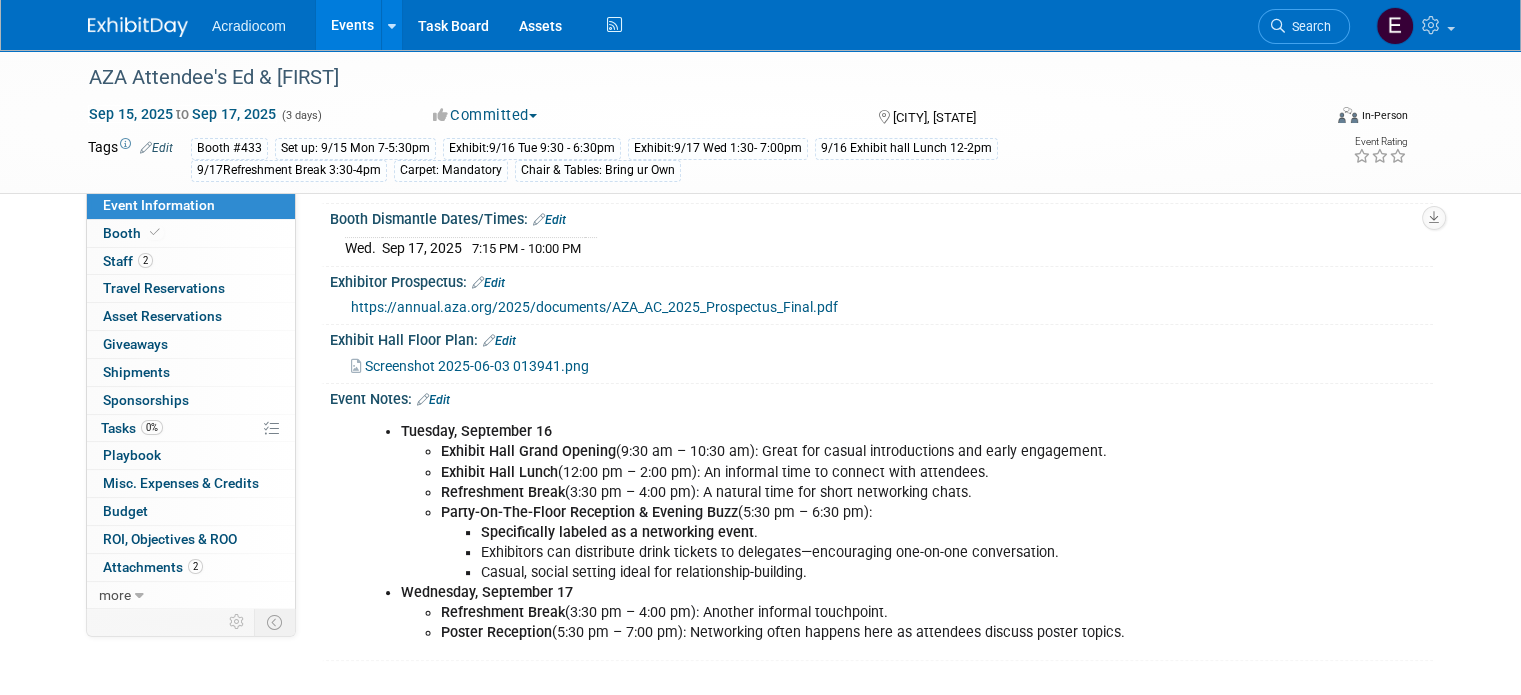 scroll, scrollTop: 0, scrollLeft: 0, axis: both 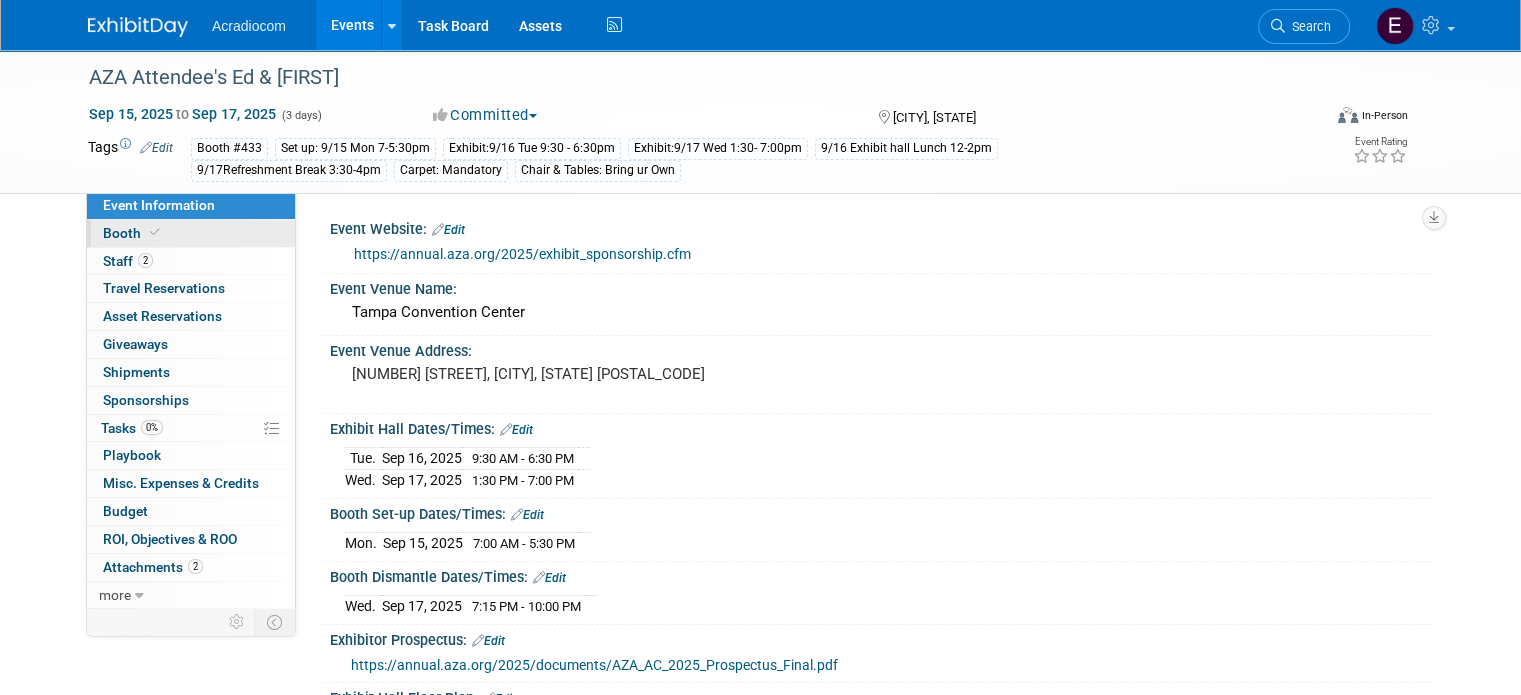 click on "Booth" at bounding box center (191, 233) 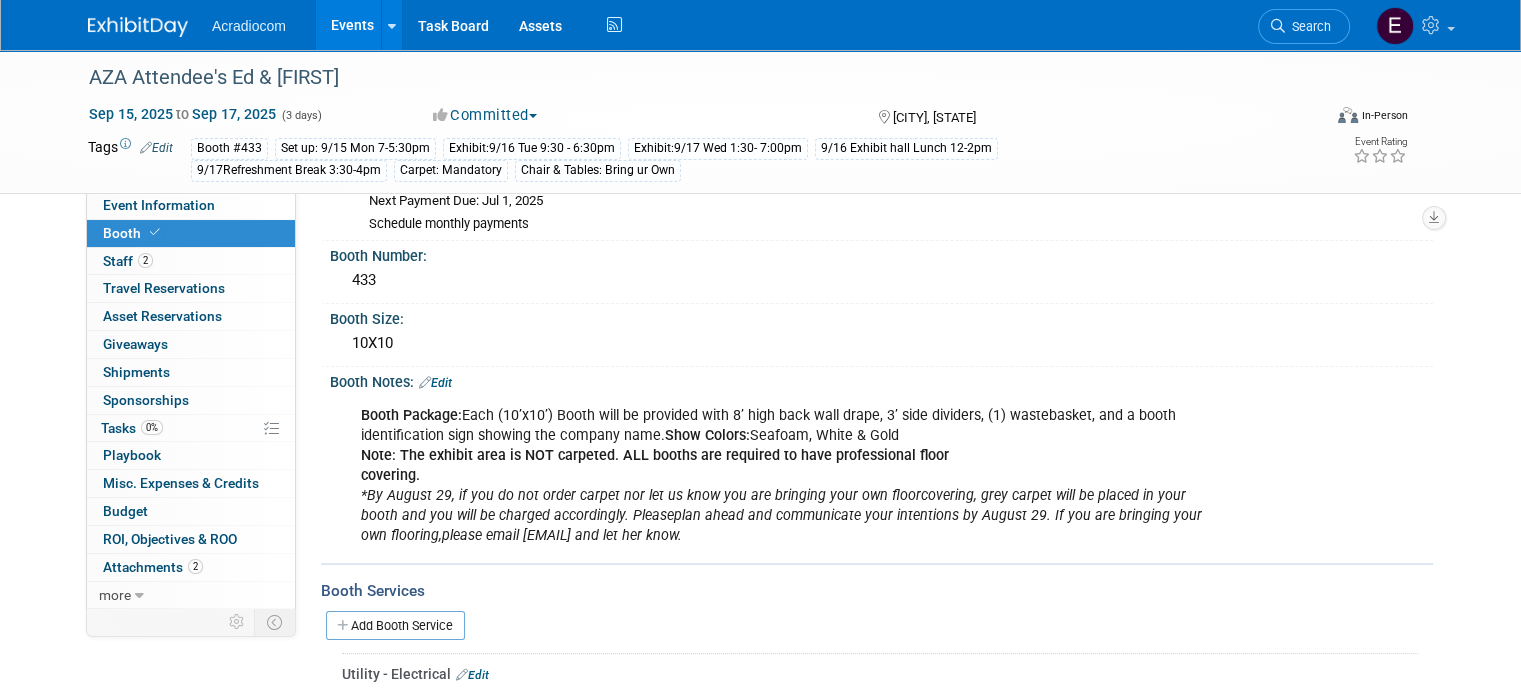 scroll, scrollTop: 0, scrollLeft: 0, axis: both 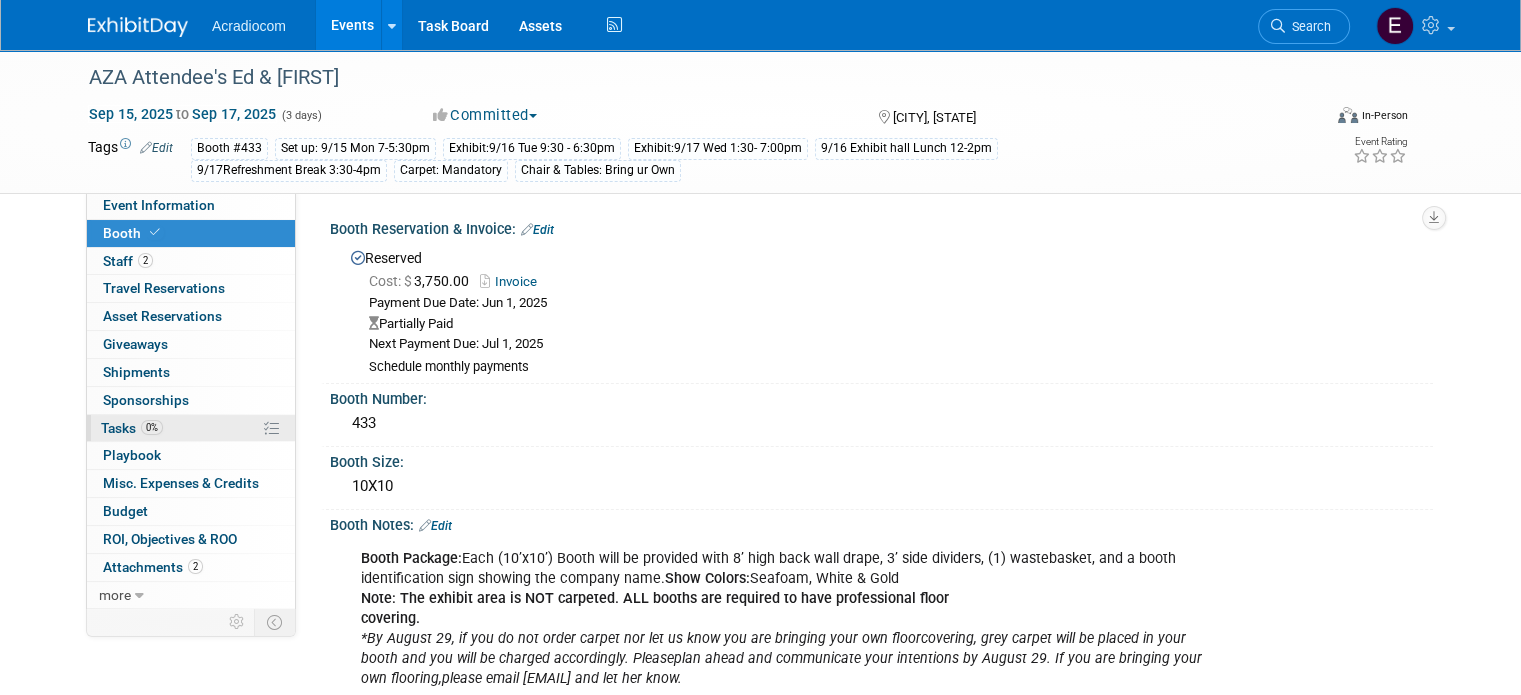 click on "0%
Tasks 0%" at bounding box center [191, 428] 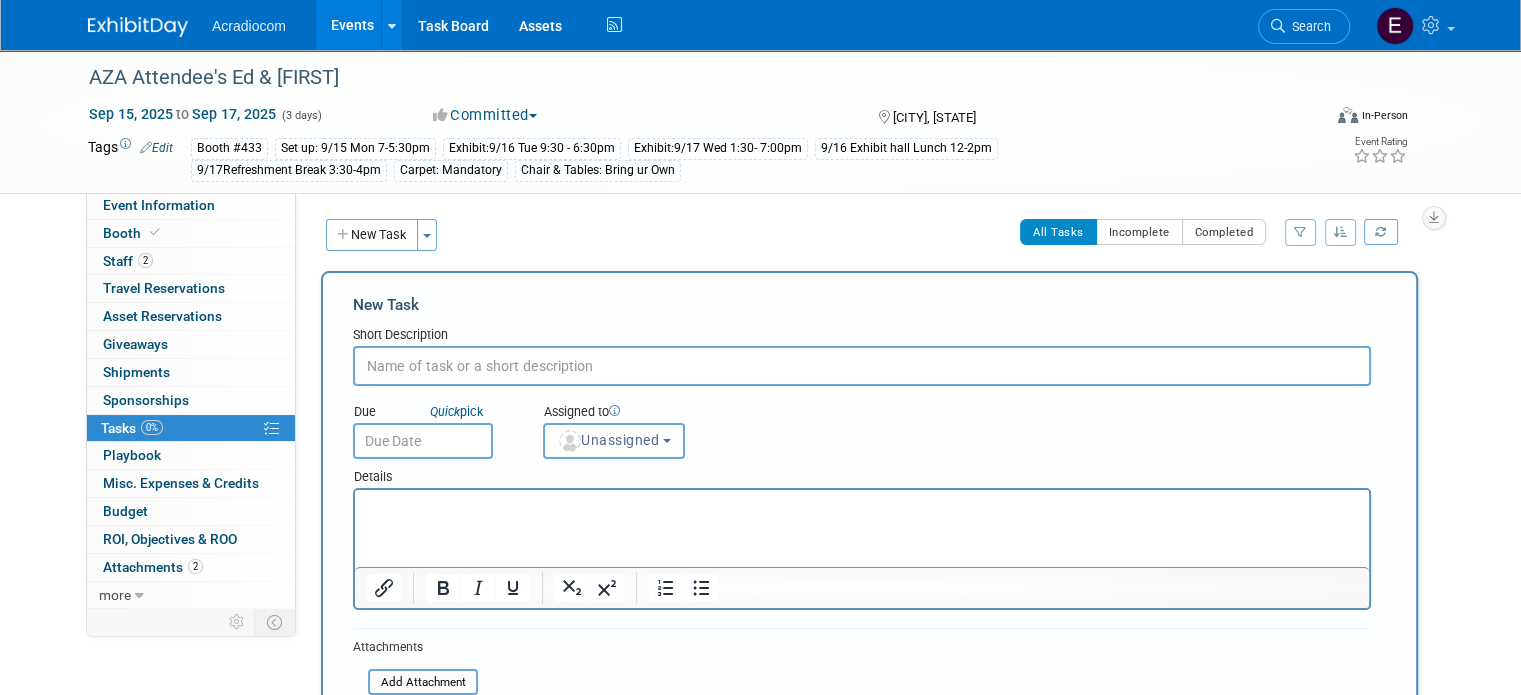 click at bounding box center [862, 366] 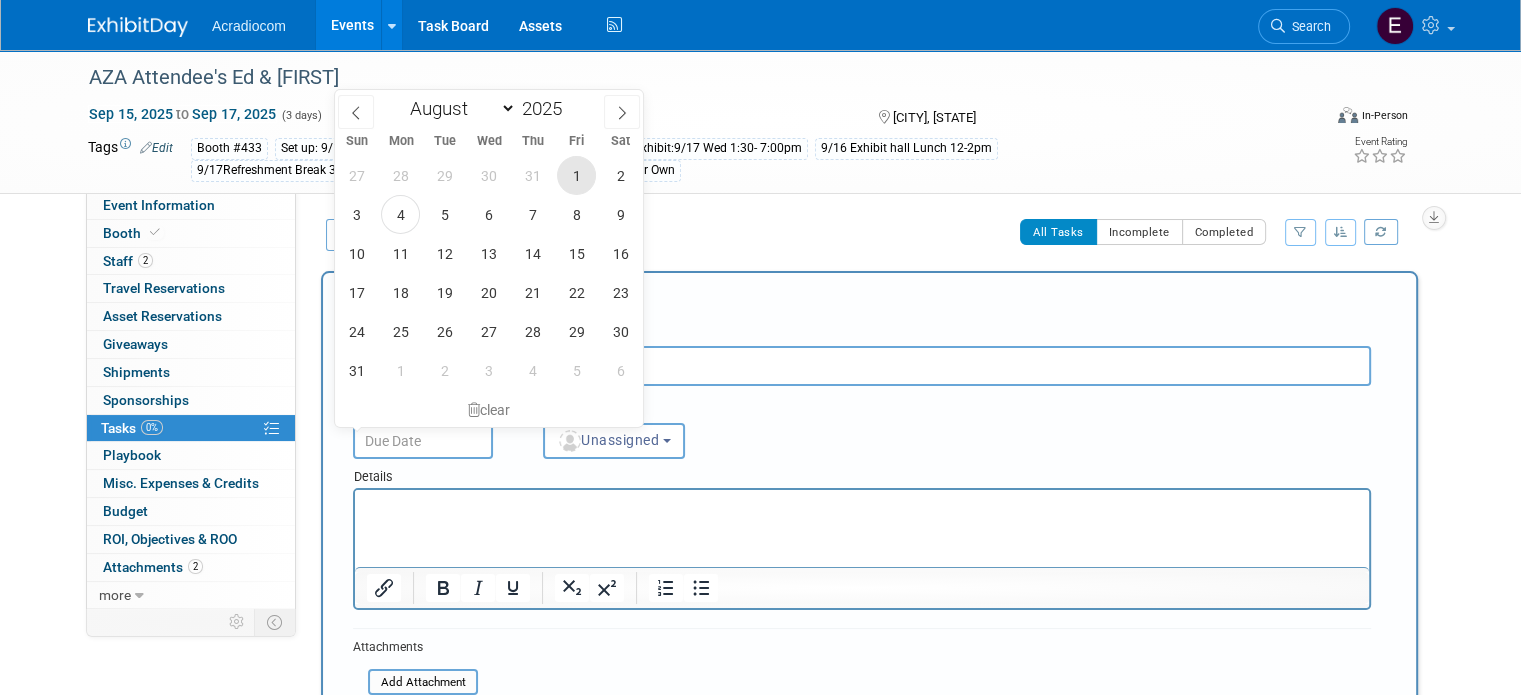 click on "1" at bounding box center (576, 175) 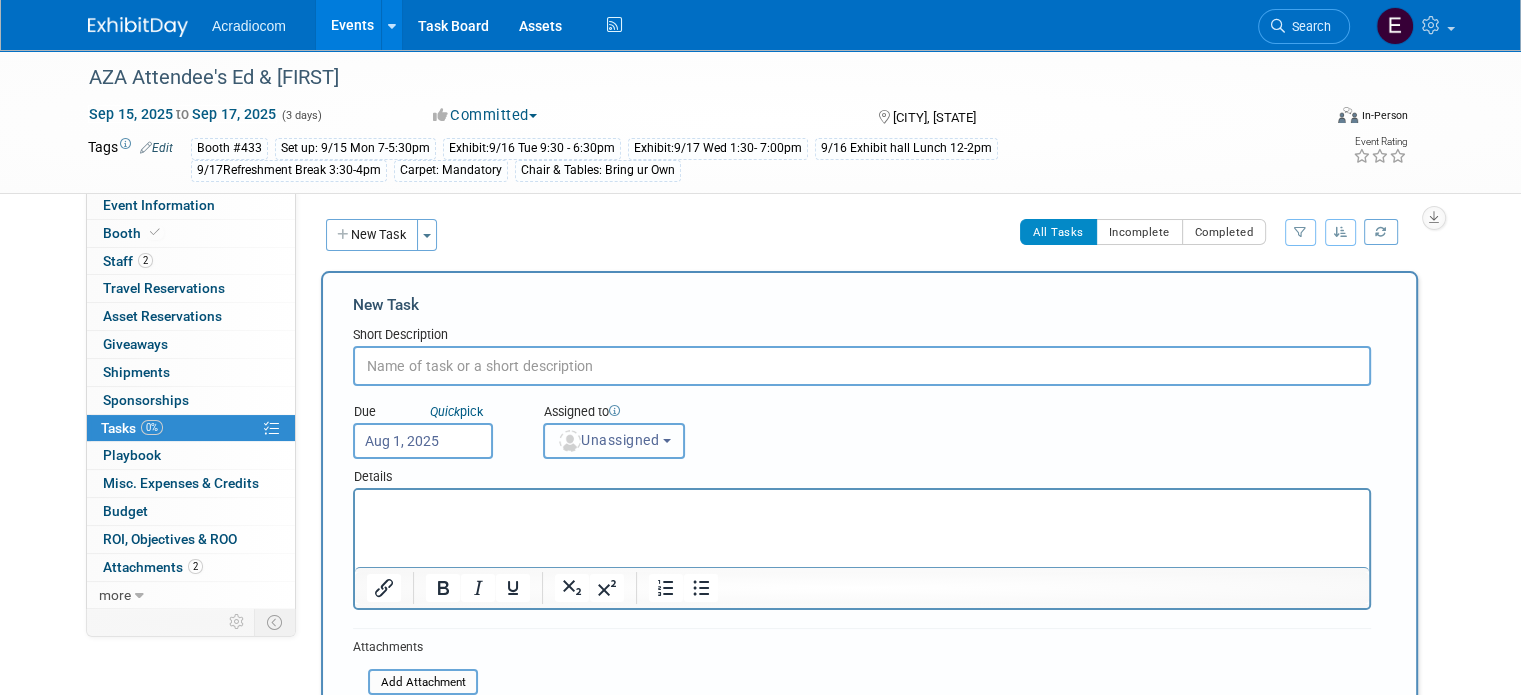 click on "Unassigned" at bounding box center [608, 440] 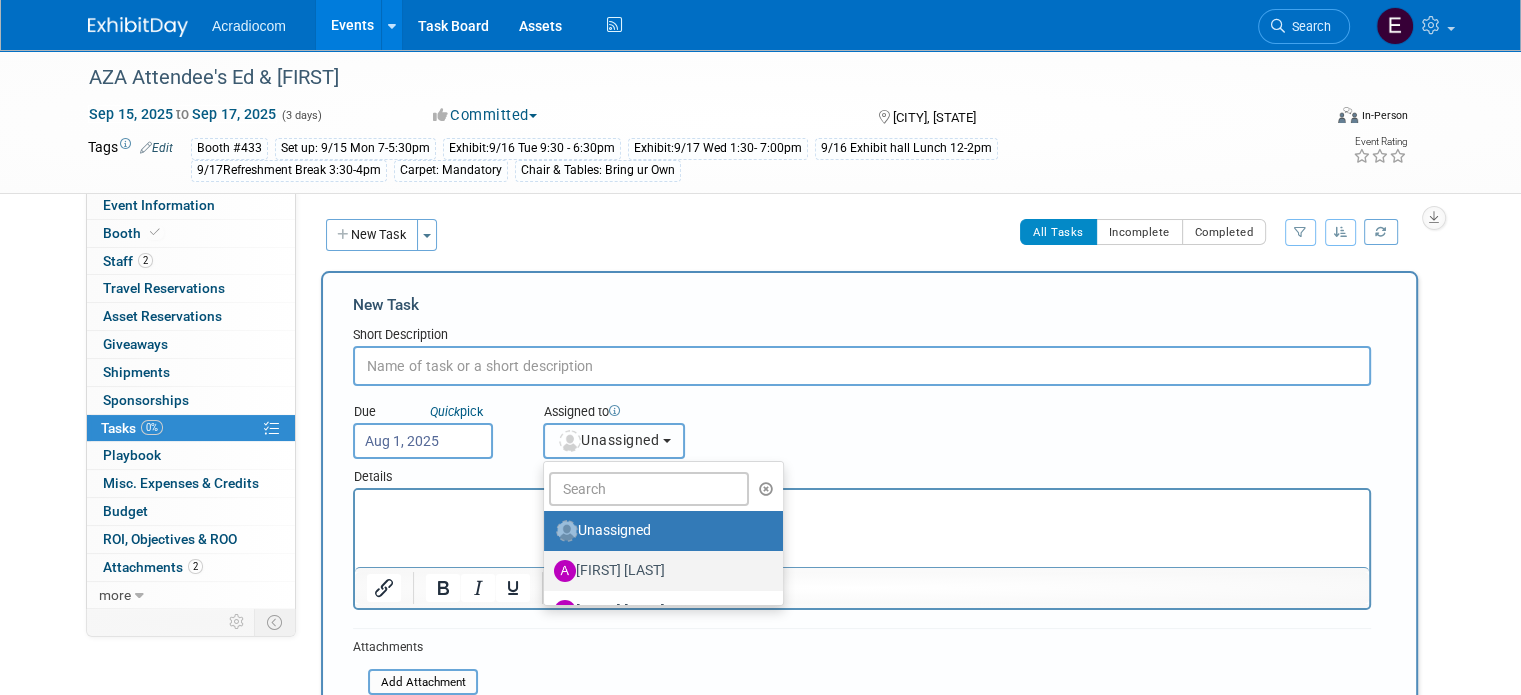 scroll, scrollTop: 200, scrollLeft: 0, axis: vertical 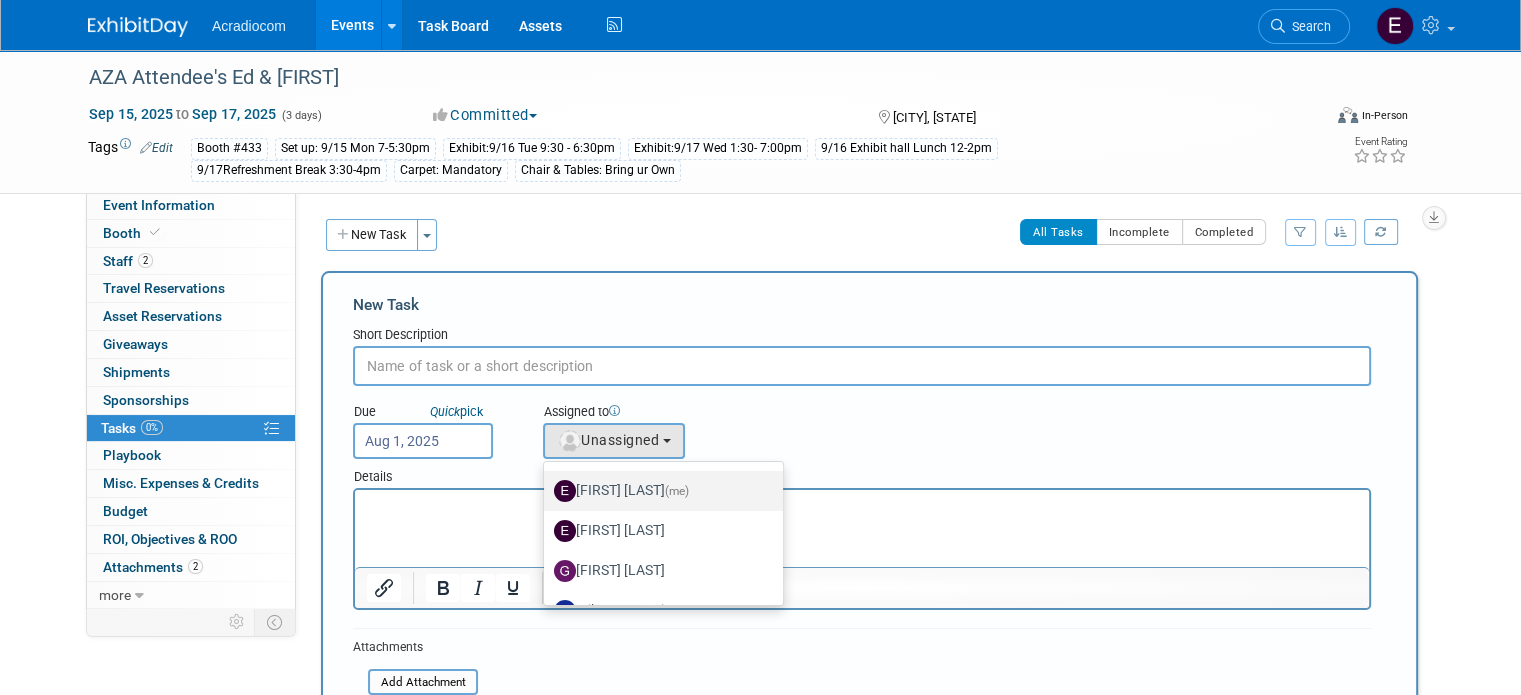 click on "Elizabeth Martinez
(me)" at bounding box center [658, 491] 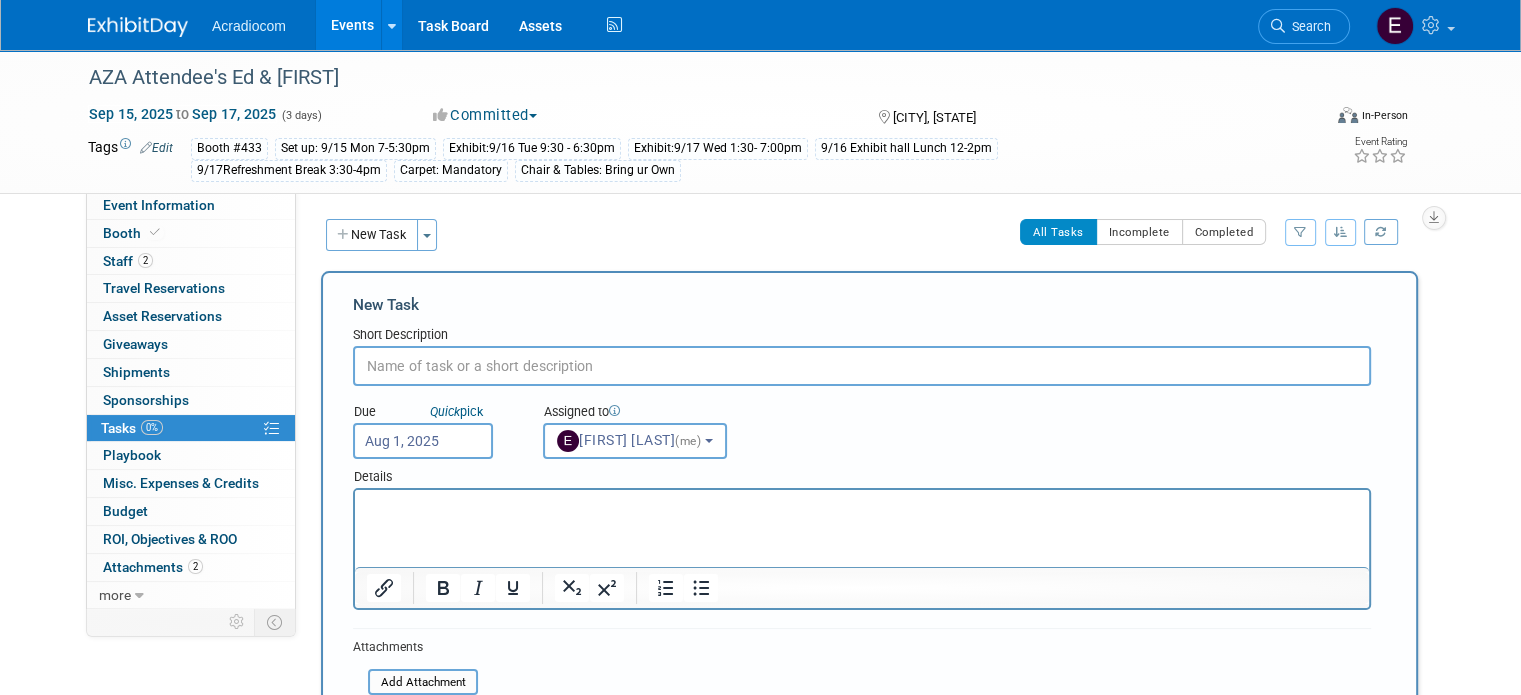 click at bounding box center (862, 366) 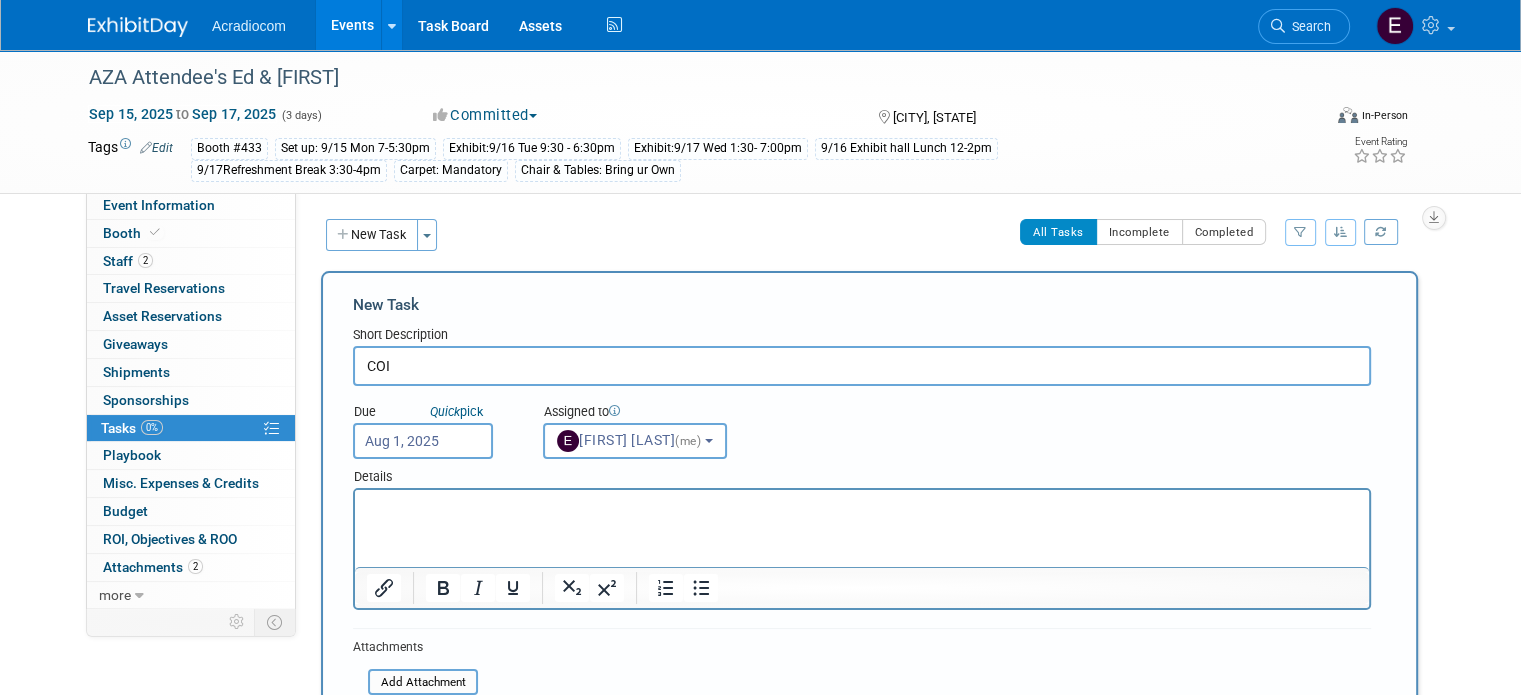 type on "COI" 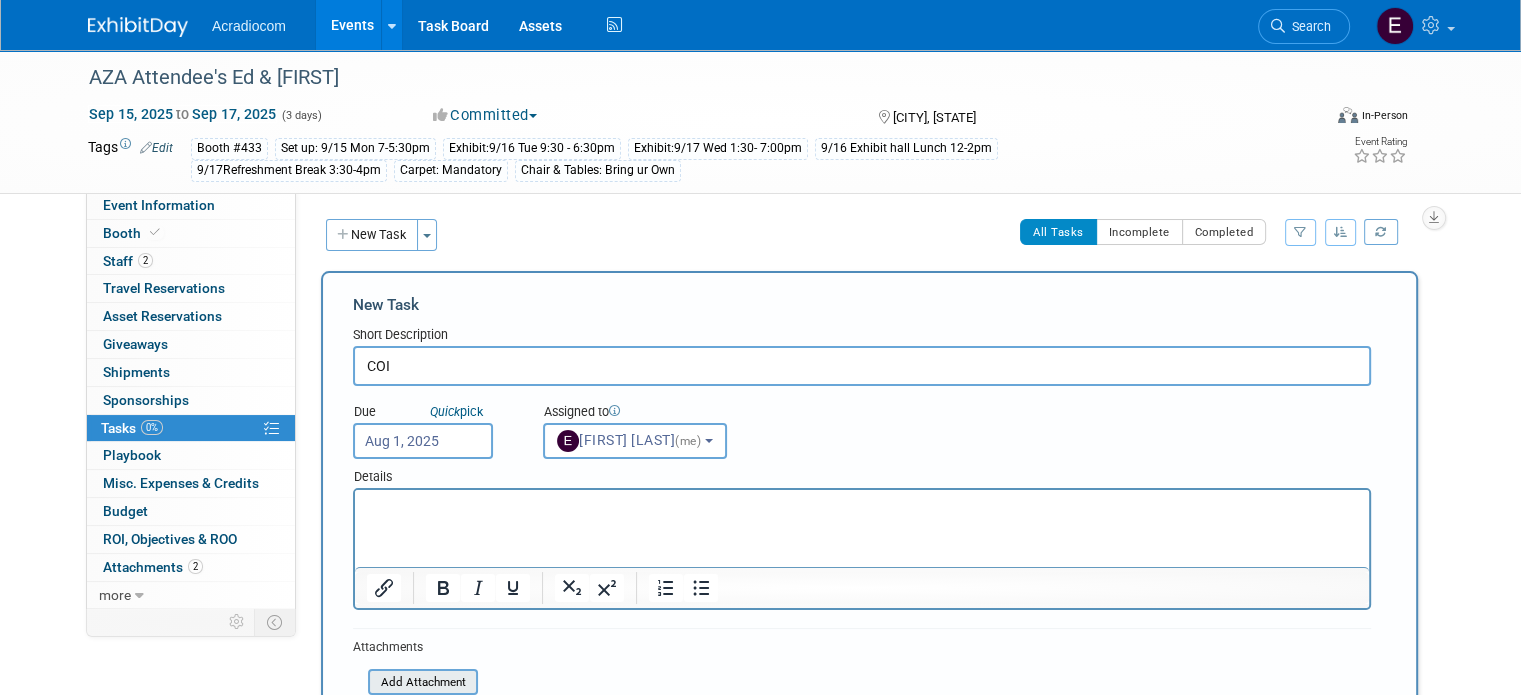 click at bounding box center [357, 682] 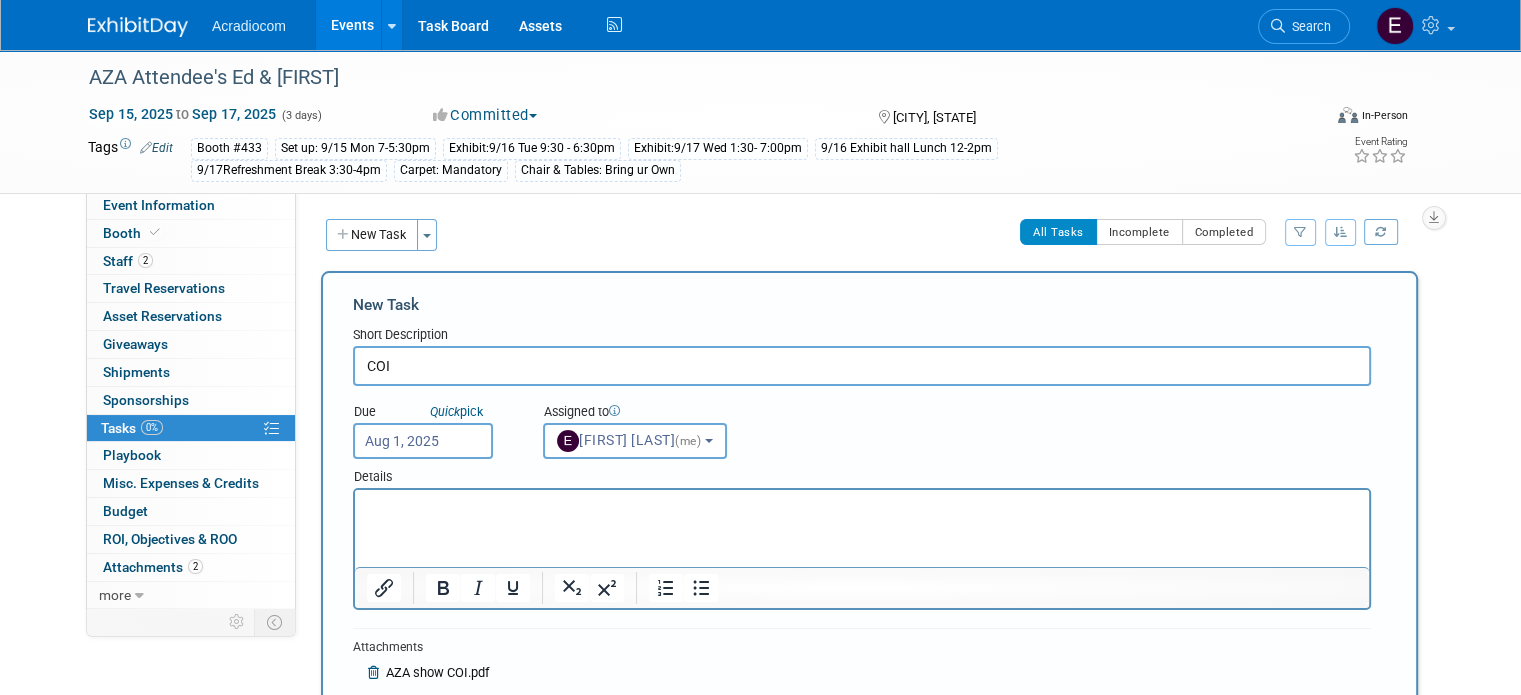 scroll, scrollTop: 400, scrollLeft: 0, axis: vertical 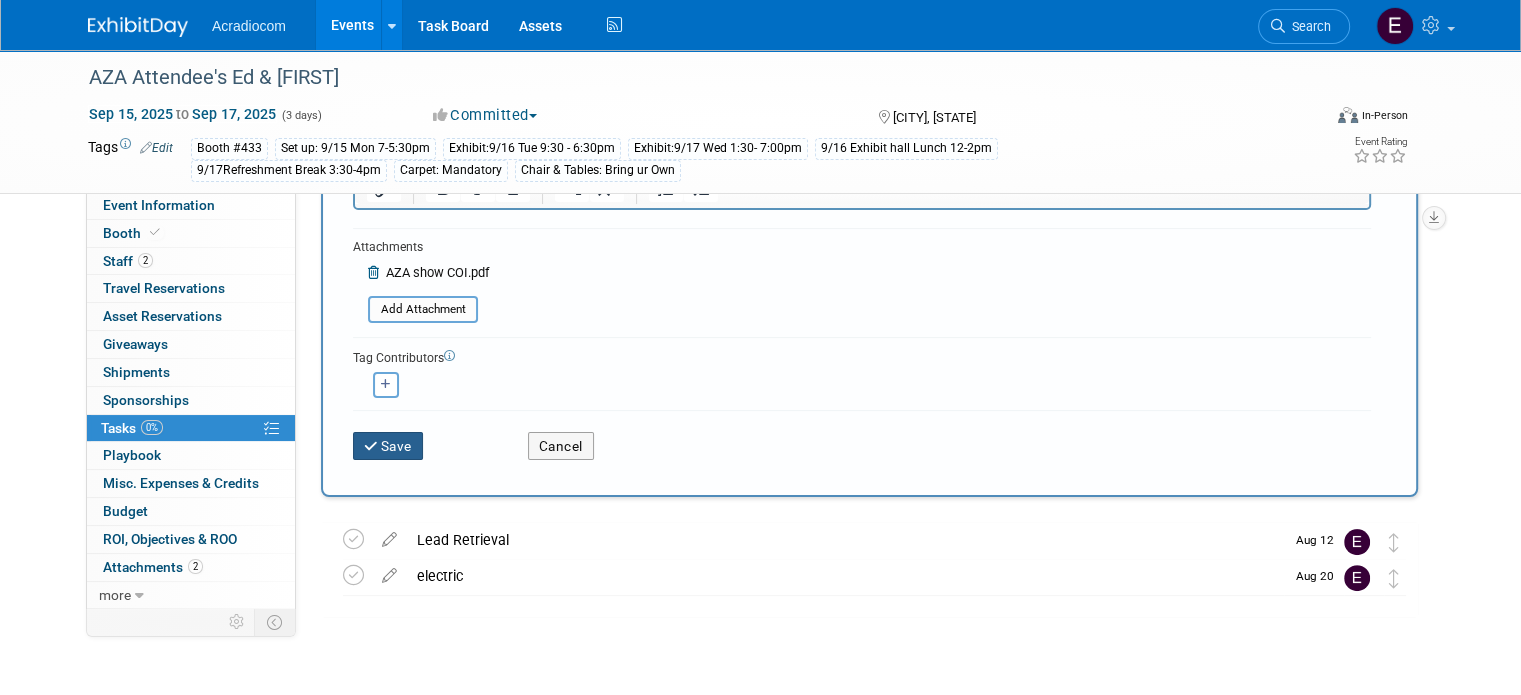 click at bounding box center [372, 447] 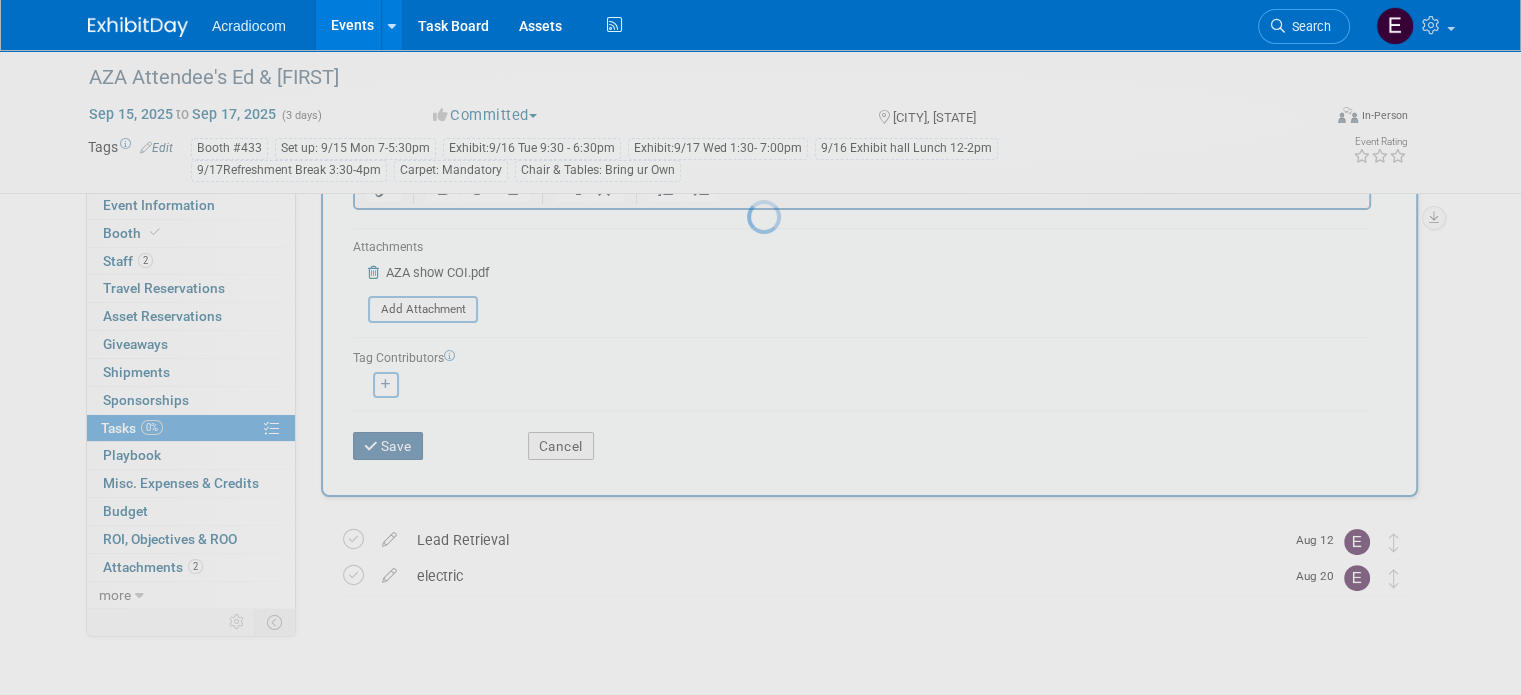 scroll, scrollTop: 0, scrollLeft: 0, axis: both 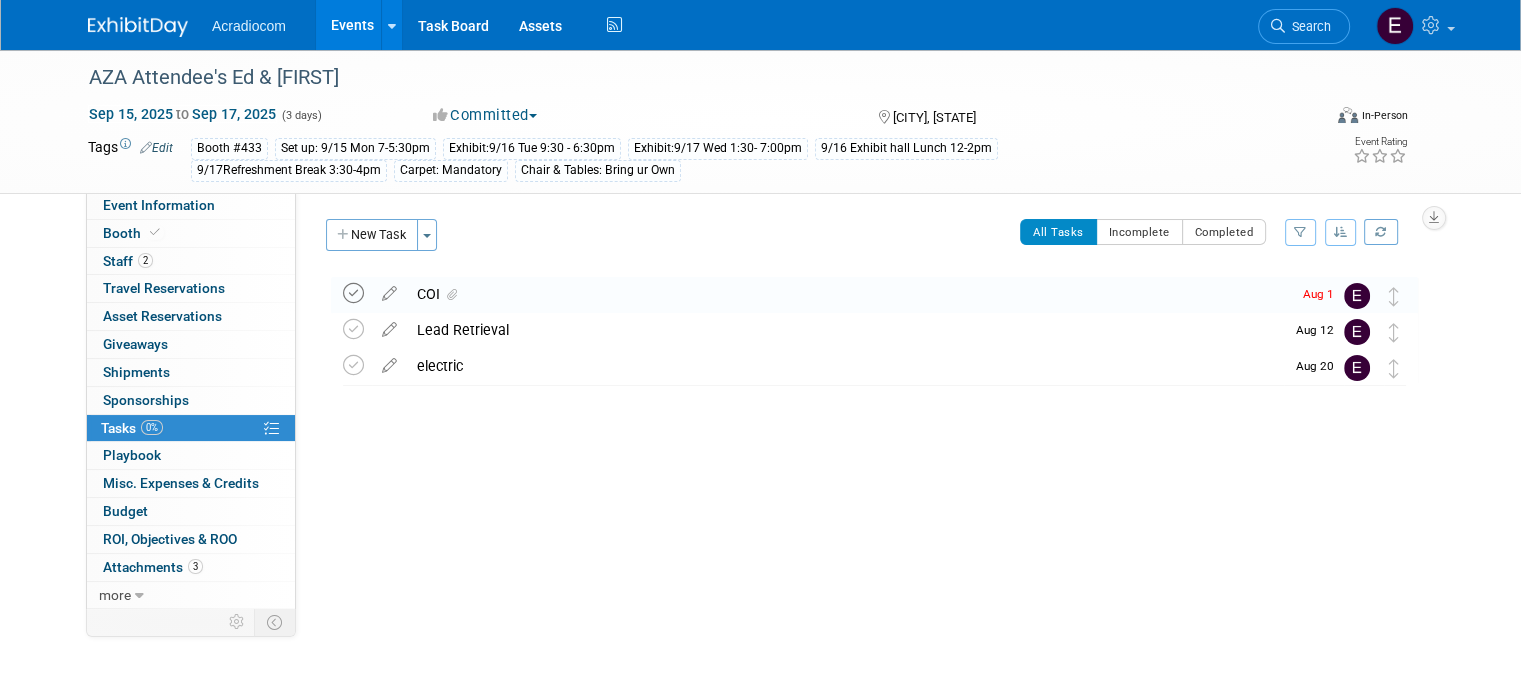 click at bounding box center (353, 293) 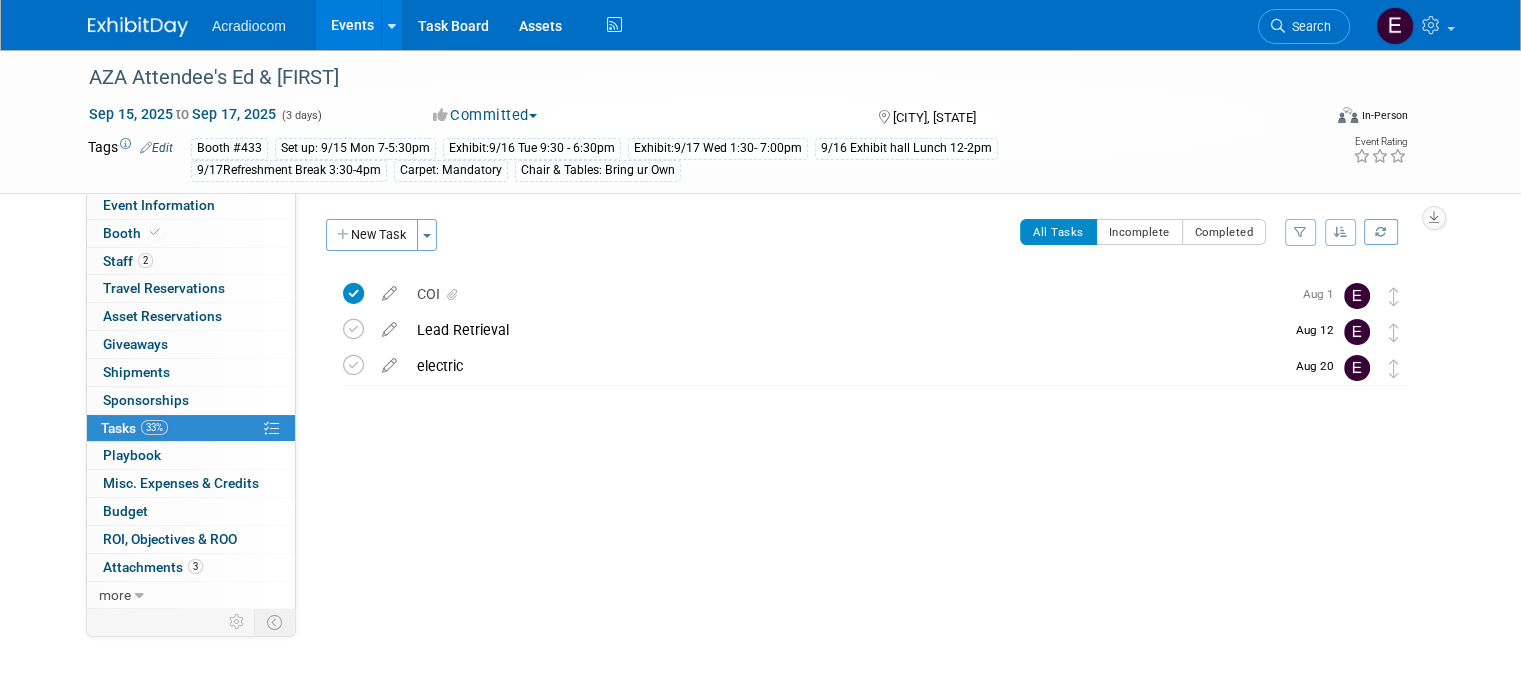 click at bounding box center (138, 27) 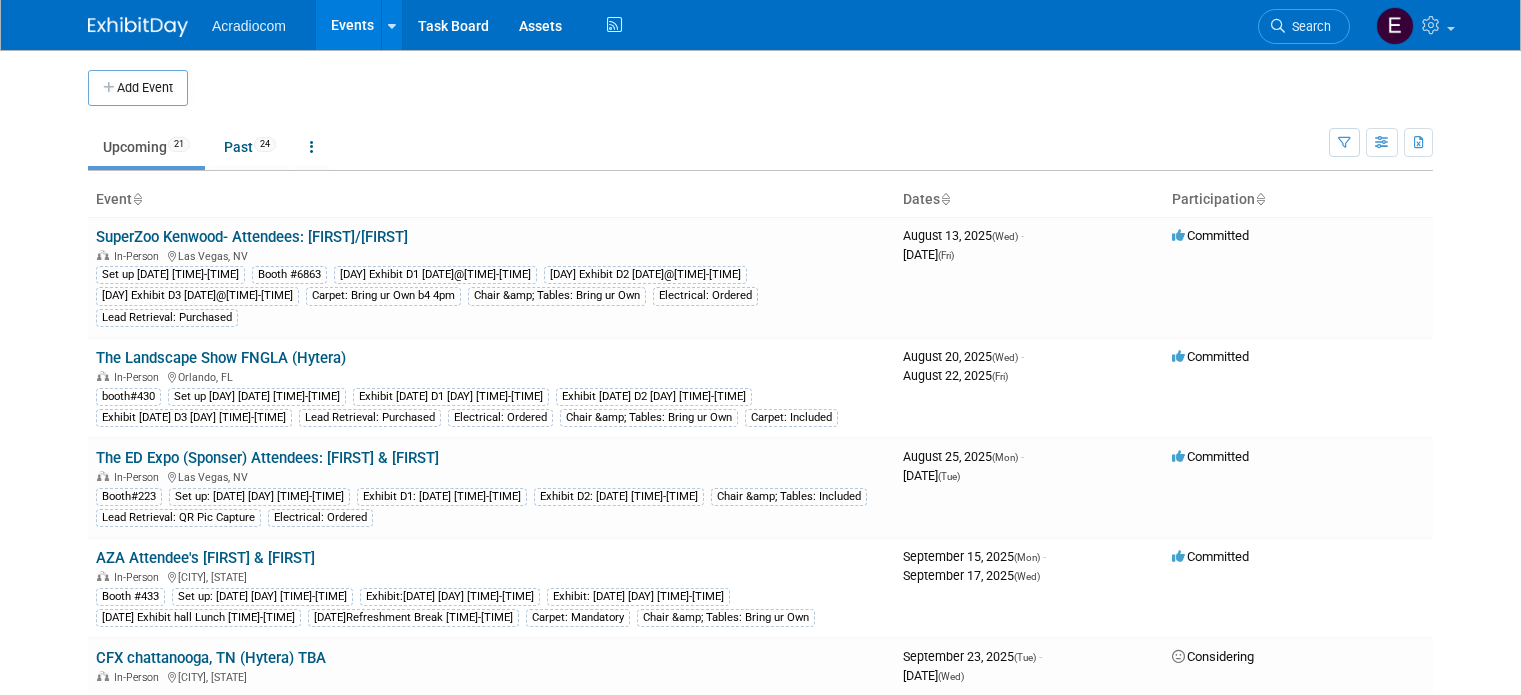 scroll, scrollTop: 0, scrollLeft: 0, axis: both 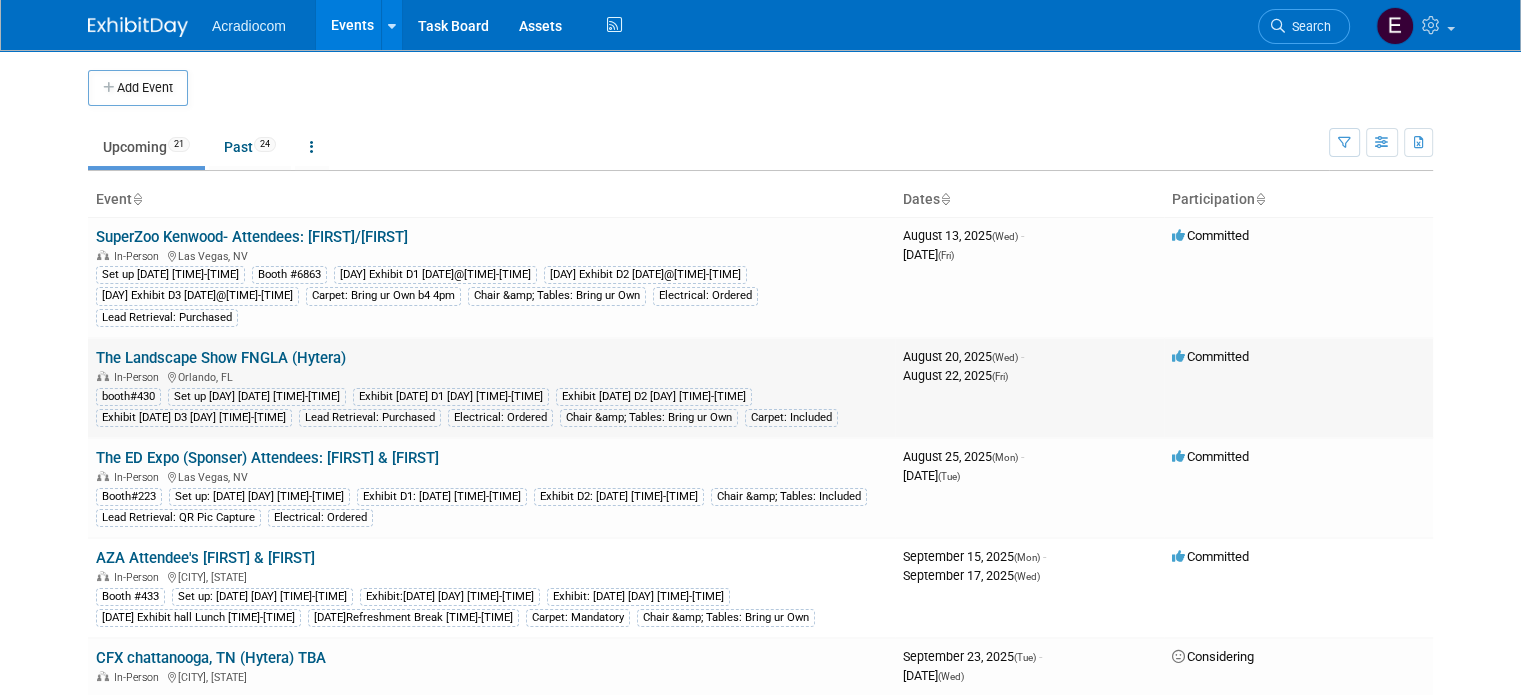 click on "The Landscape Show FNGLA (Hytera)" at bounding box center (221, 358) 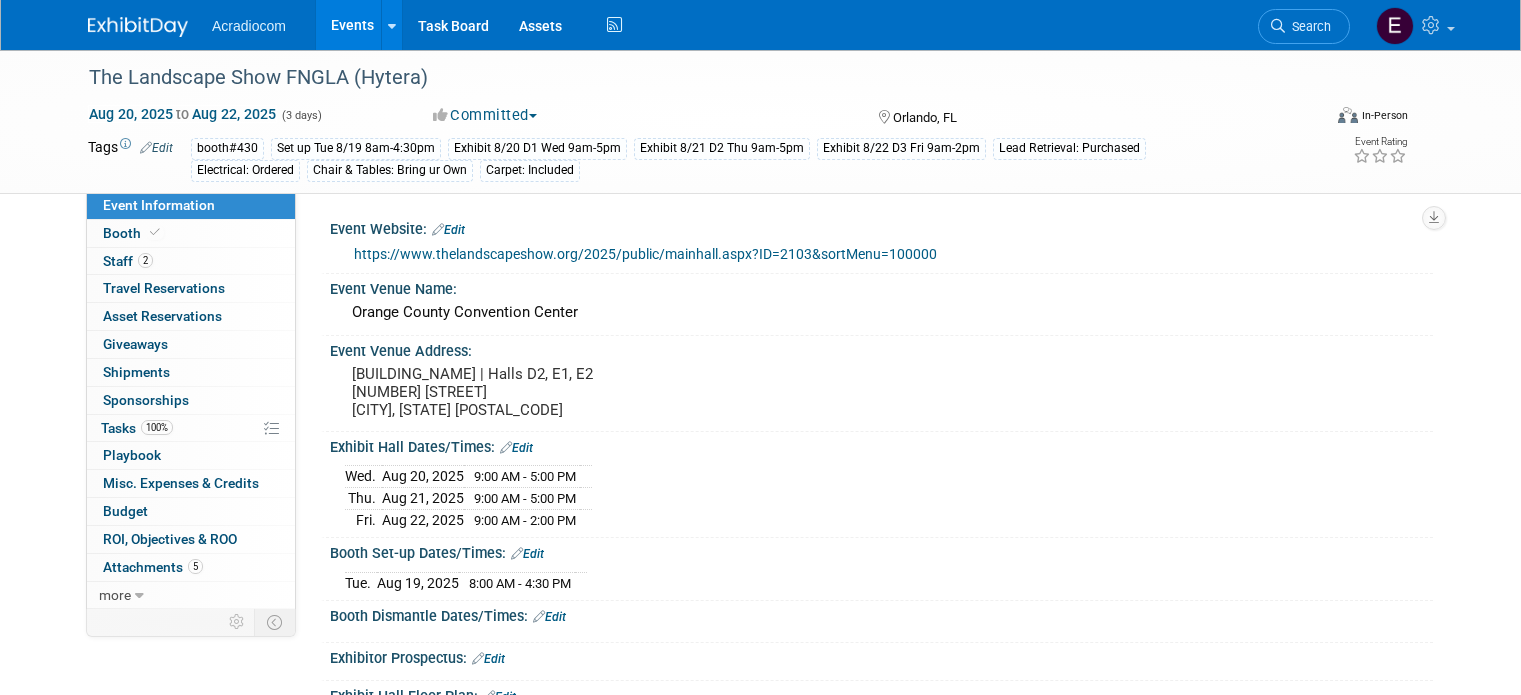 scroll, scrollTop: 0, scrollLeft: 0, axis: both 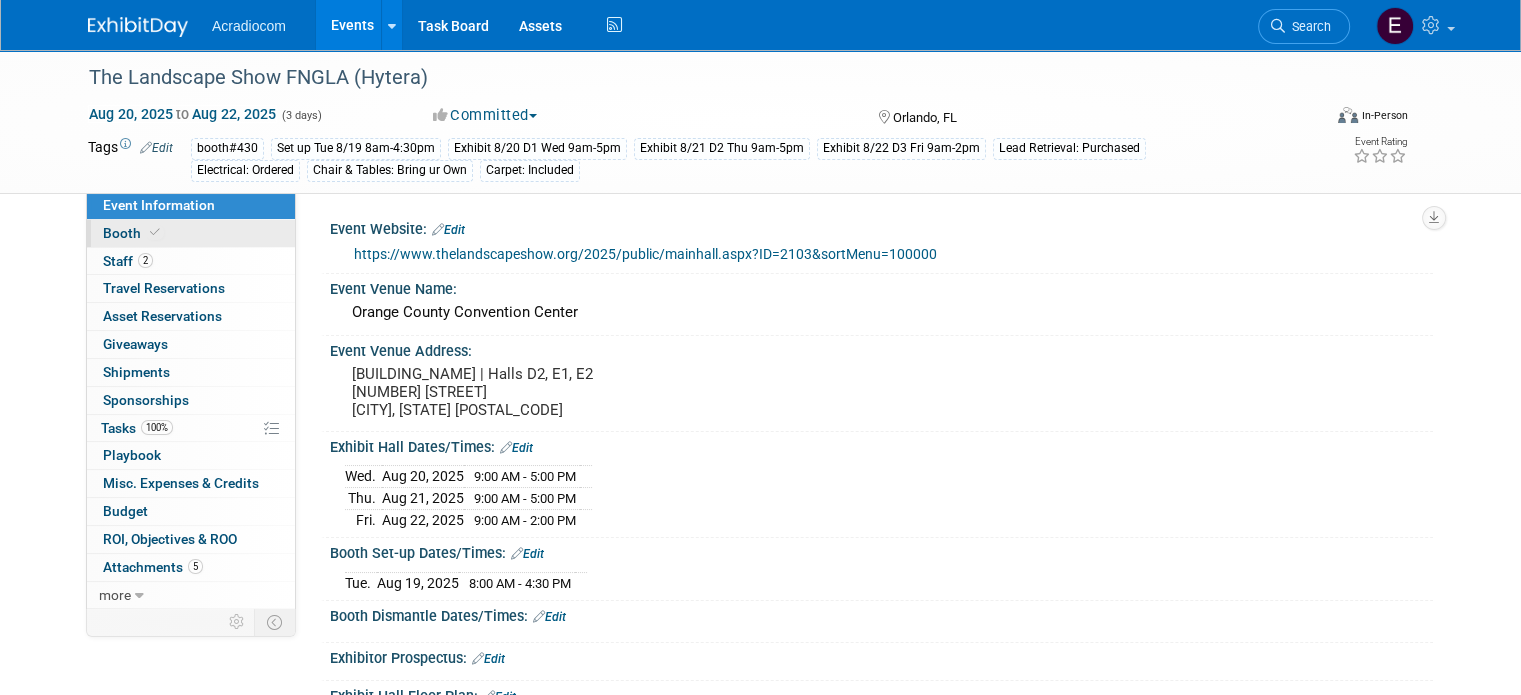 click on "Booth" at bounding box center [191, 233] 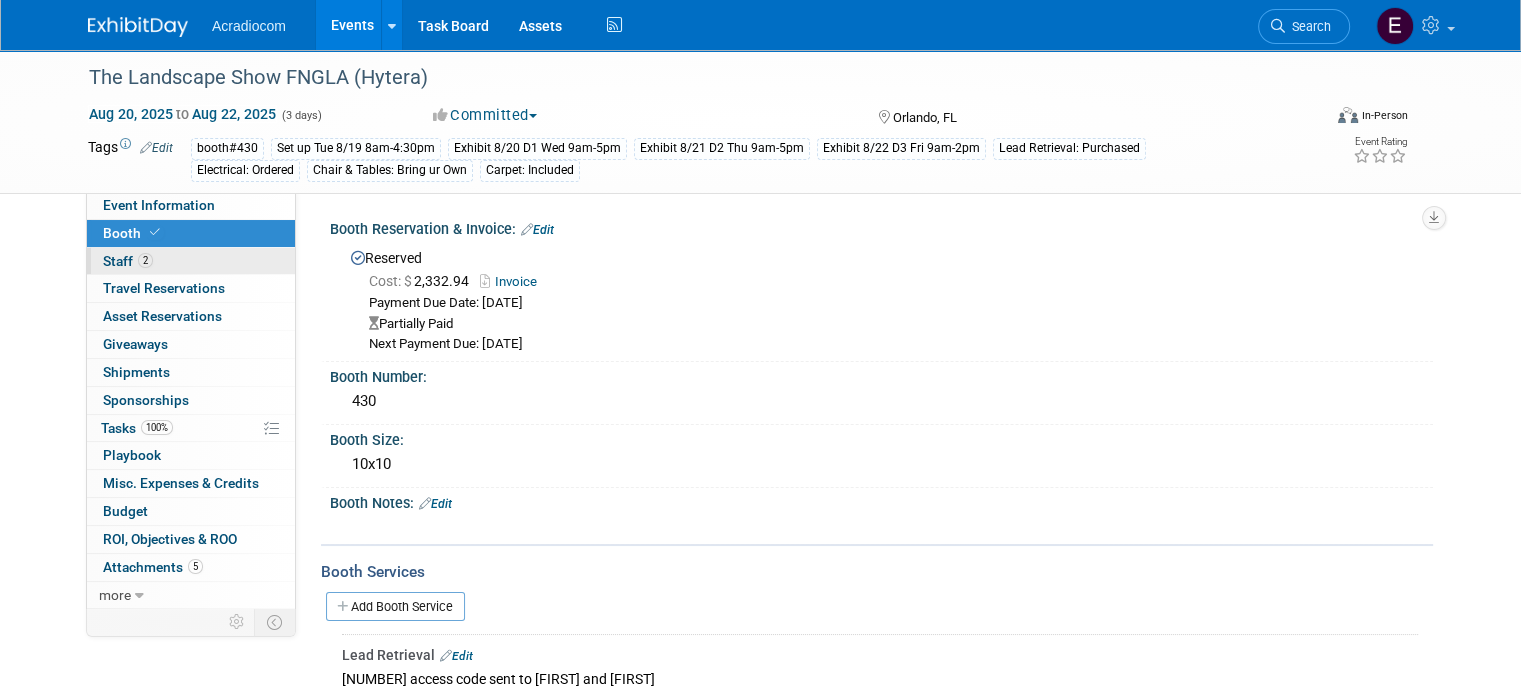 click on "2
Staff 2" at bounding box center [191, 261] 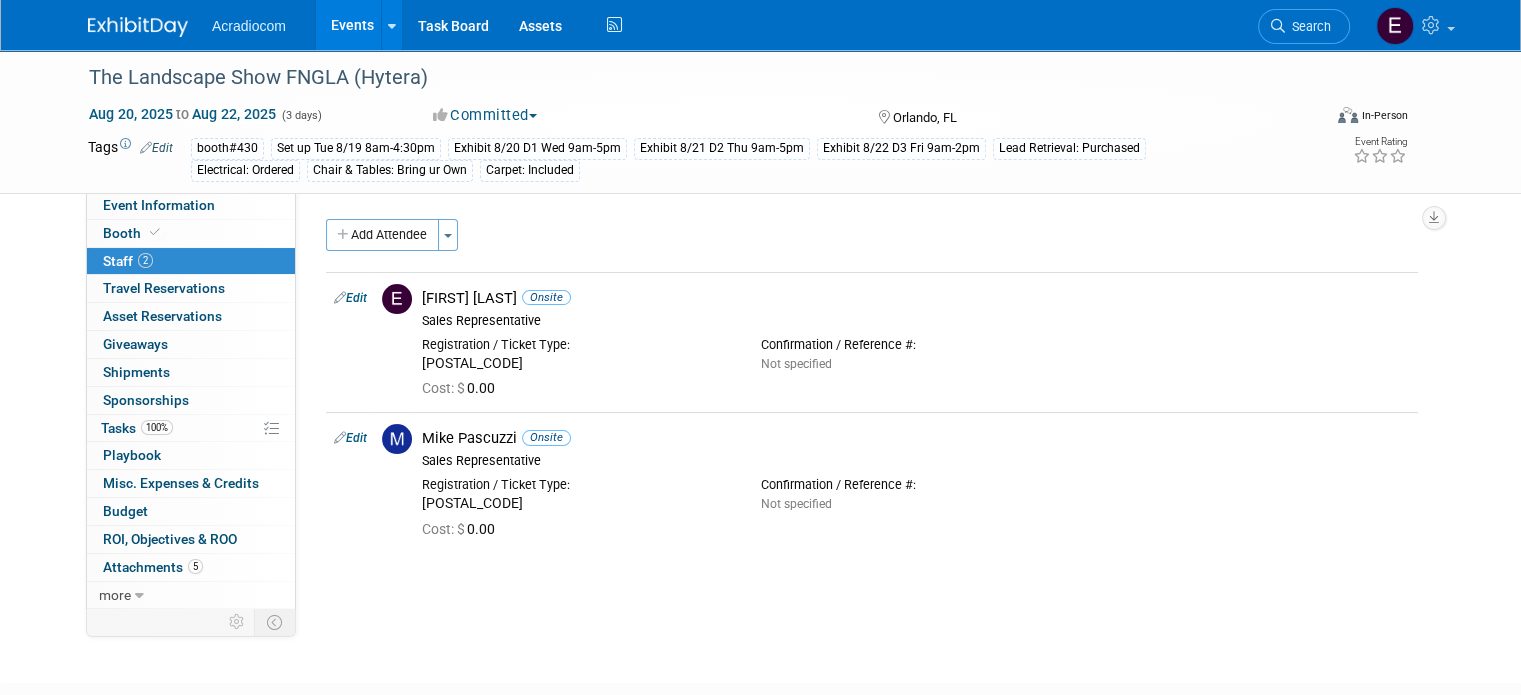 click at bounding box center (138, 27) 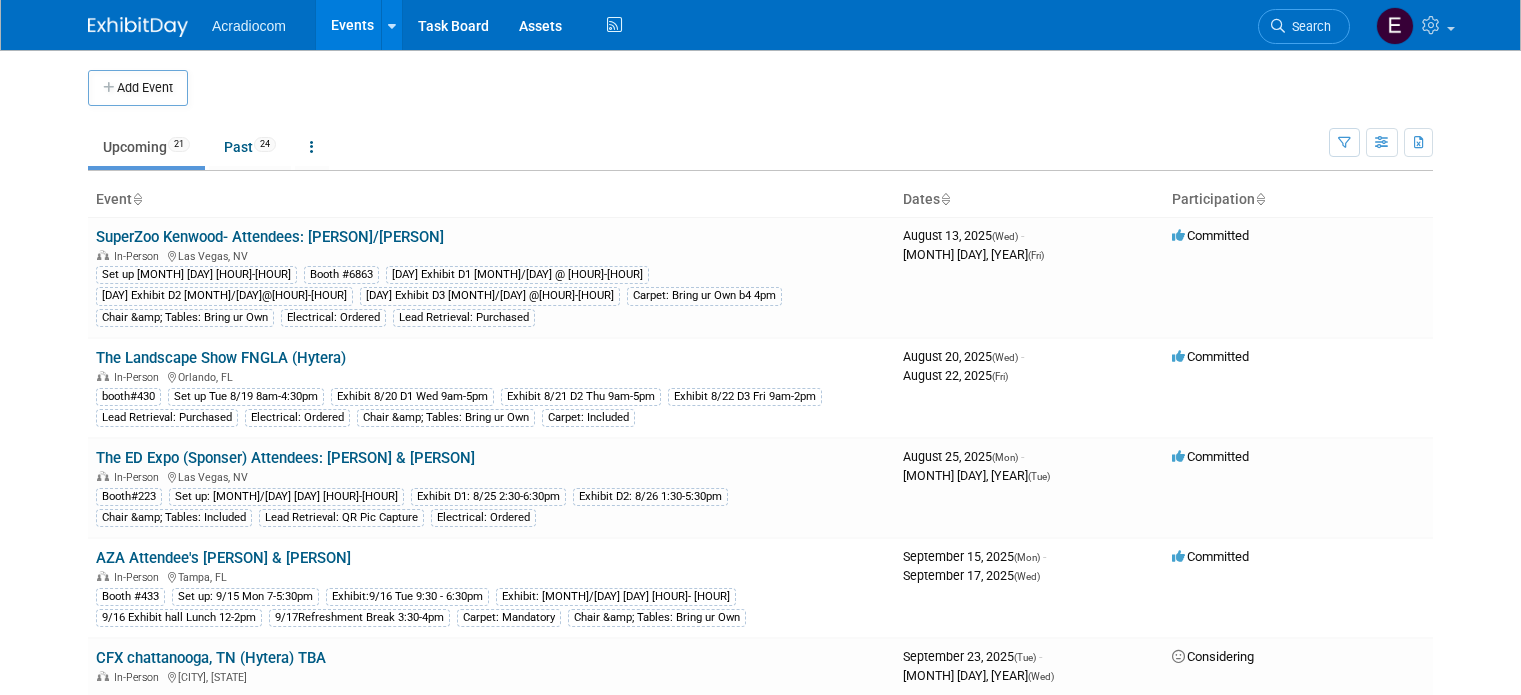 scroll, scrollTop: 0, scrollLeft: 0, axis: both 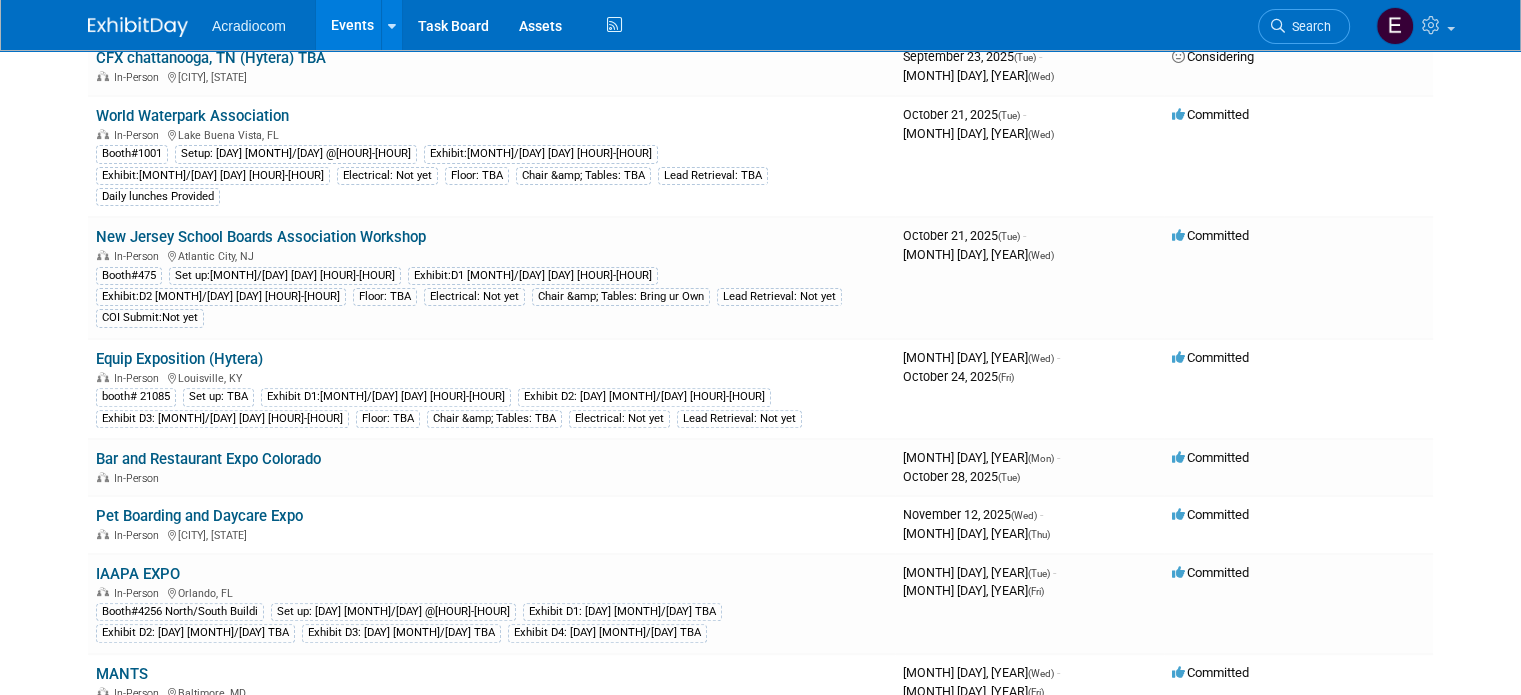 click on "New Jersey School Boards Association Workshop" at bounding box center (261, 237) 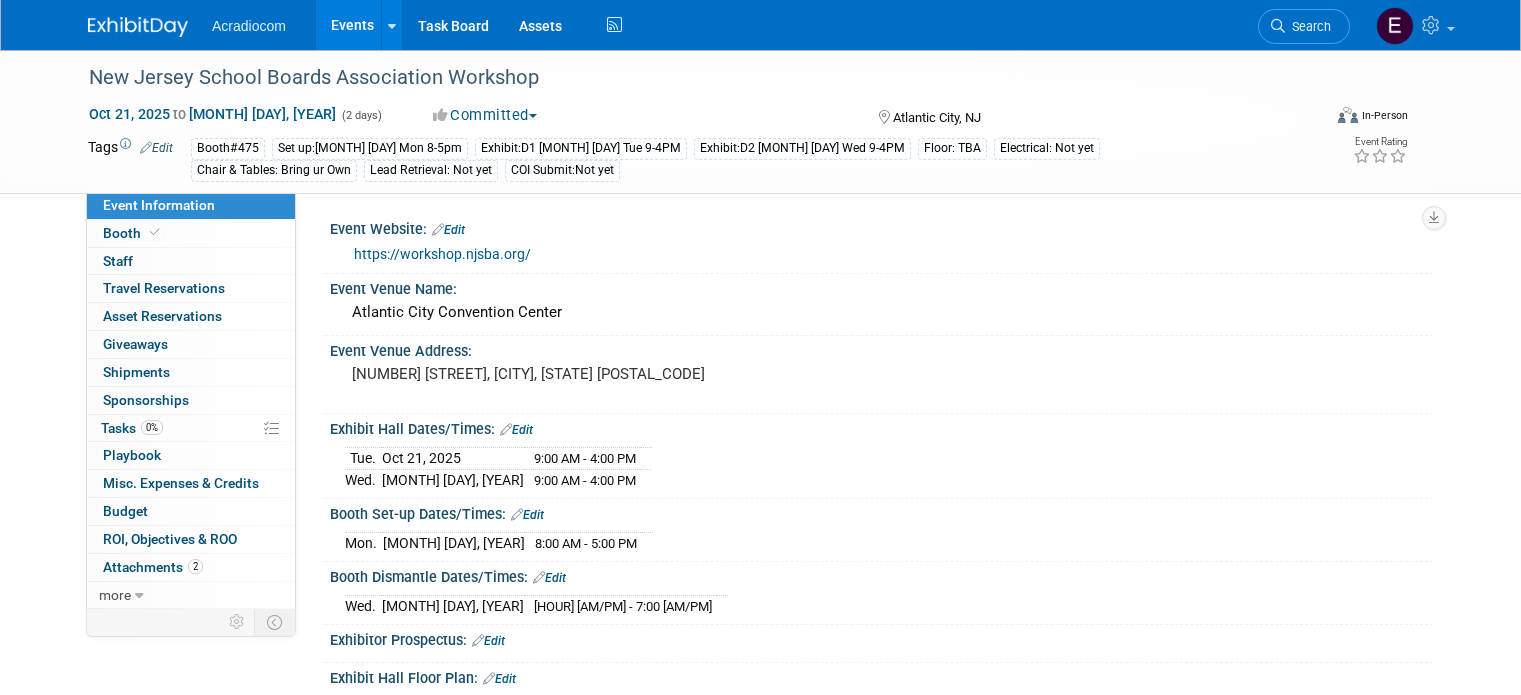 scroll, scrollTop: 0, scrollLeft: 0, axis: both 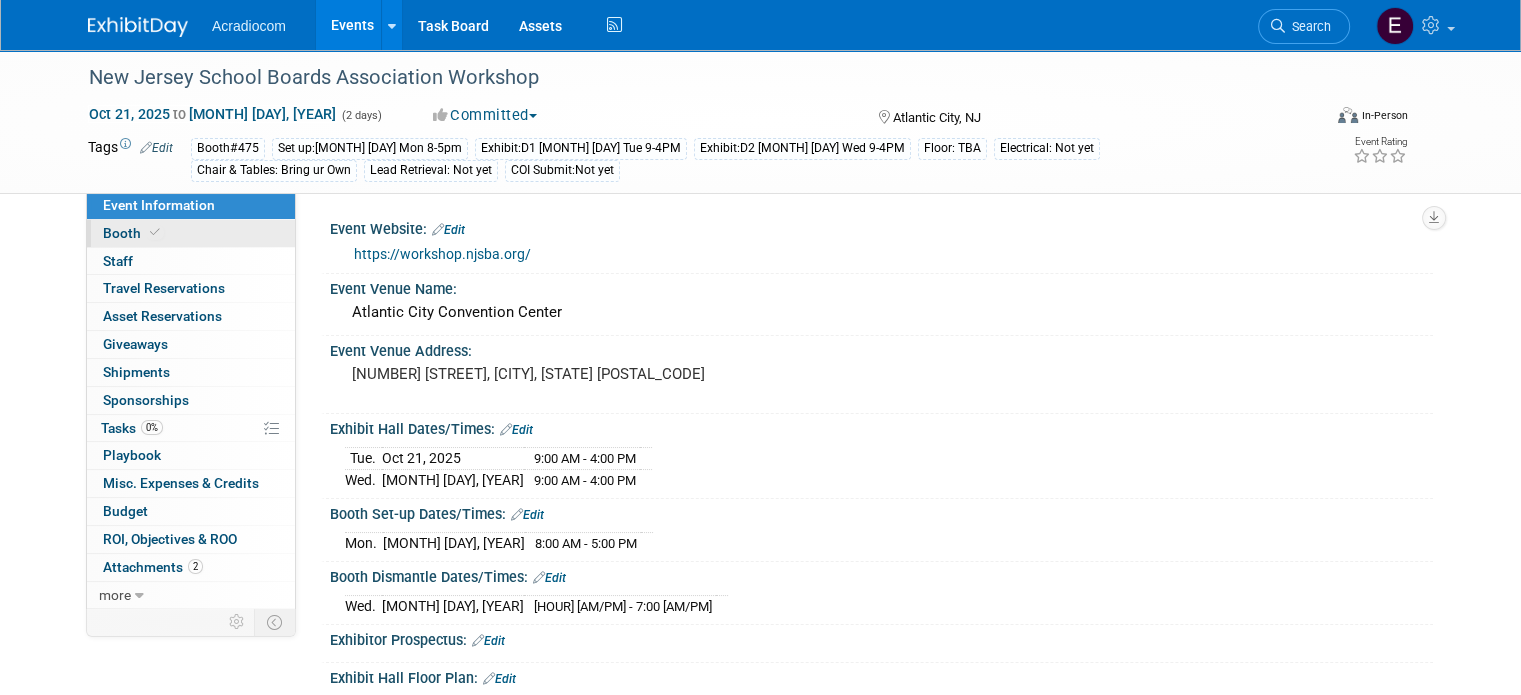 click on "Booth" at bounding box center [191, 233] 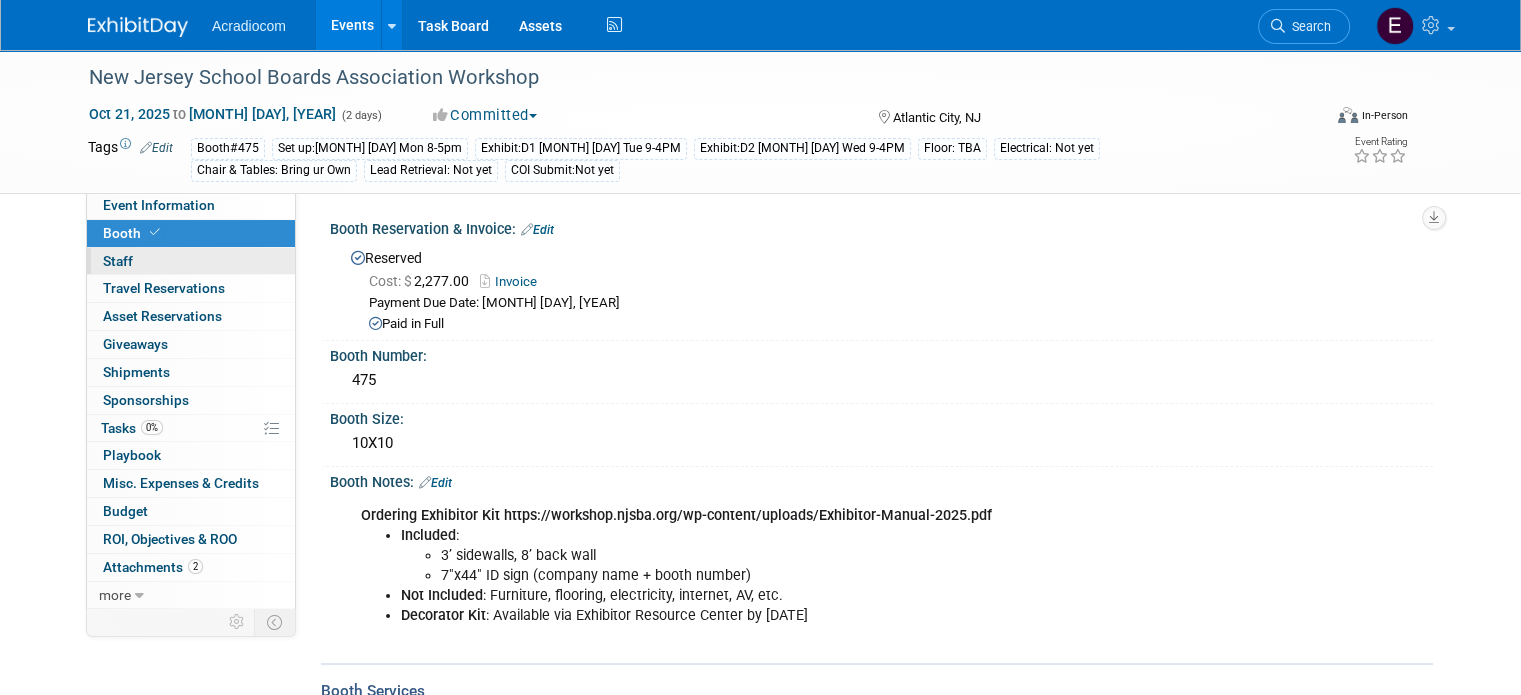 click on "0
Staff 0" at bounding box center (191, 261) 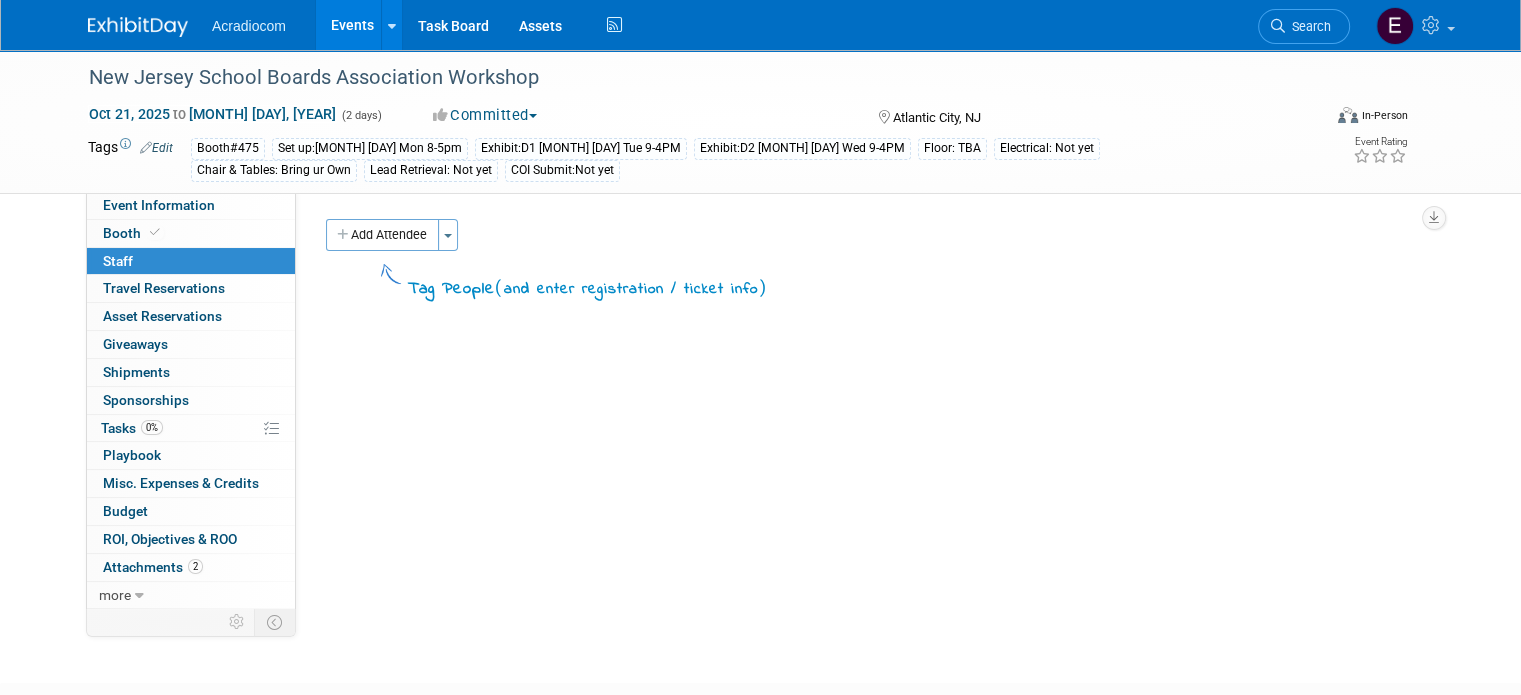 click on "Add Attendee" at bounding box center (382, 235) 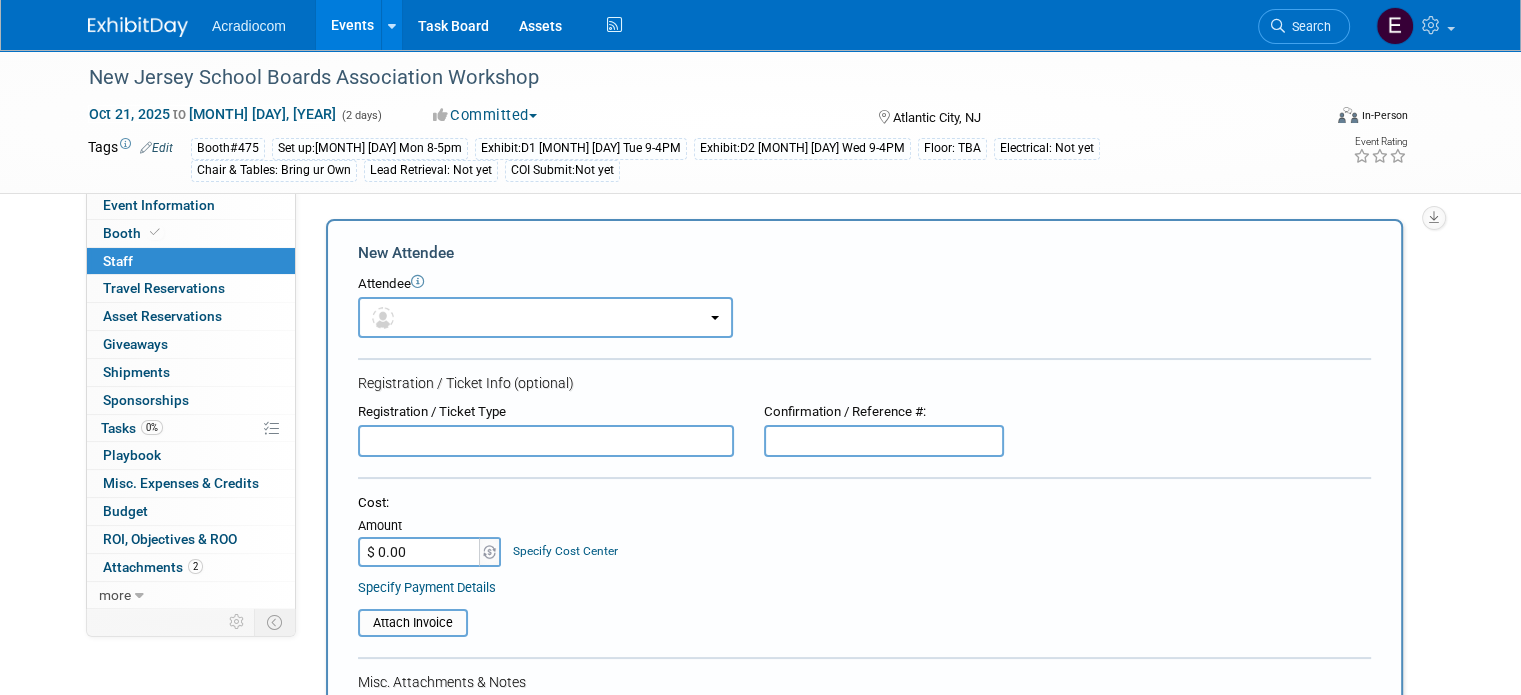 scroll, scrollTop: 0, scrollLeft: 0, axis: both 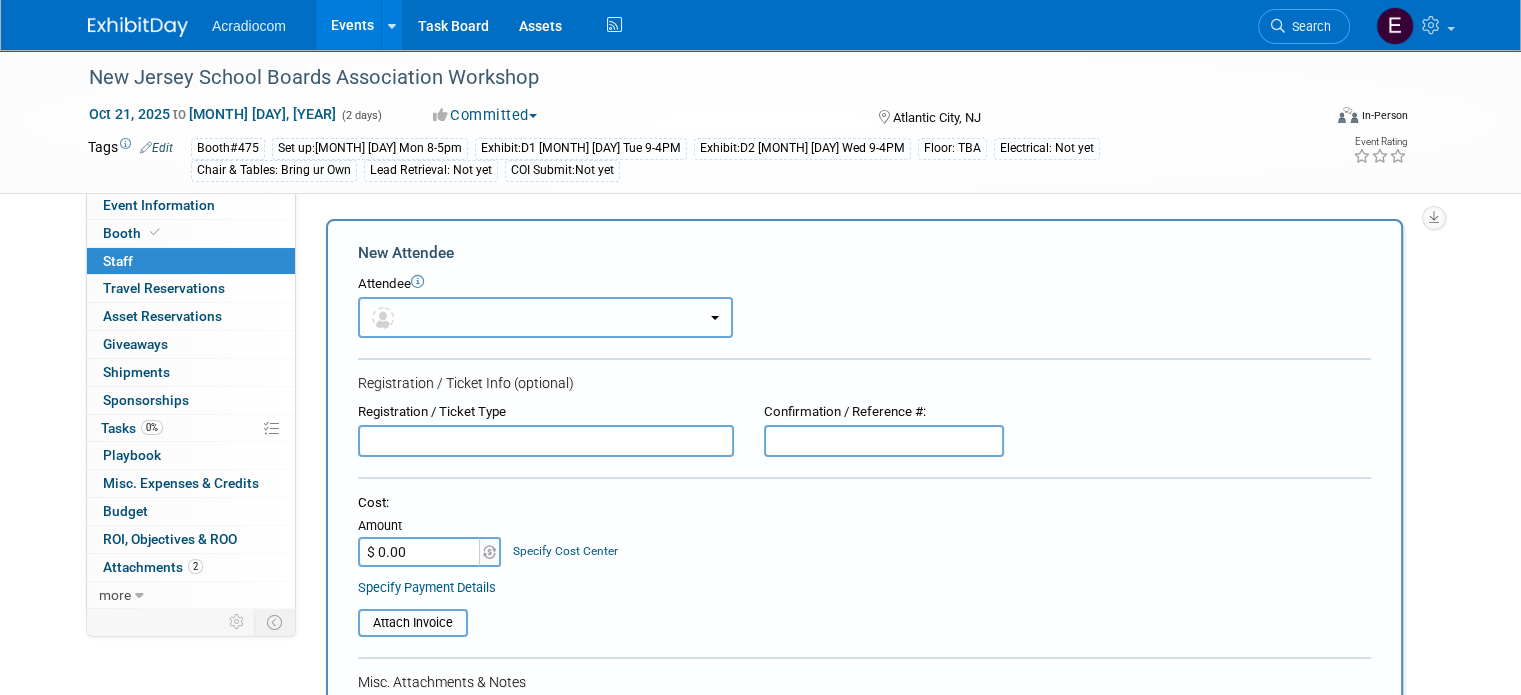 click at bounding box center [545, 317] 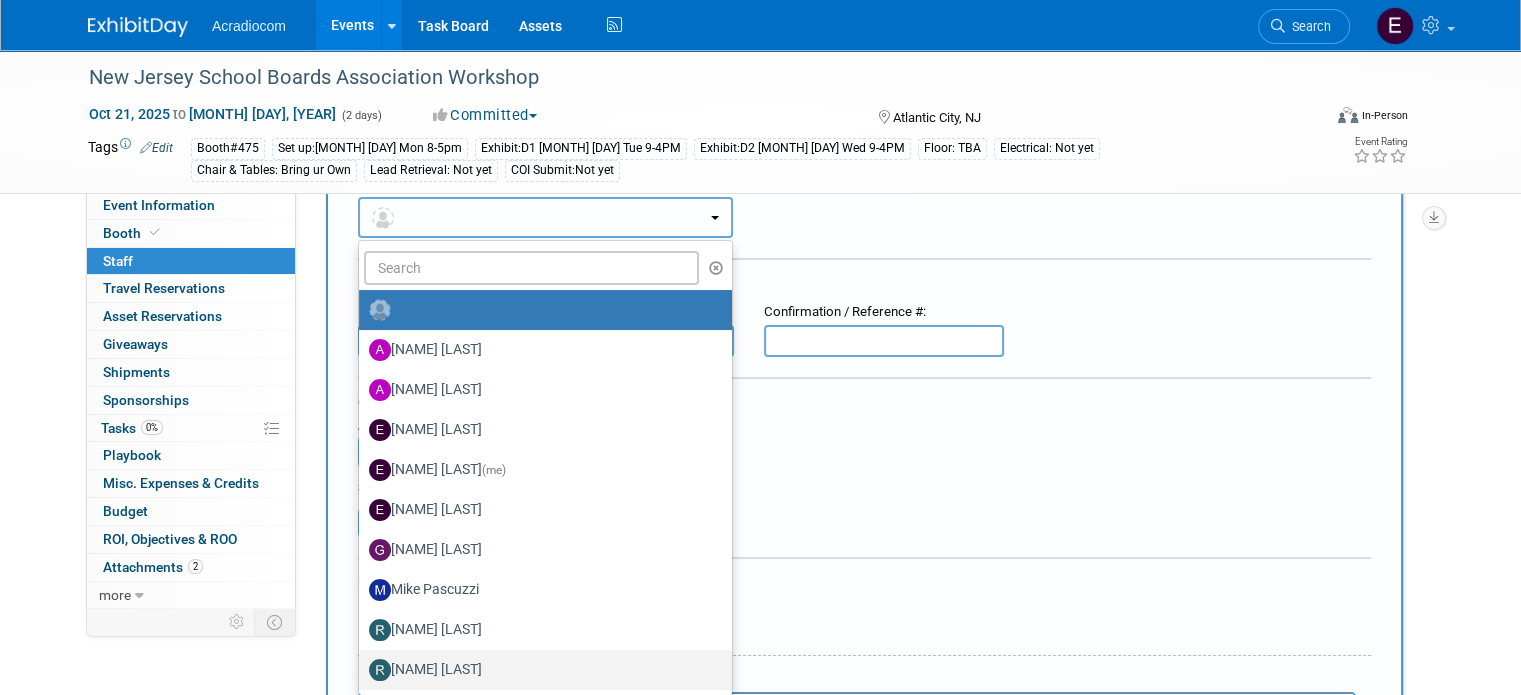 scroll, scrollTop: 200, scrollLeft: 0, axis: vertical 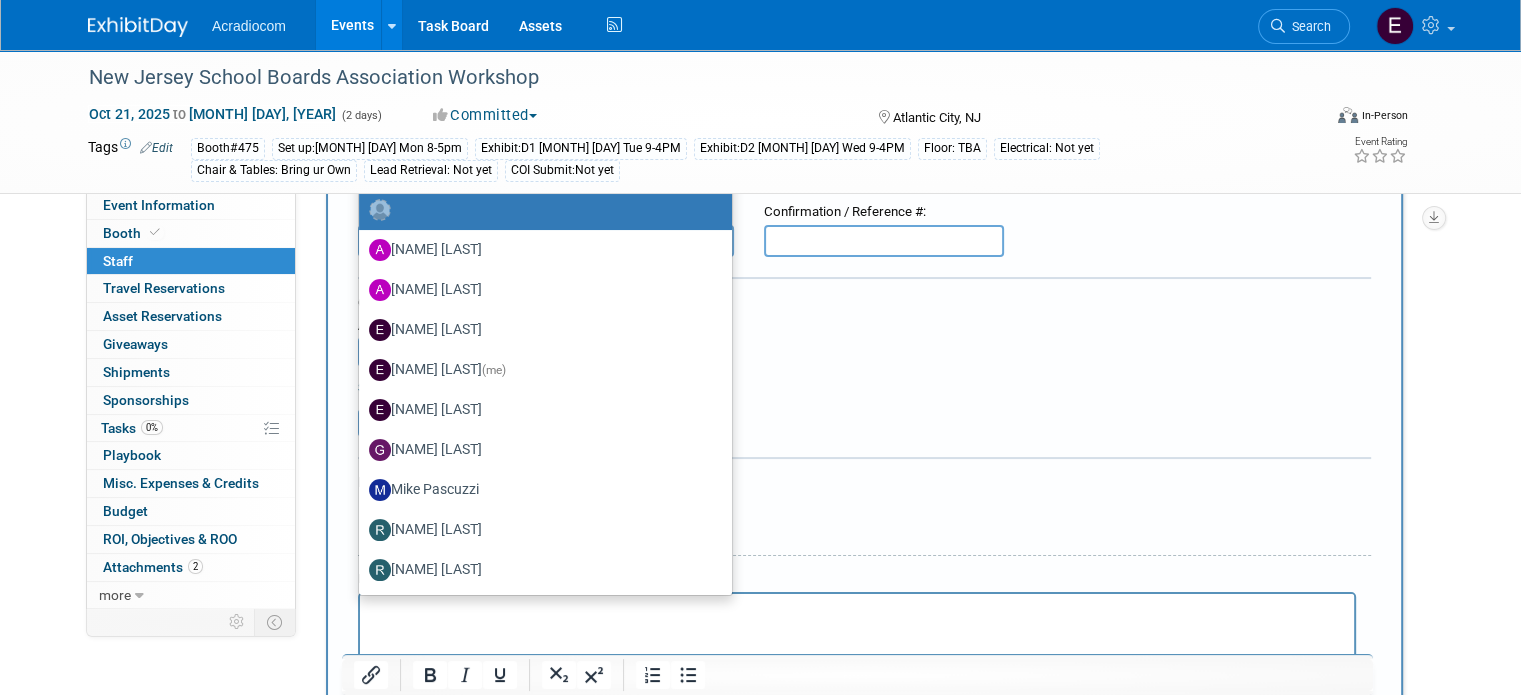 click on "Specify Payment Details" at bounding box center [864, 387] 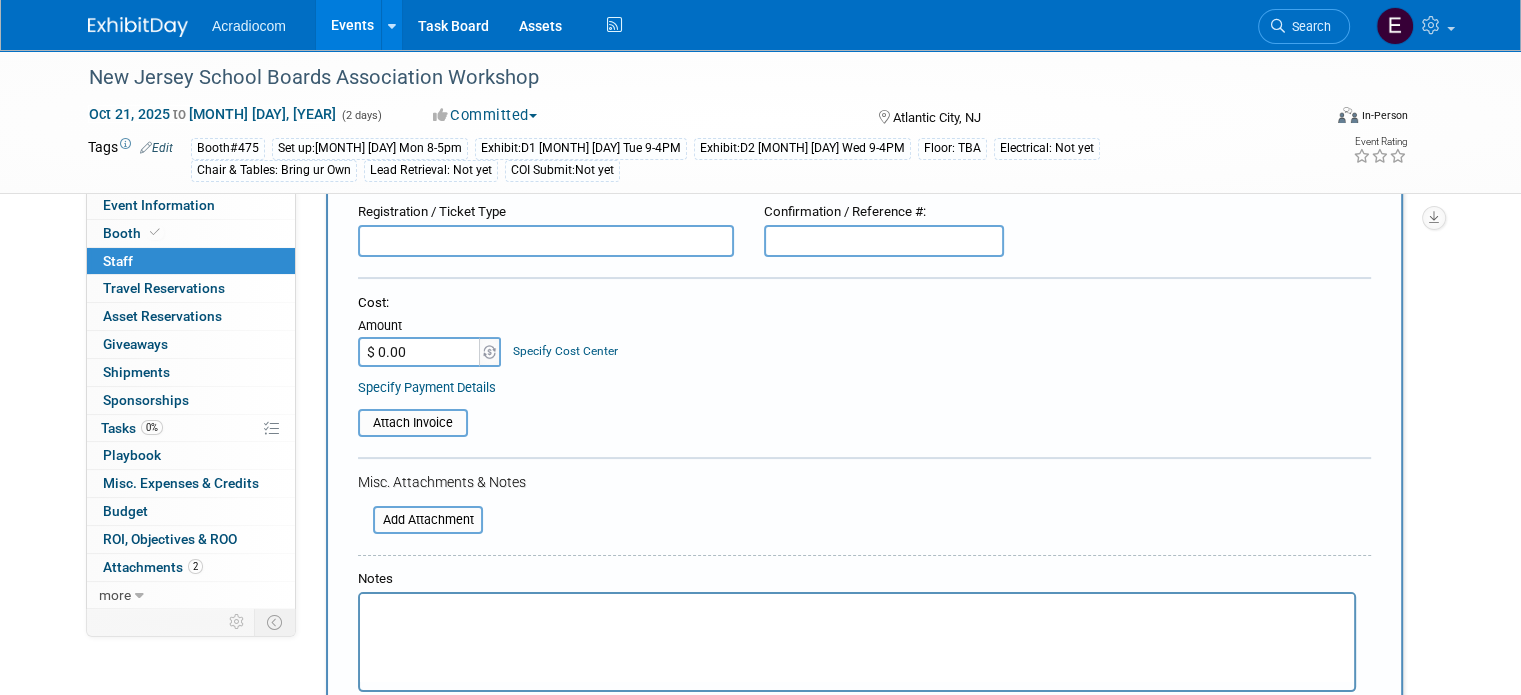 scroll, scrollTop: 0, scrollLeft: 0, axis: both 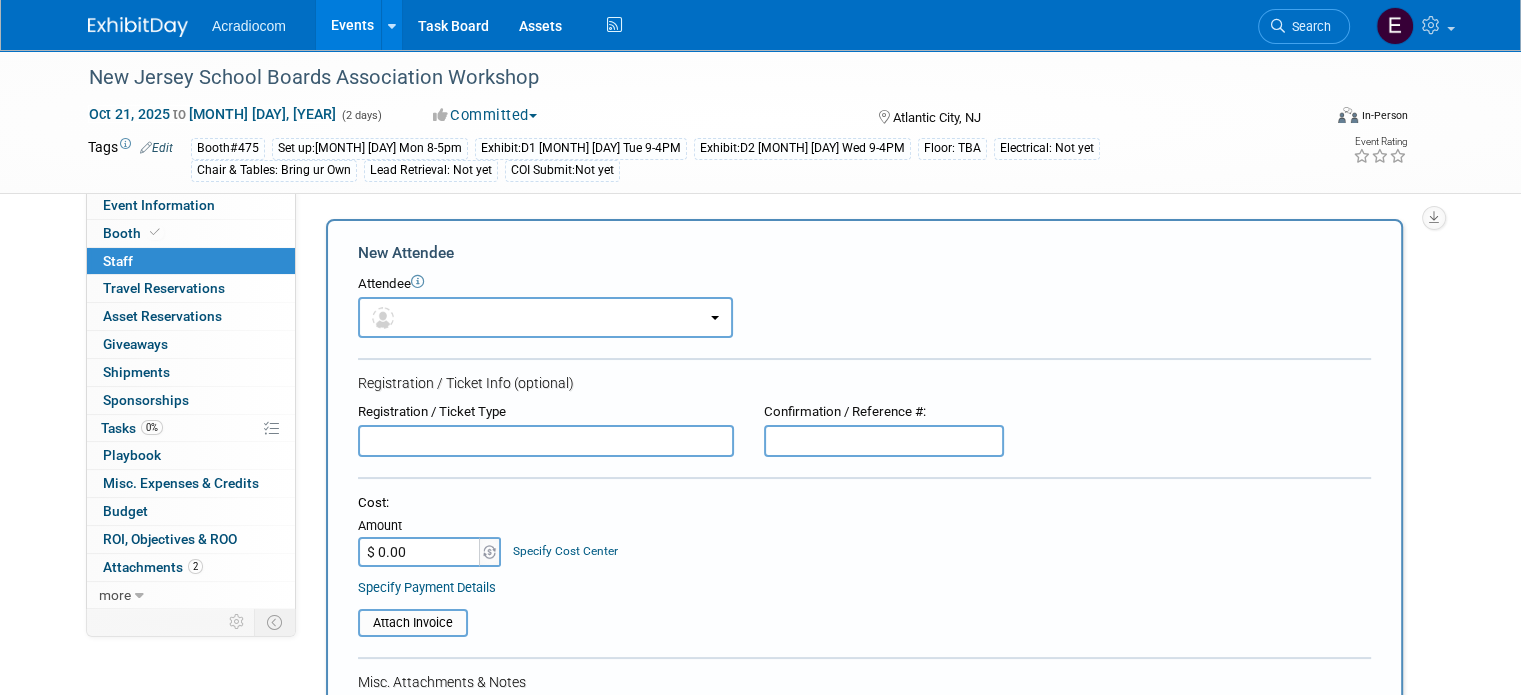 click at bounding box center [138, 27] 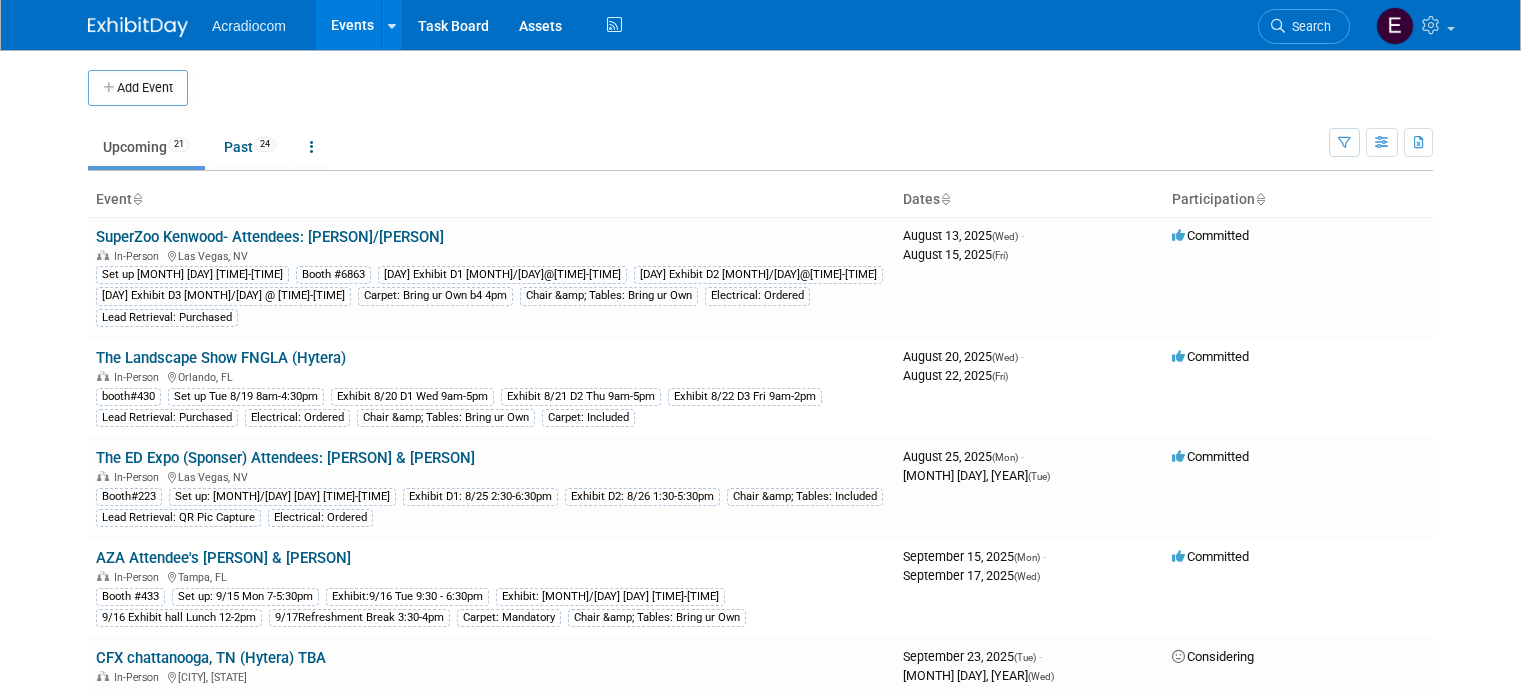 scroll, scrollTop: 0, scrollLeft: 0, axis: both 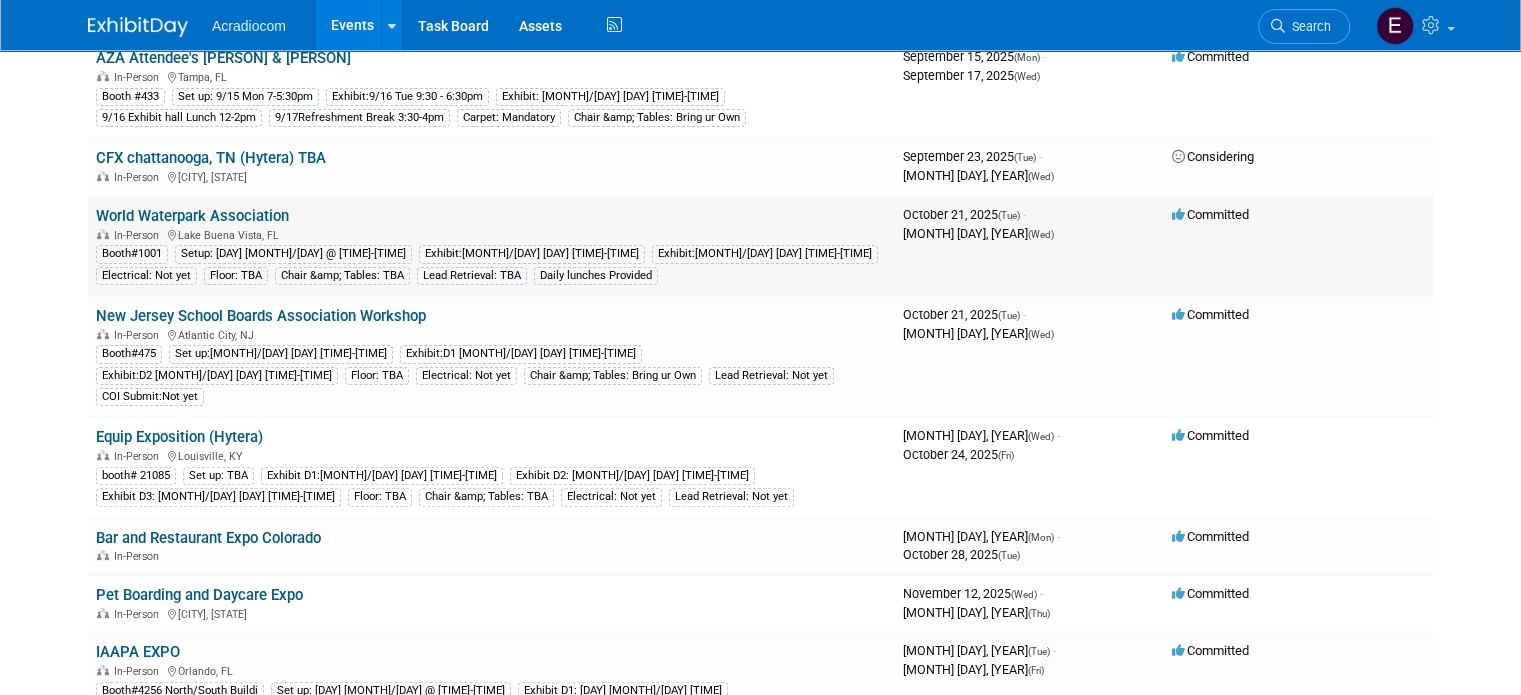 click on "World Waterpark Association" at bounding box center [192, 216] 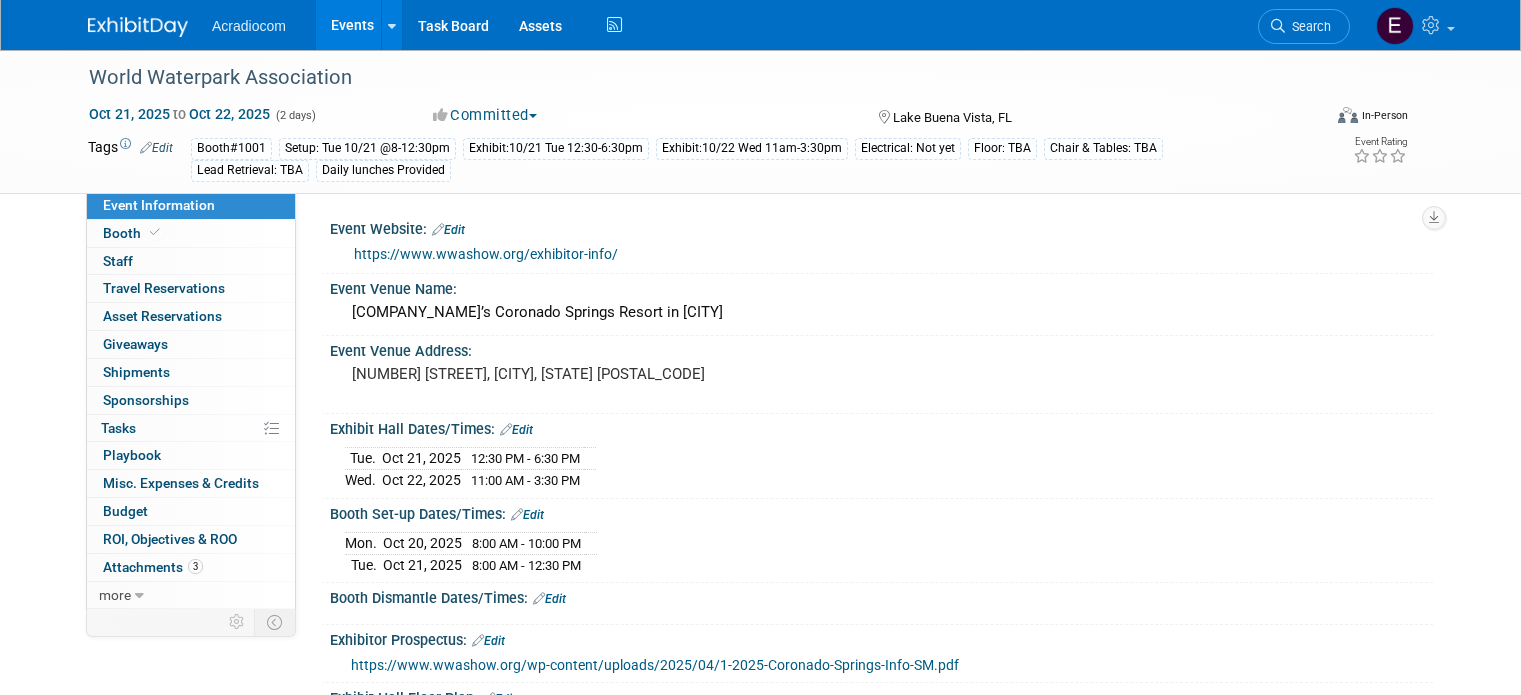 scroll, scrollTop: 0, scrollLeft: 0, axis: both 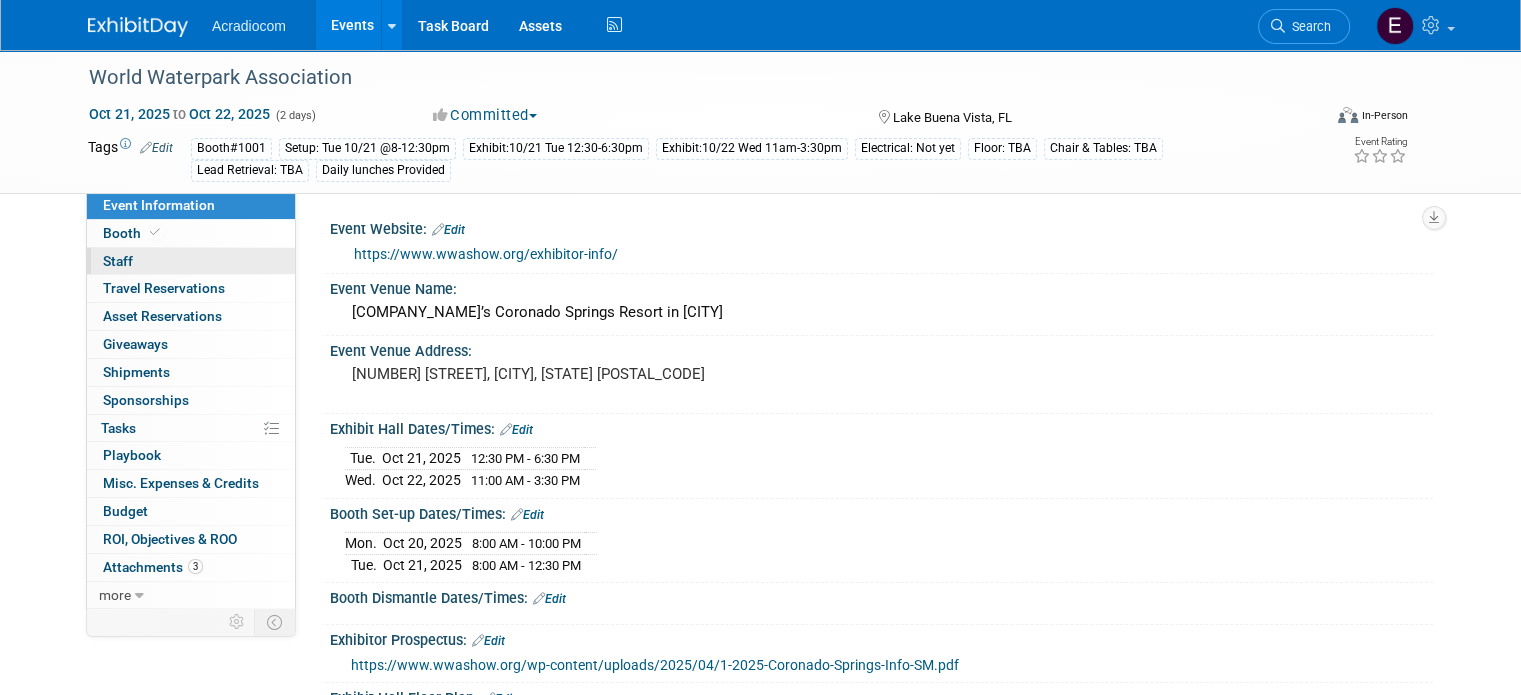 click on "0
Staff 0" at bounding box center (191, 261) 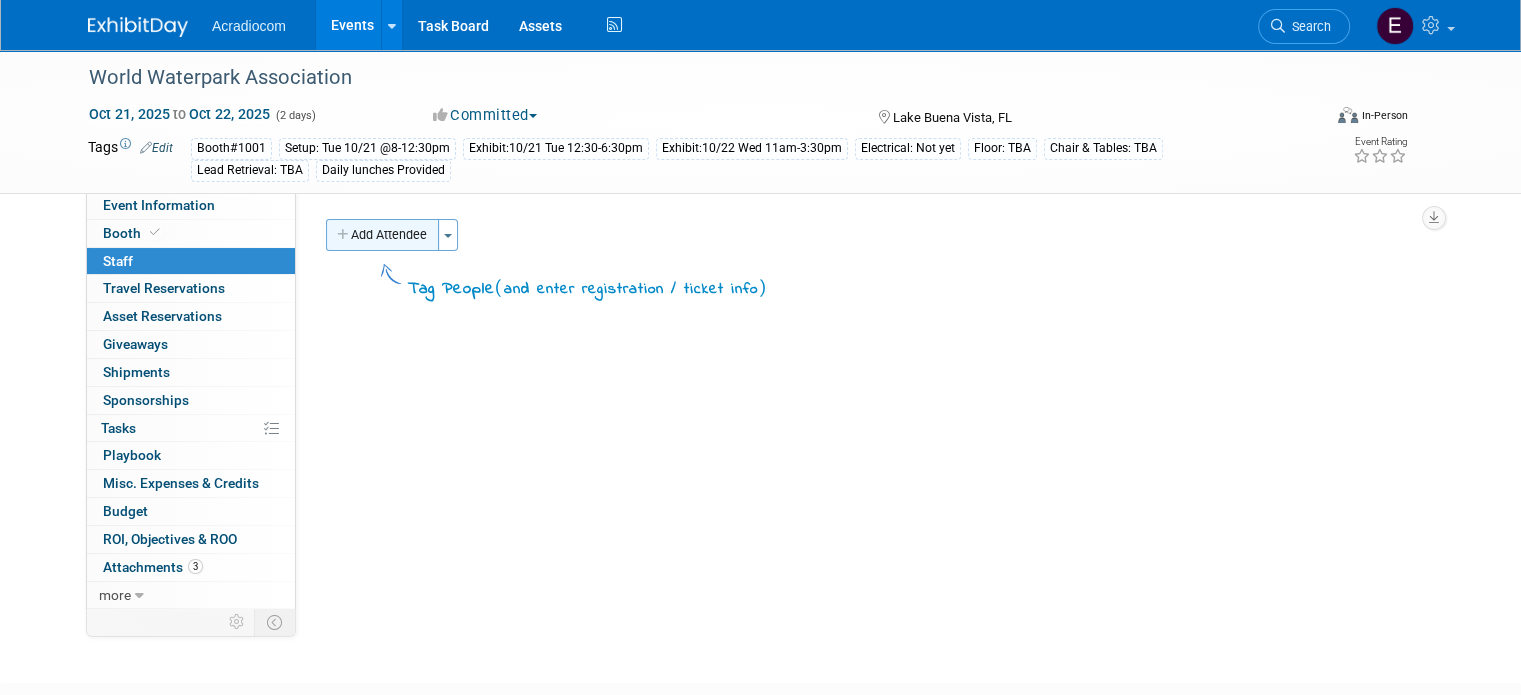 click on "Add Attendee" at bounding box center (382, 235) 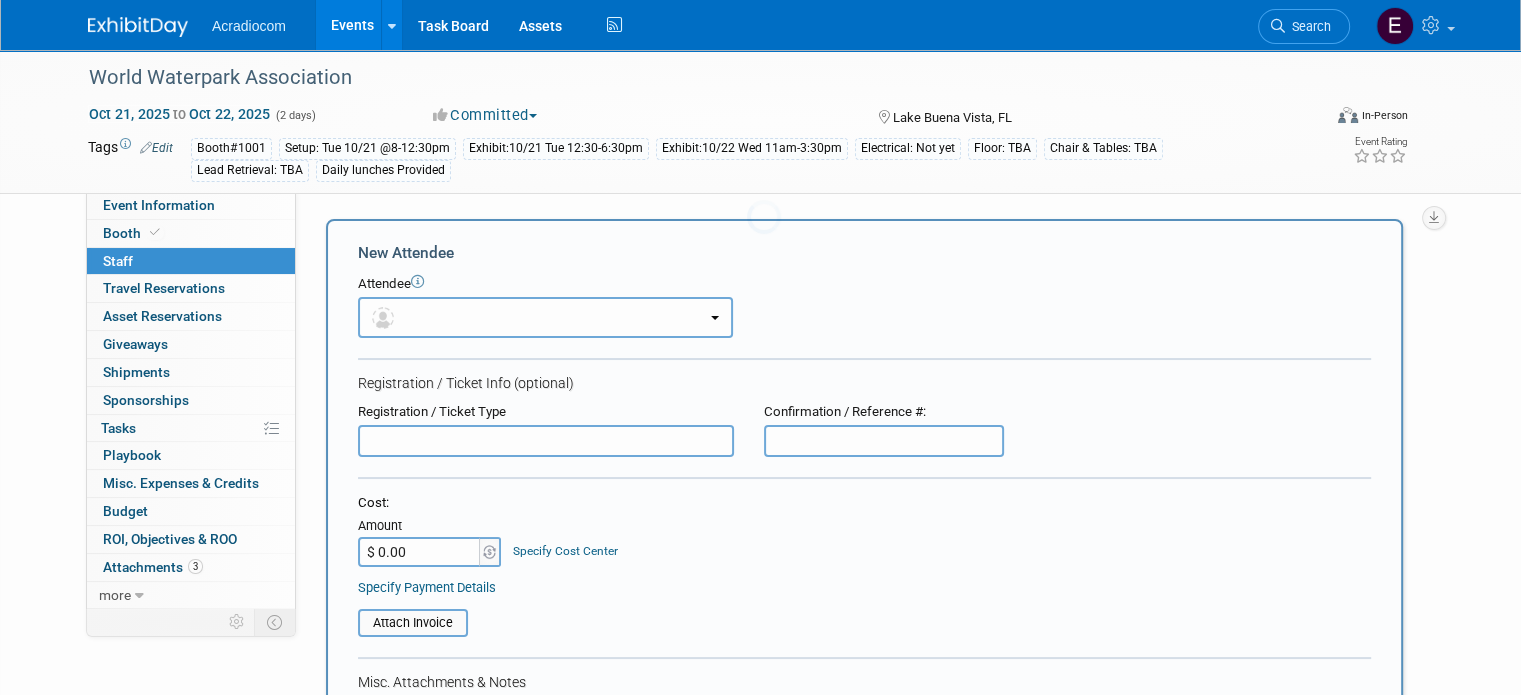 scroll, scrollTop: 0, scrollLeft: 0, axis: both 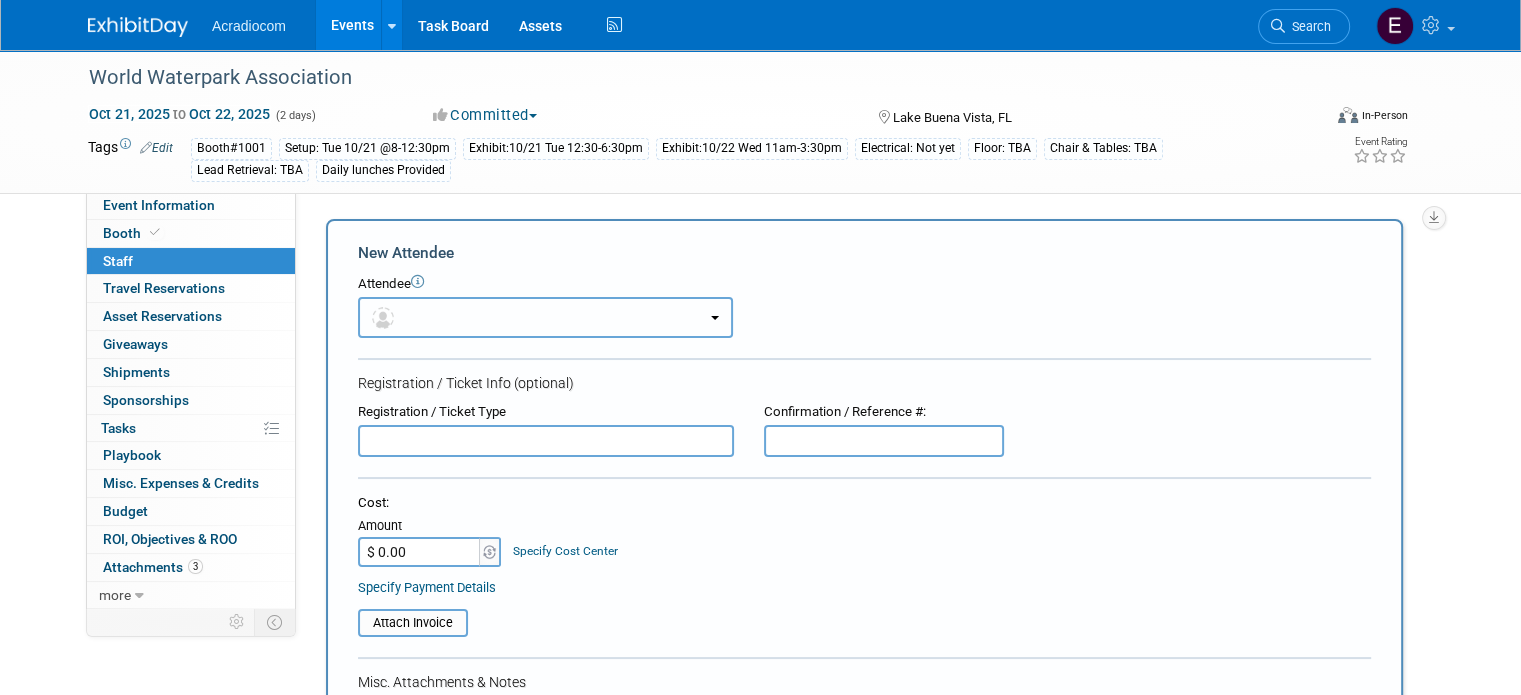 click at bounding box center (386, 317) 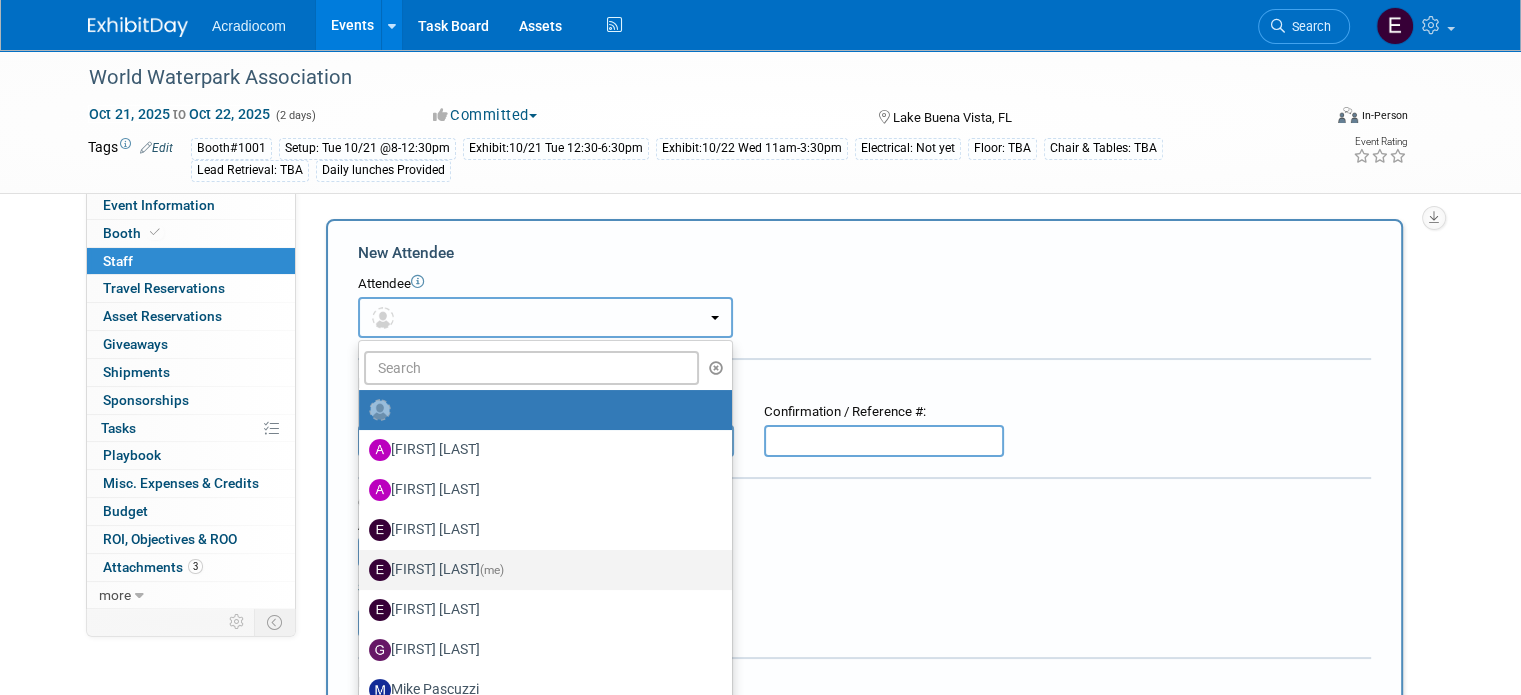 scroll, scrollTop: 100, scrollLeft: 0, axis: vertical 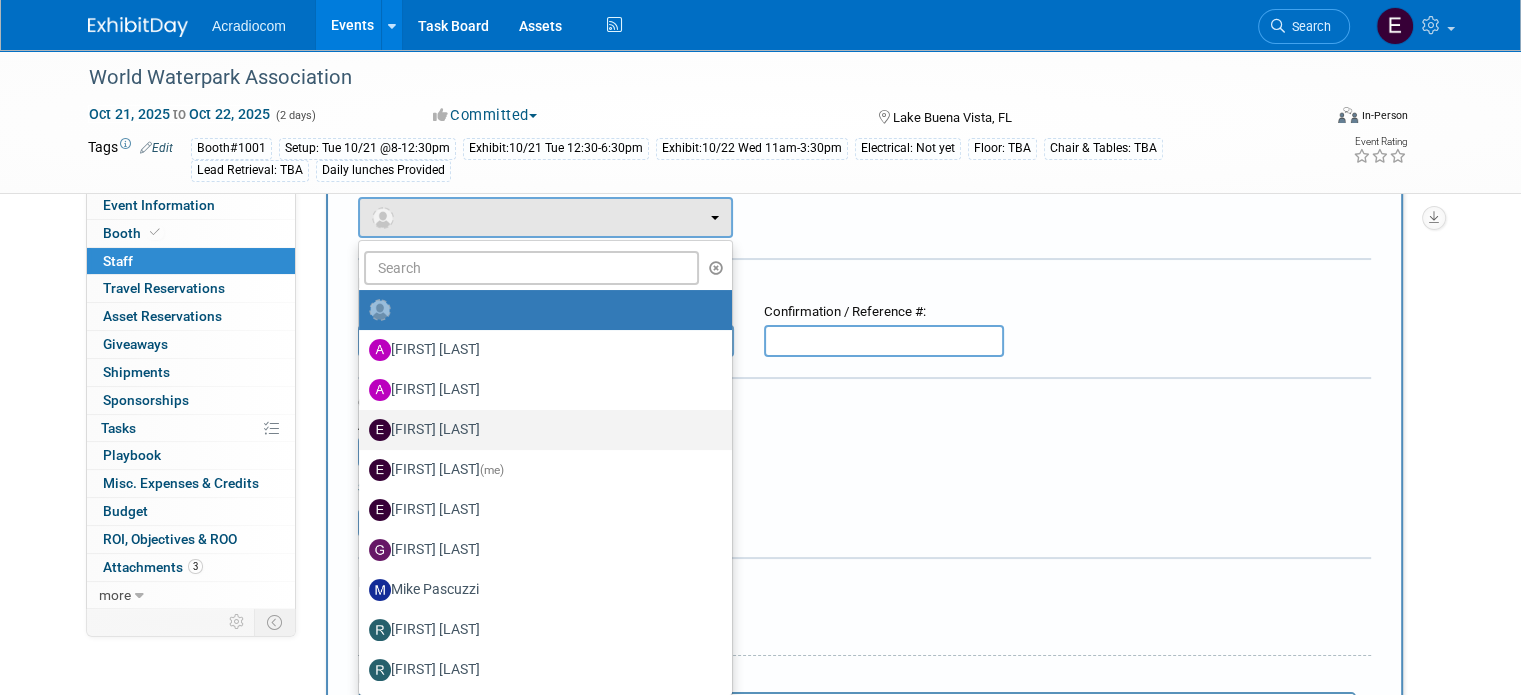 click on "[NAME] [LAST_NAME]" at bounding box center (540, 430) 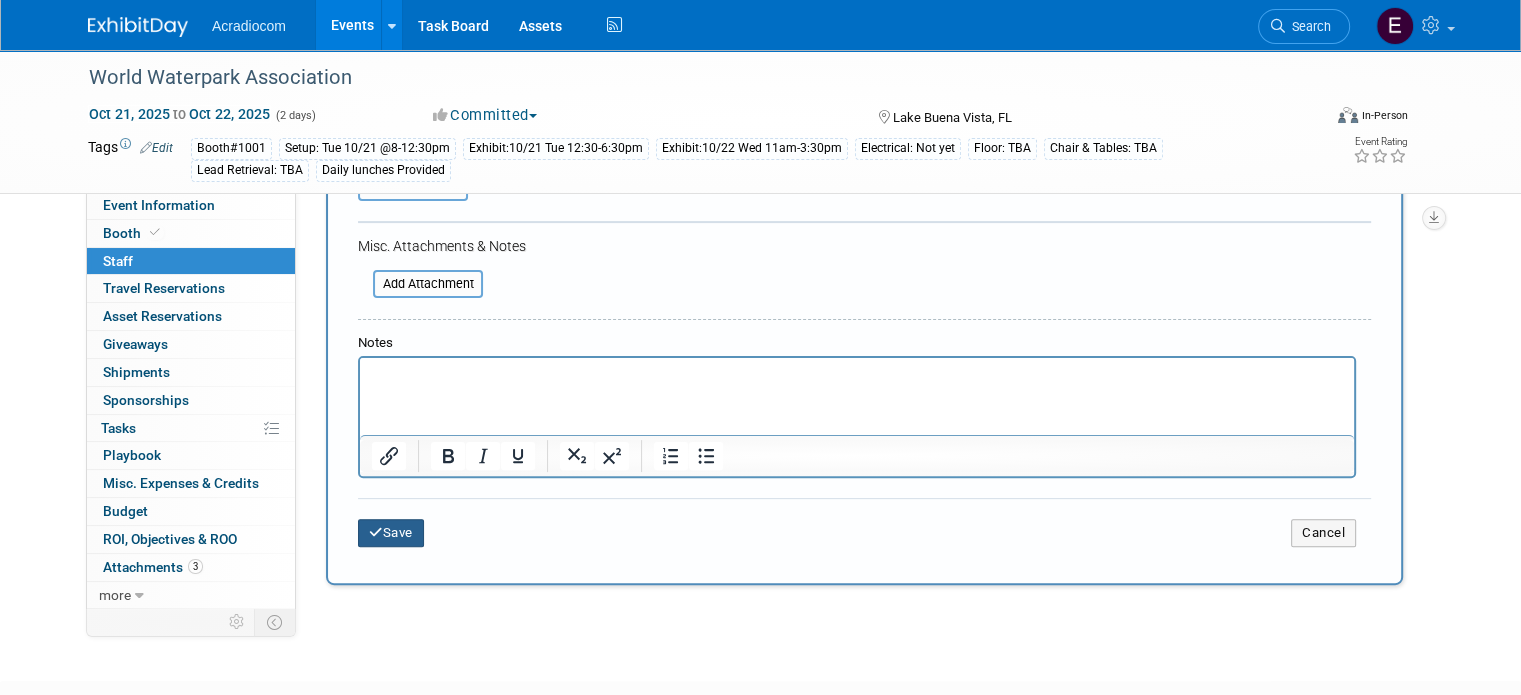 click on "Save" at bounding box center (391, 533) 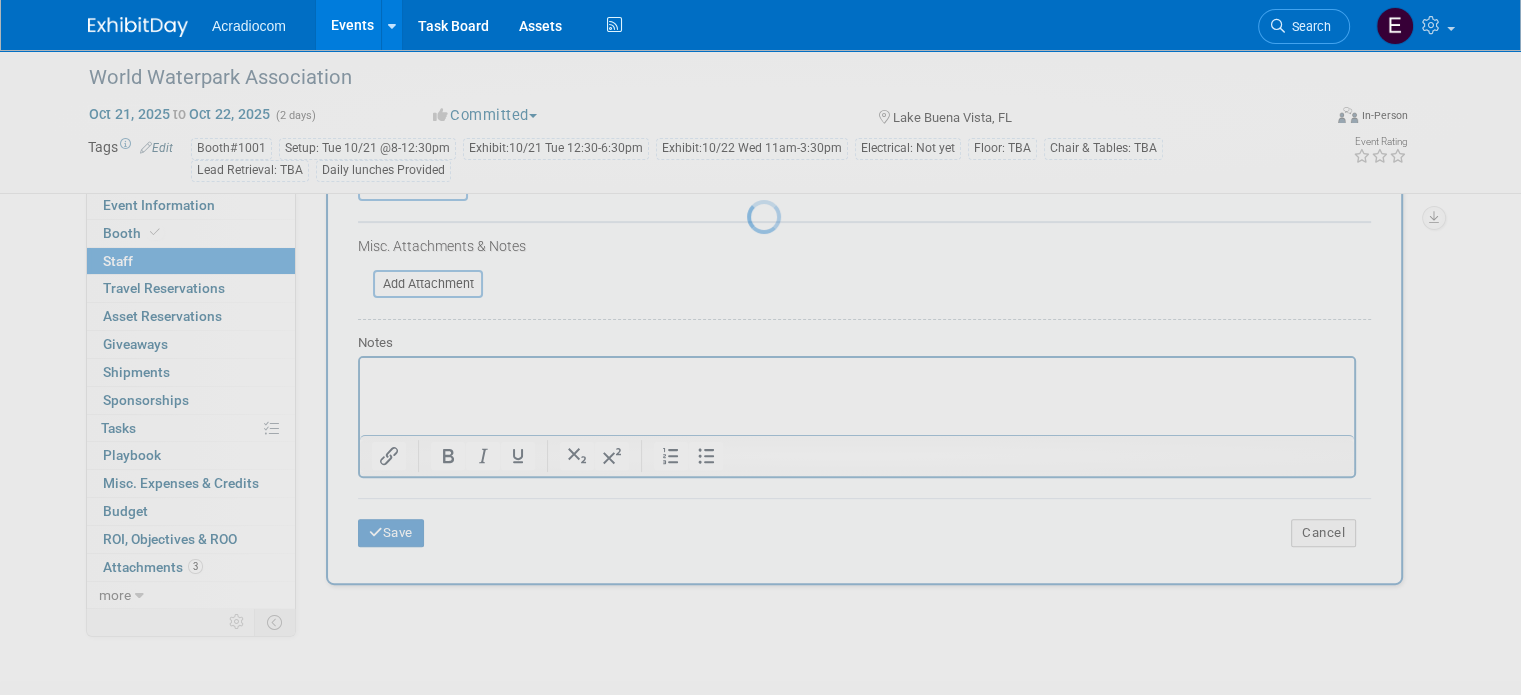 scroll, scrollTop: 128, scrollLeft: 0, axis: vertical 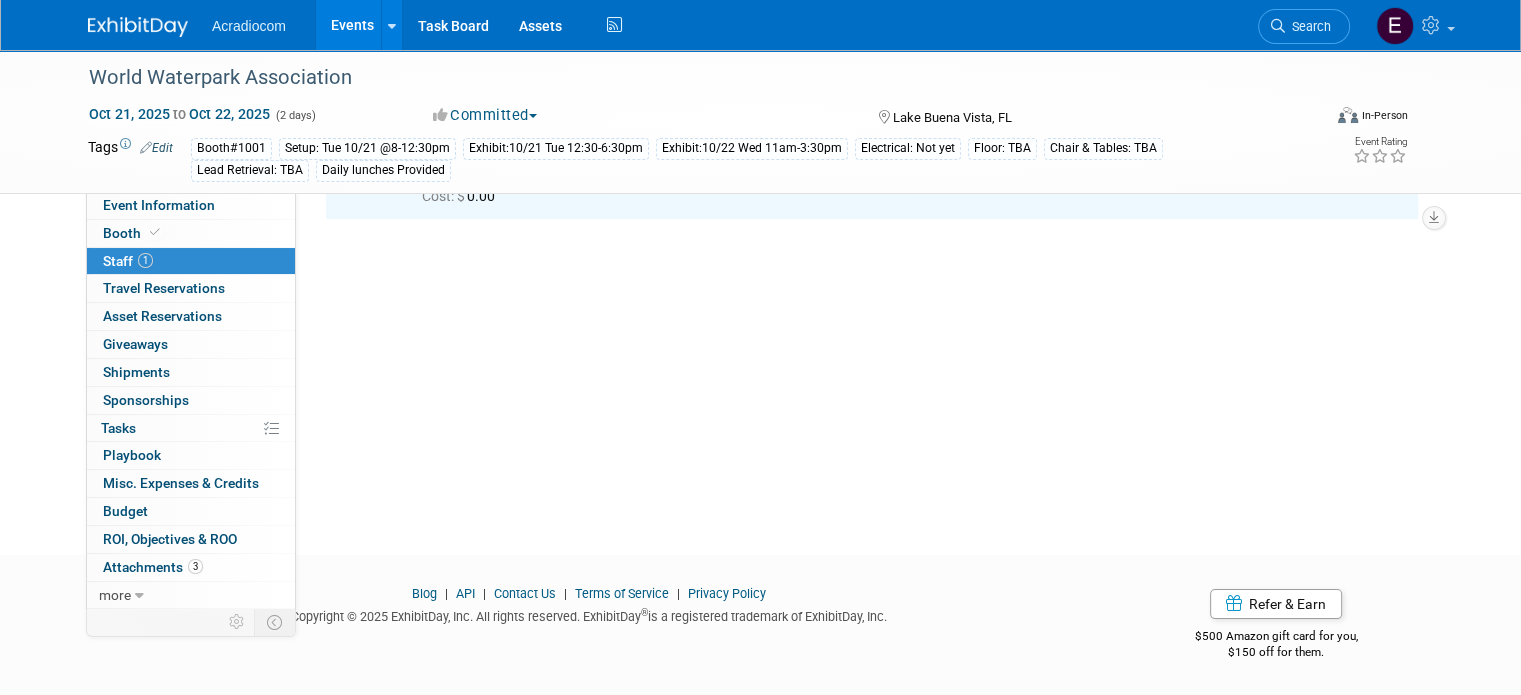 click at bounding box center [138, 27] 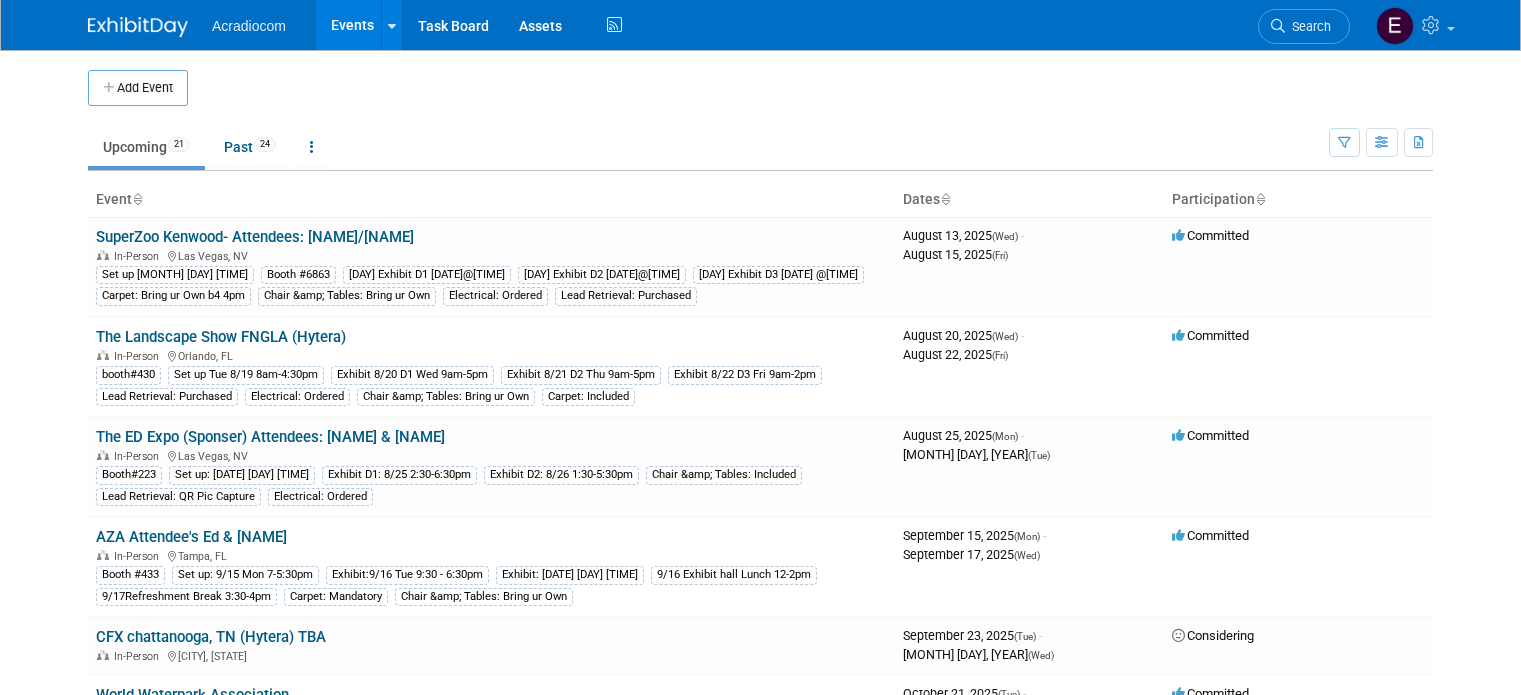scroll, scrollTop: 0, scrollLeft: 0, axis: both 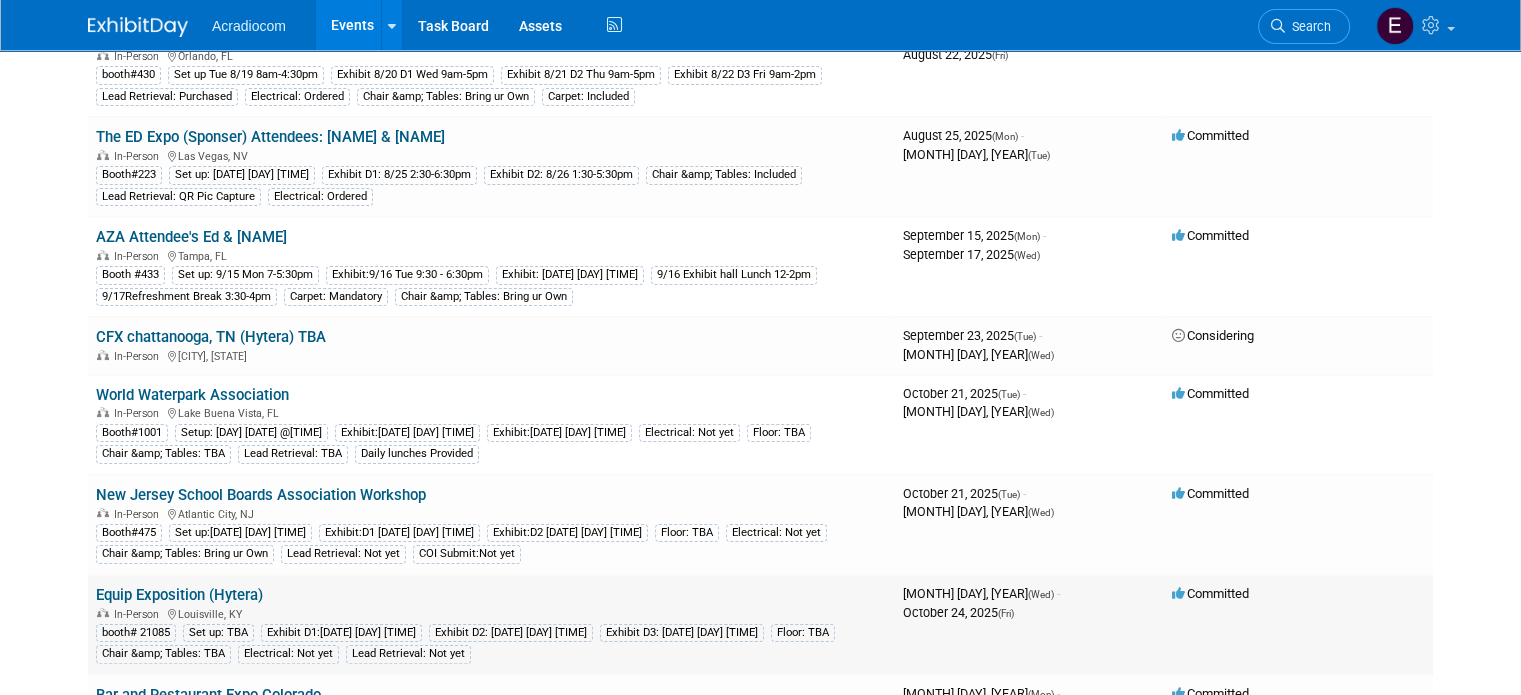 click on "Equip Exposition (Hytera)" at bounding box center [179, 595] 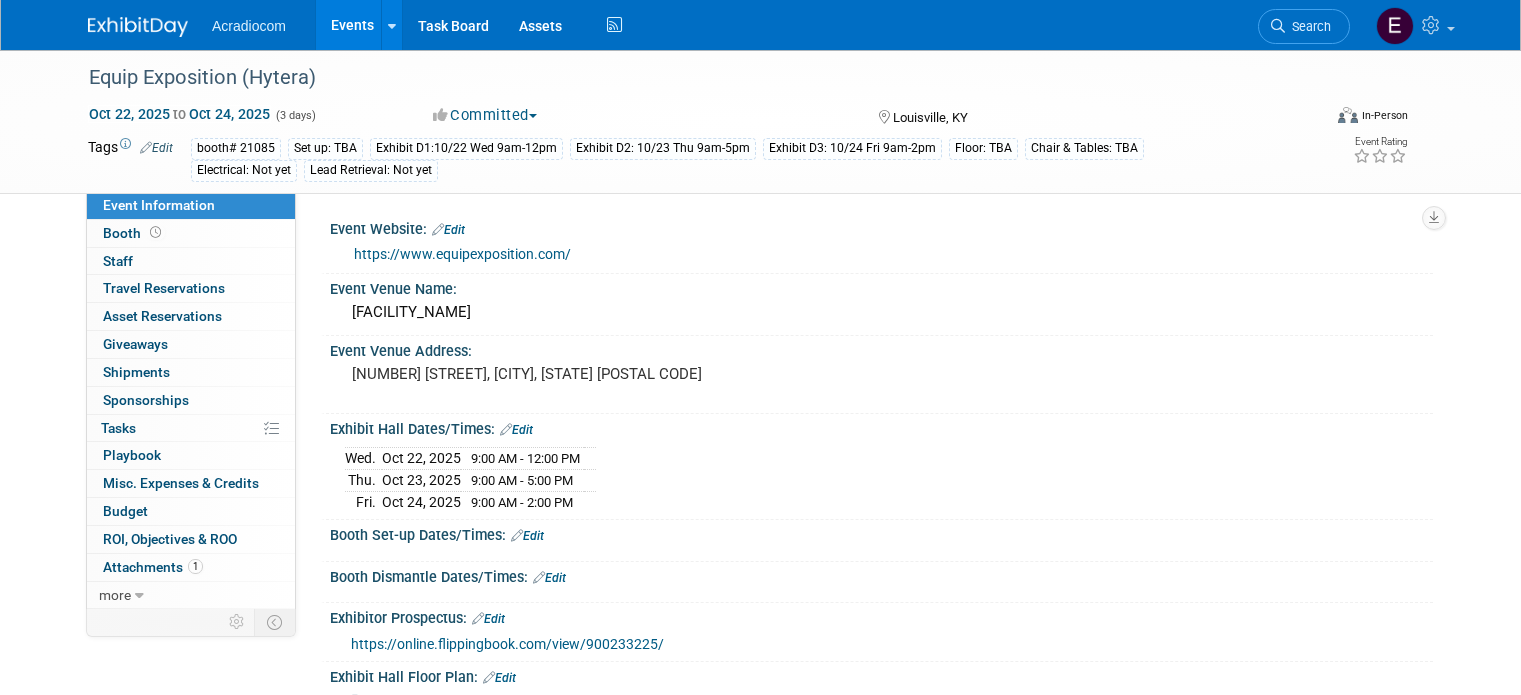 scroll, scrollTop: 0, scrollLeft: 0, axis: both 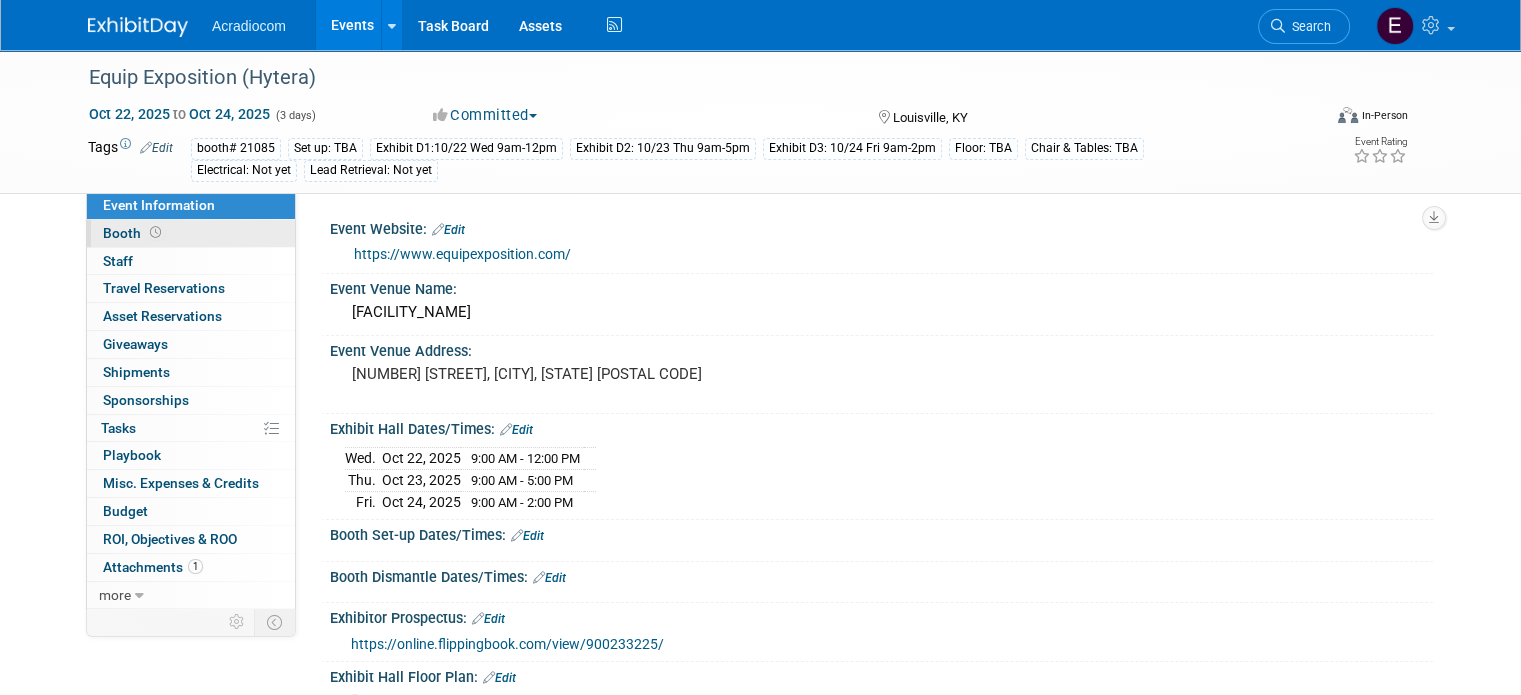 click on "Booth" at bounding box center (191, 233) 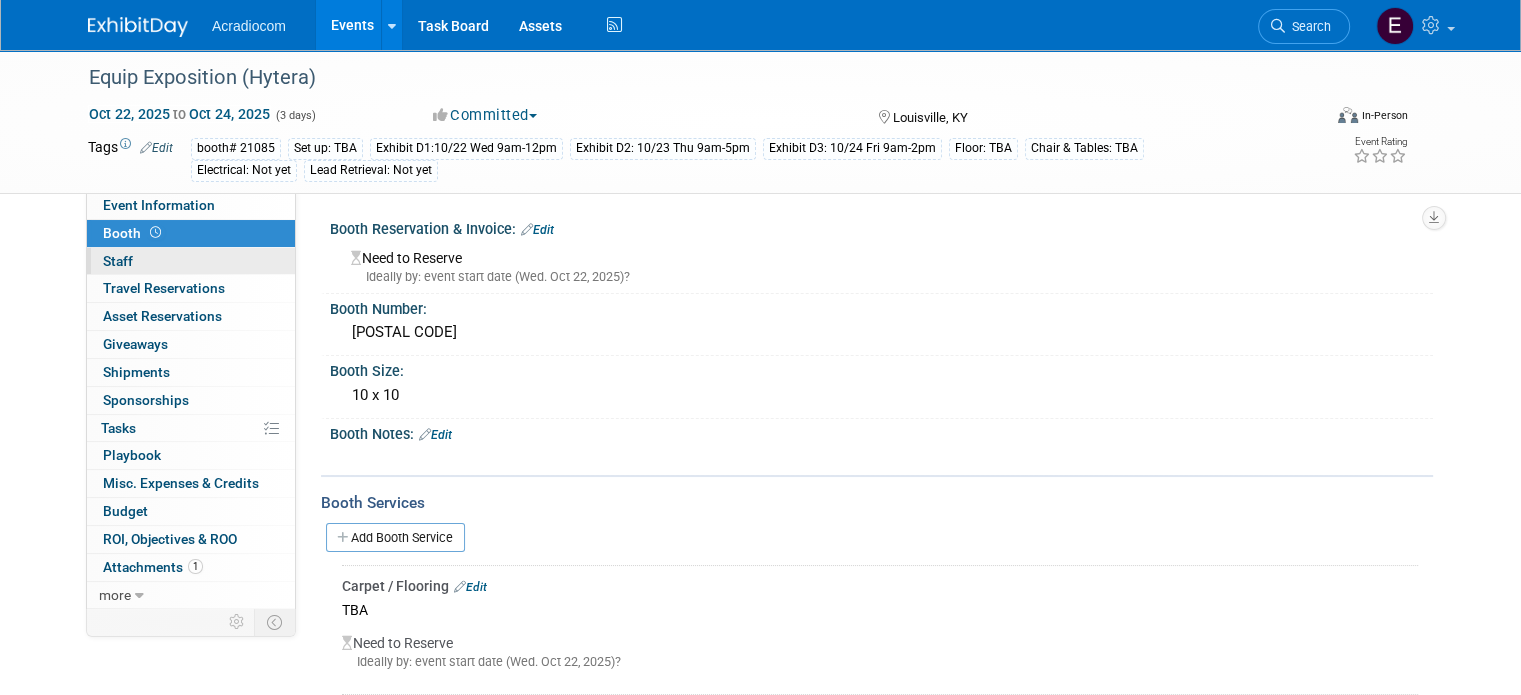 click on "0
Staff 0" at bounding box center [191, 261] 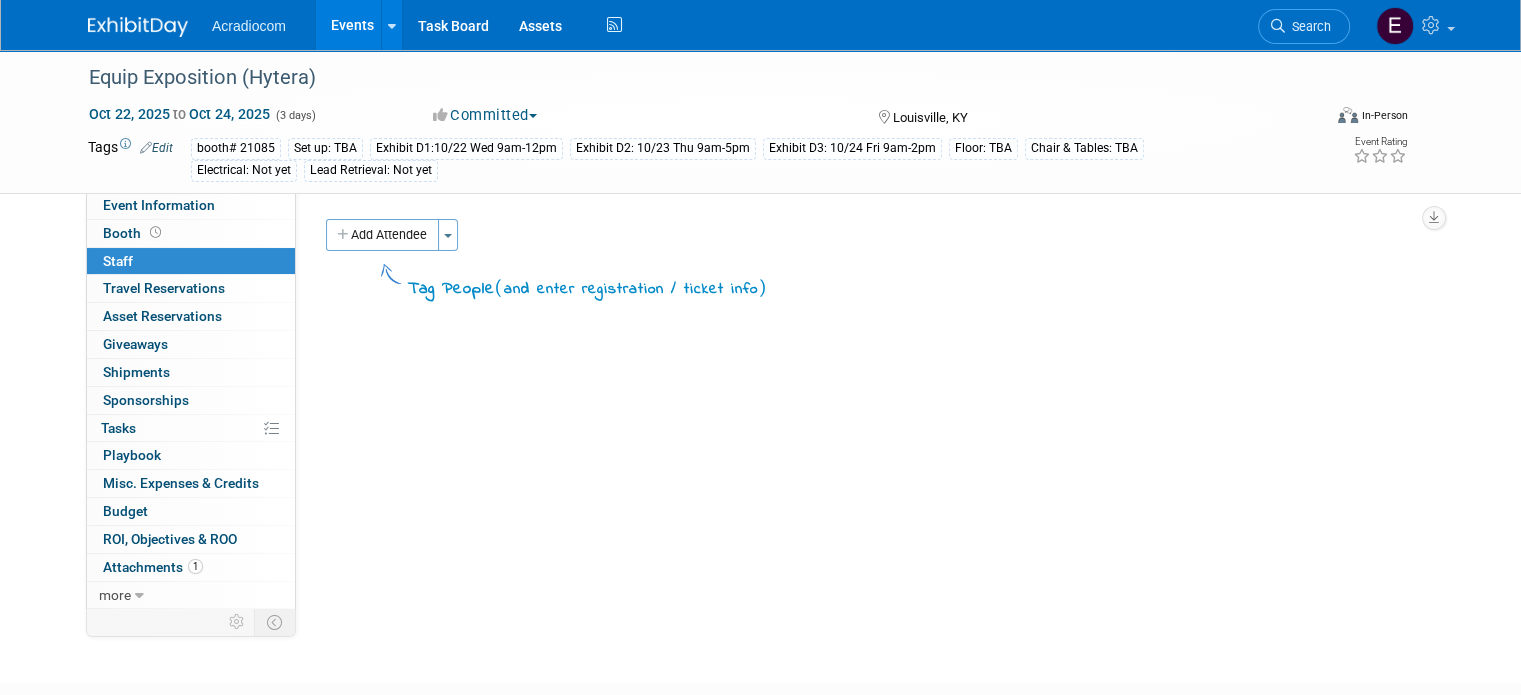click on "Set up: TBA" at bounding box center (325, 148) 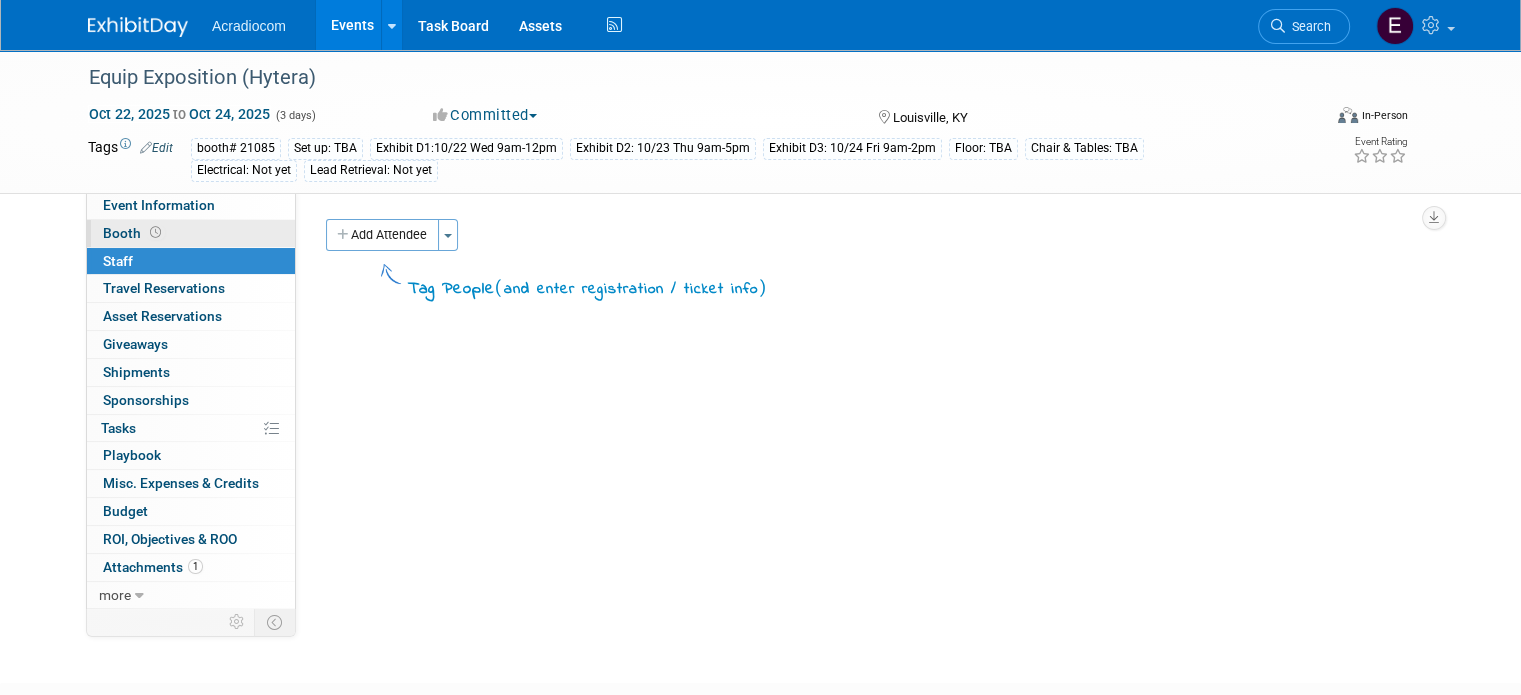 click on "Booth" at bounding box center (191, 233) 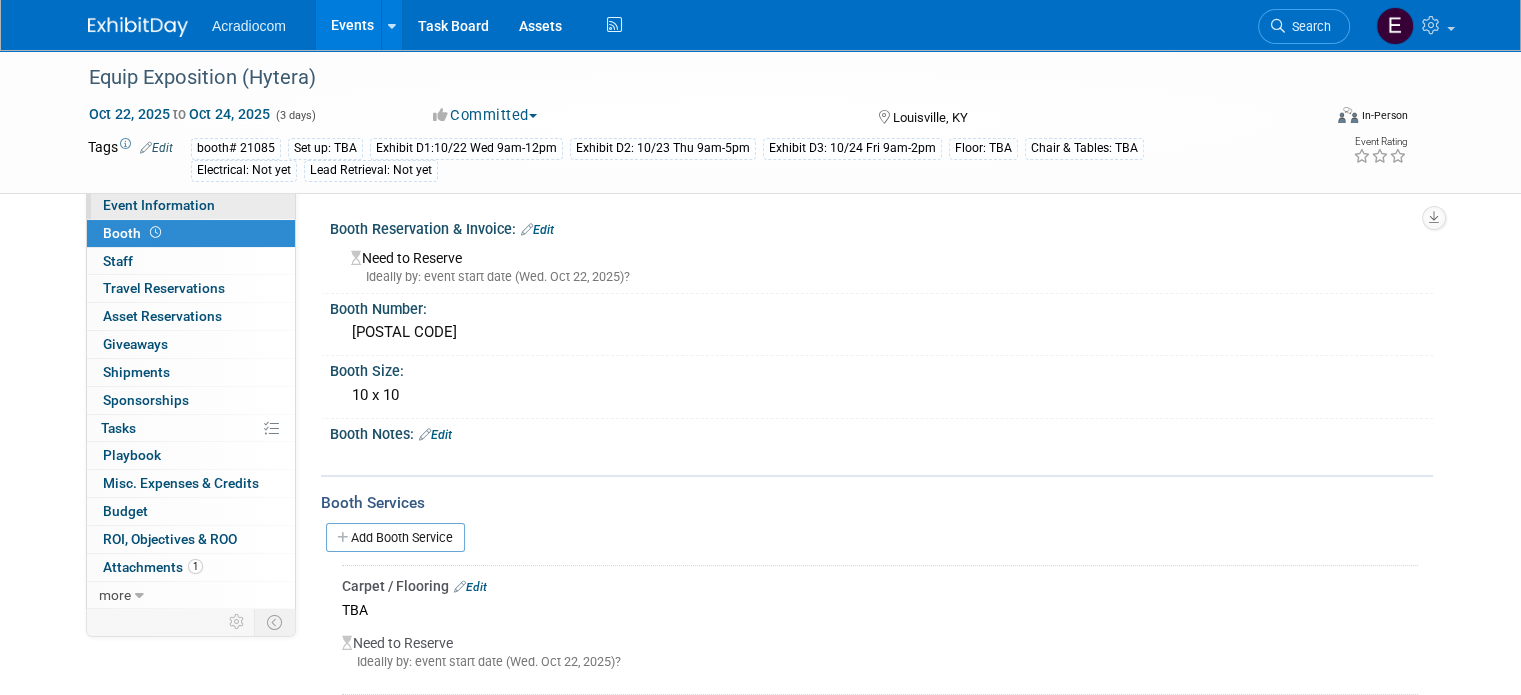 click on "Event Information" at bounding box center [159, 205] 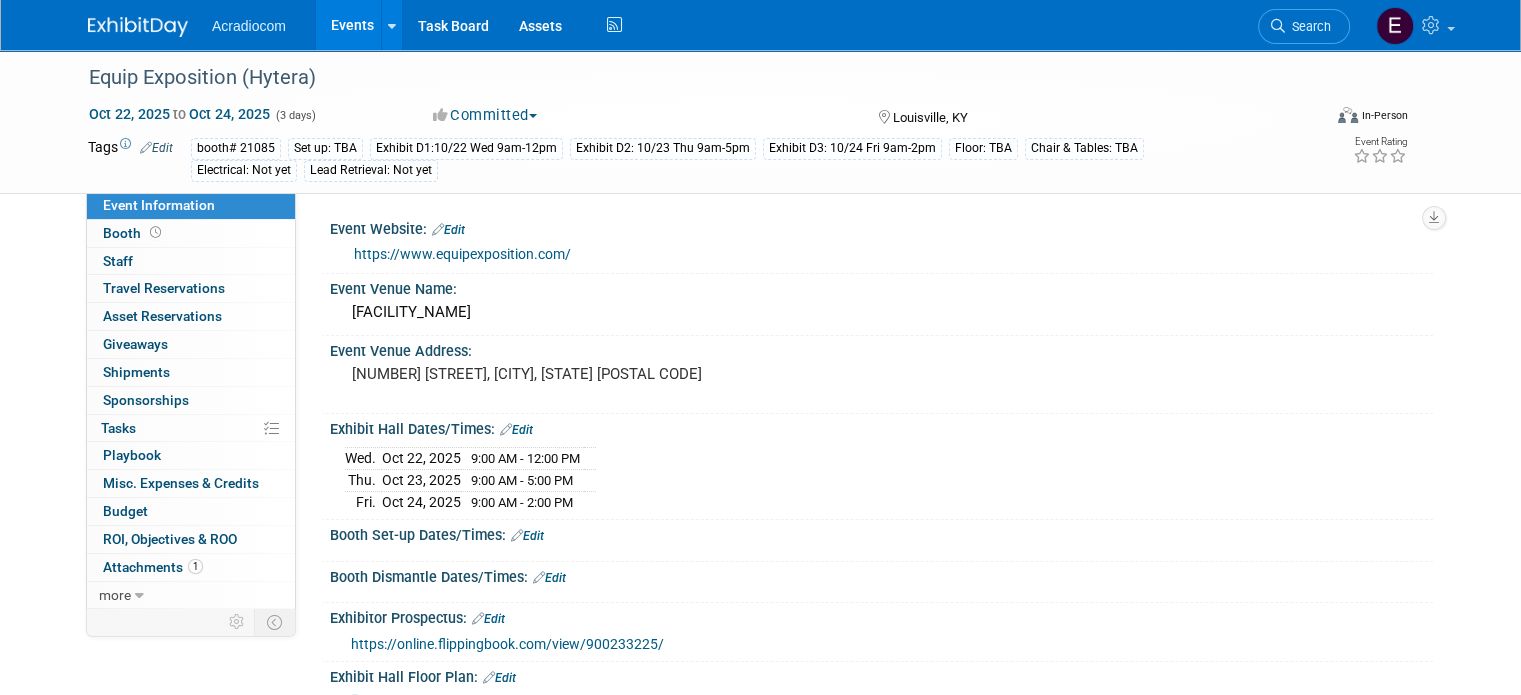 click on "https://www.equipexposition.com/" at bounding box center [886, 254] 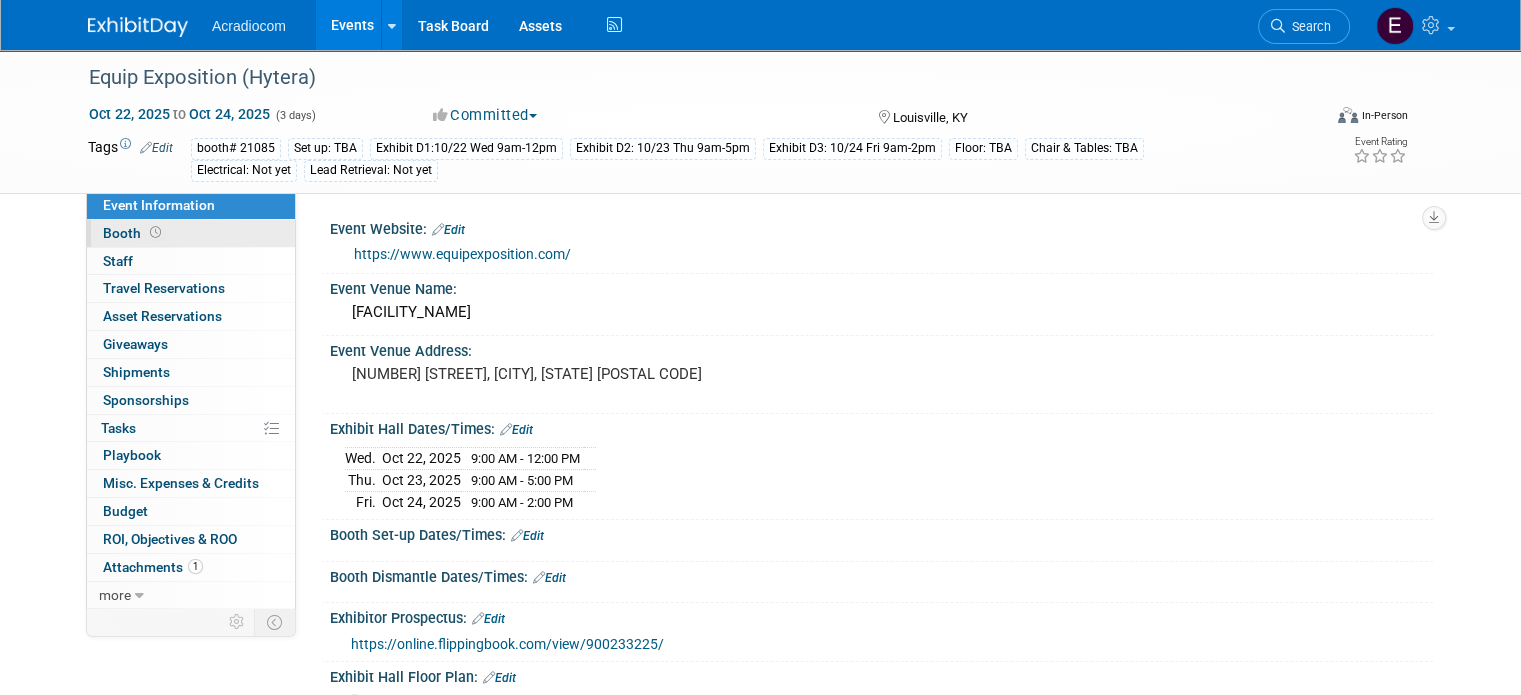 click on "Booth" at bounding box center [191, 233] 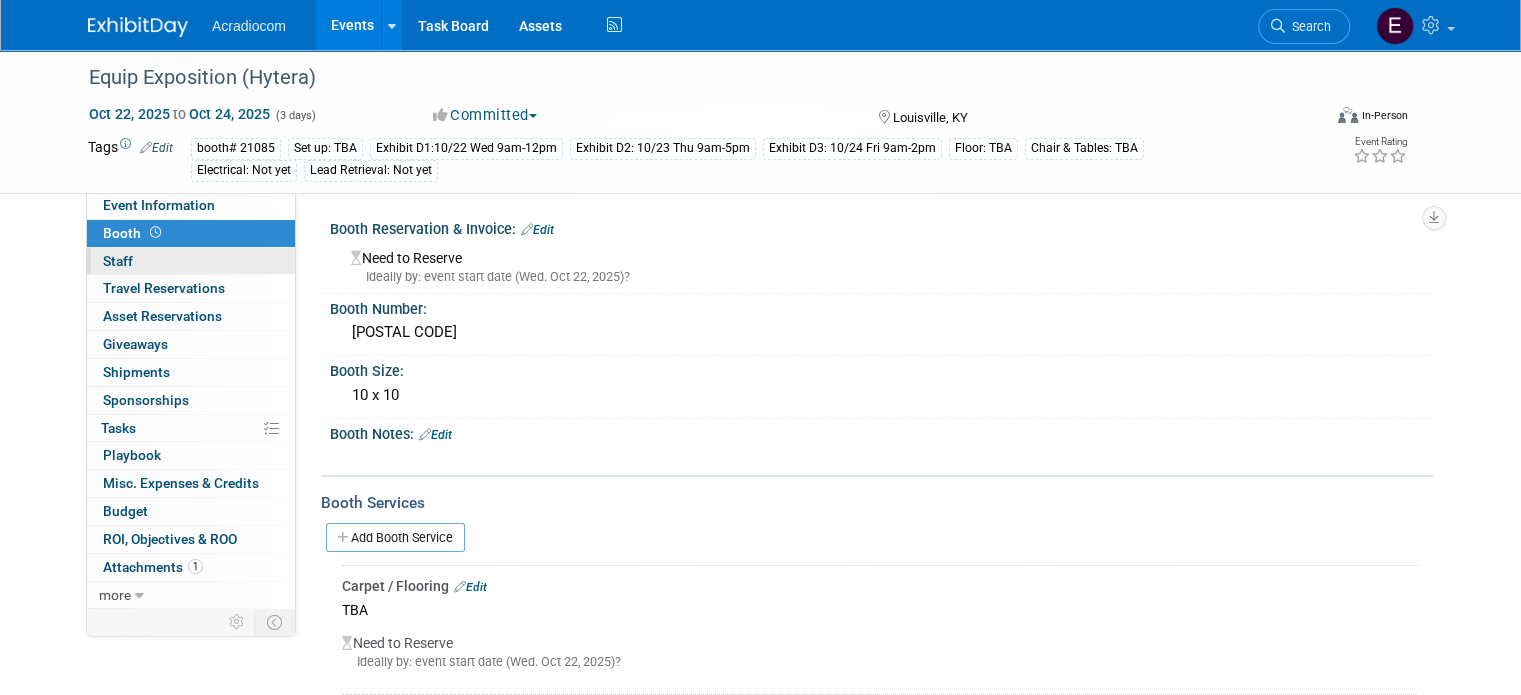 click on "0
Staff 0" at bounding box center (191, 261) 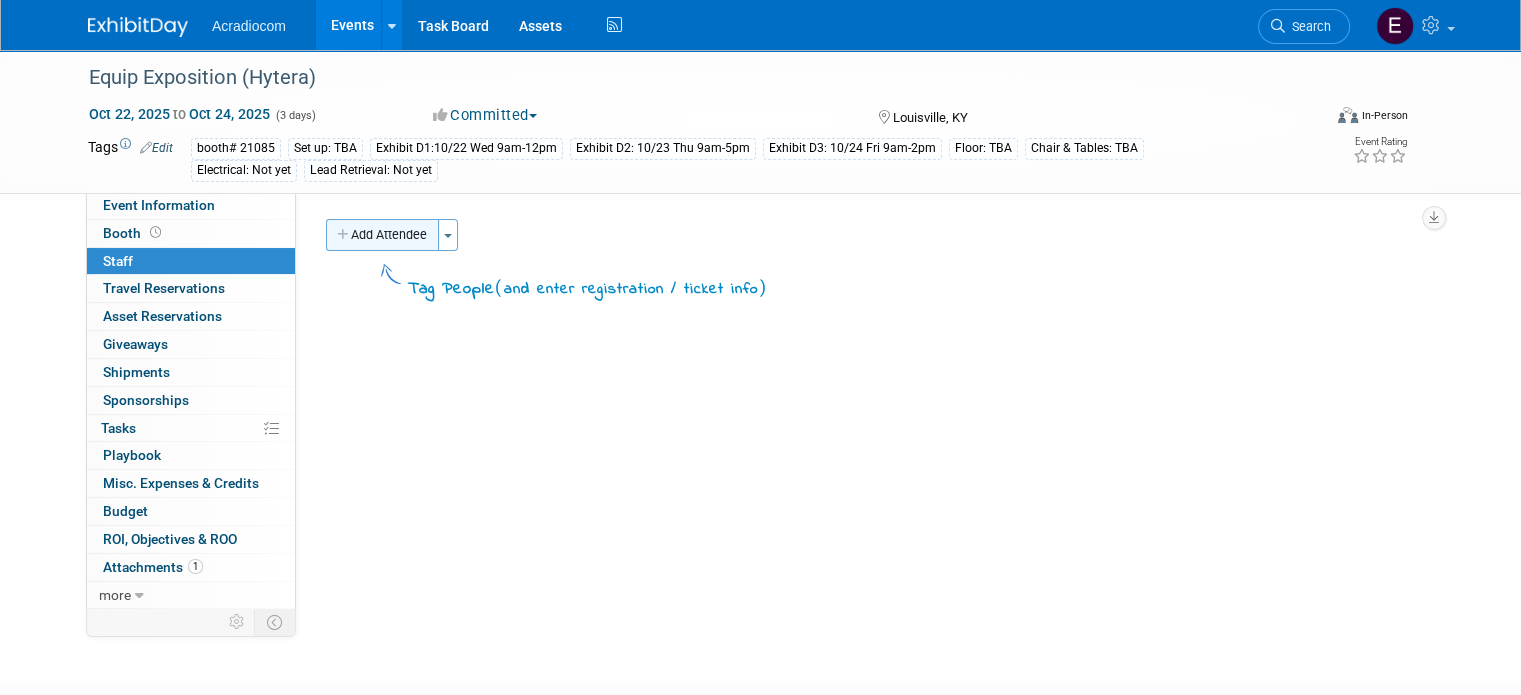 click on "Add Attendee" at bounding box center [382, 235] 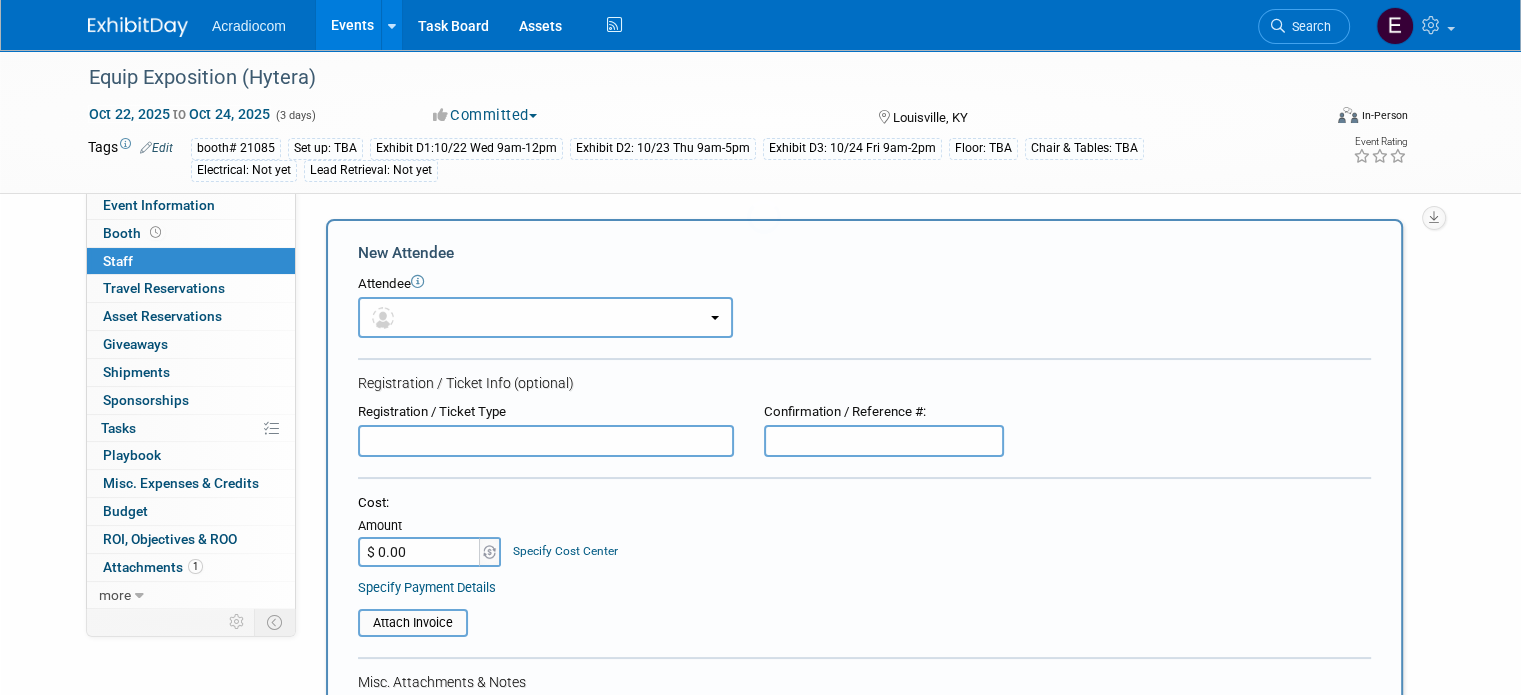 scroll, scrollTop: 0, scrollLeft: 0, axis: both 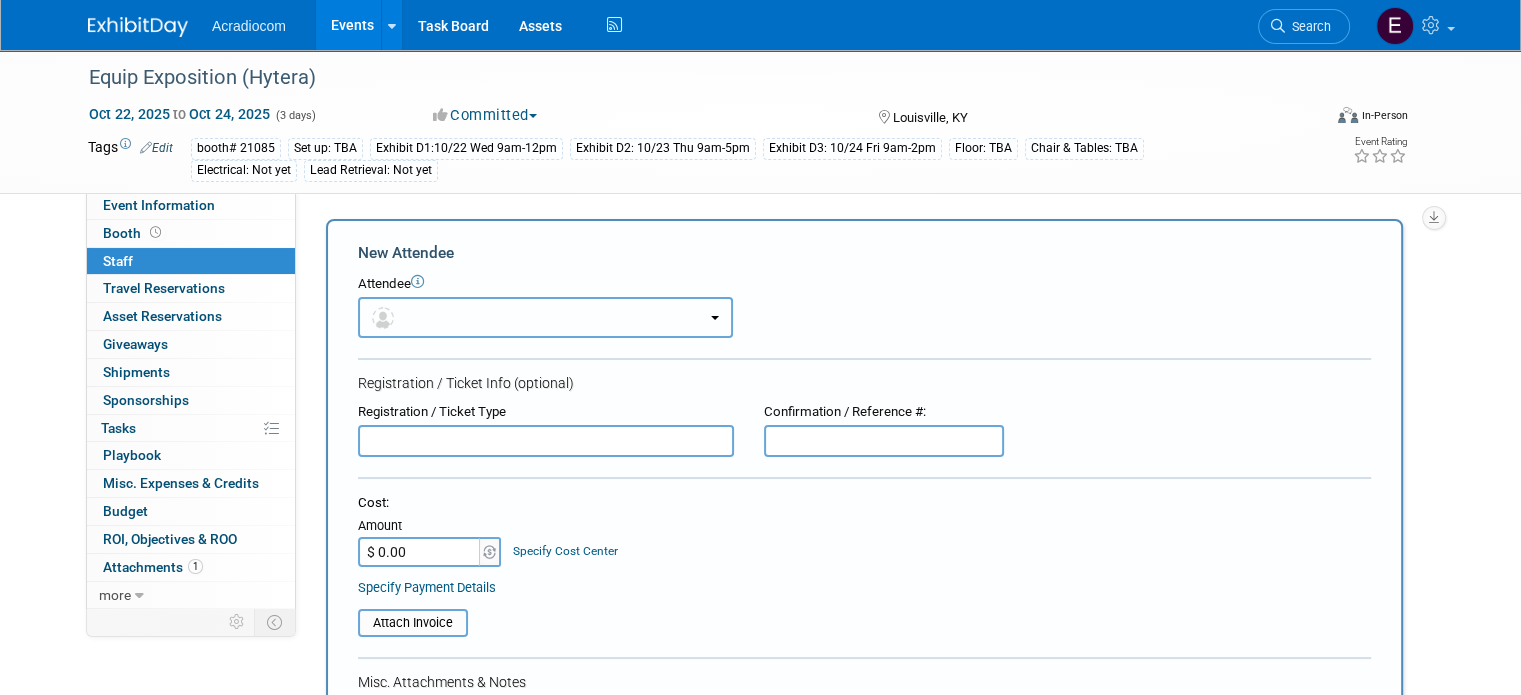click at bounding box center (545, 317) 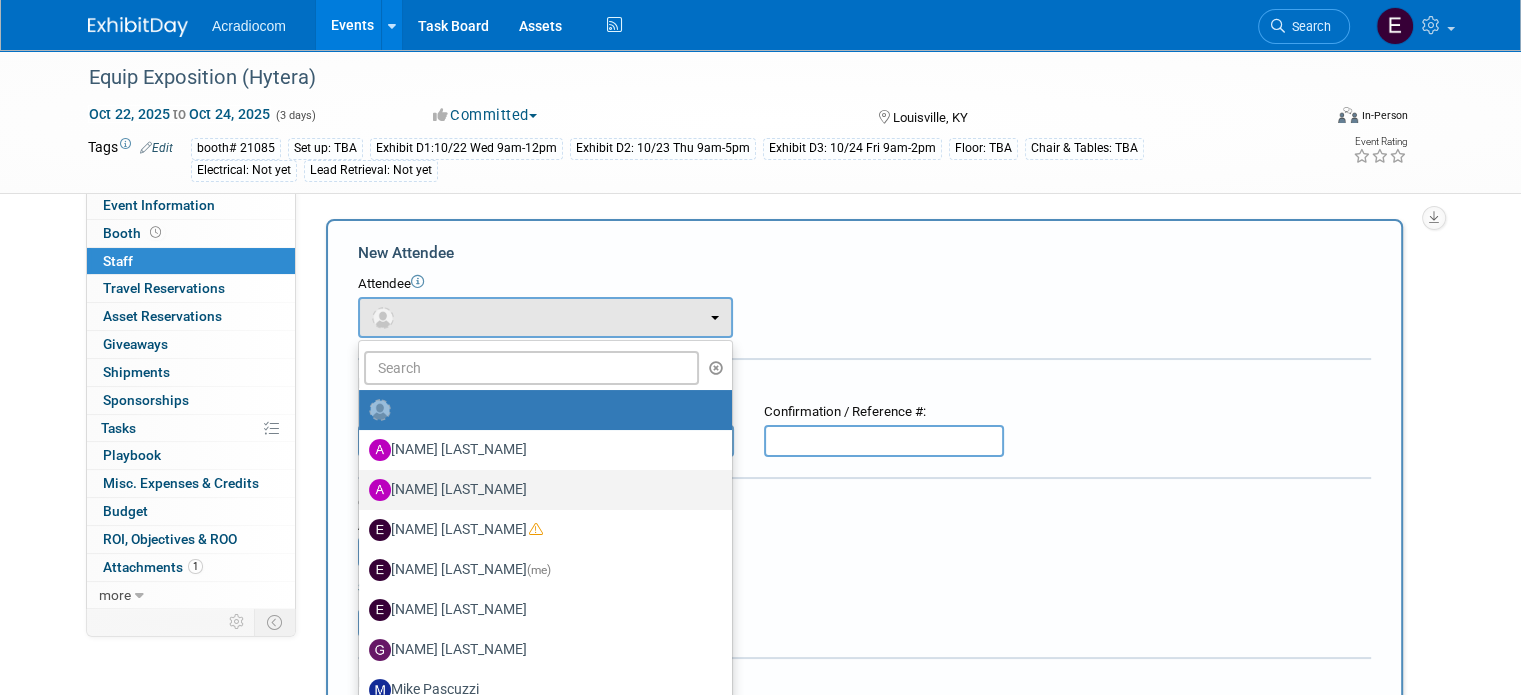 click on "[NAME] [LAST_NAME]" at bounding box center [540, 490] 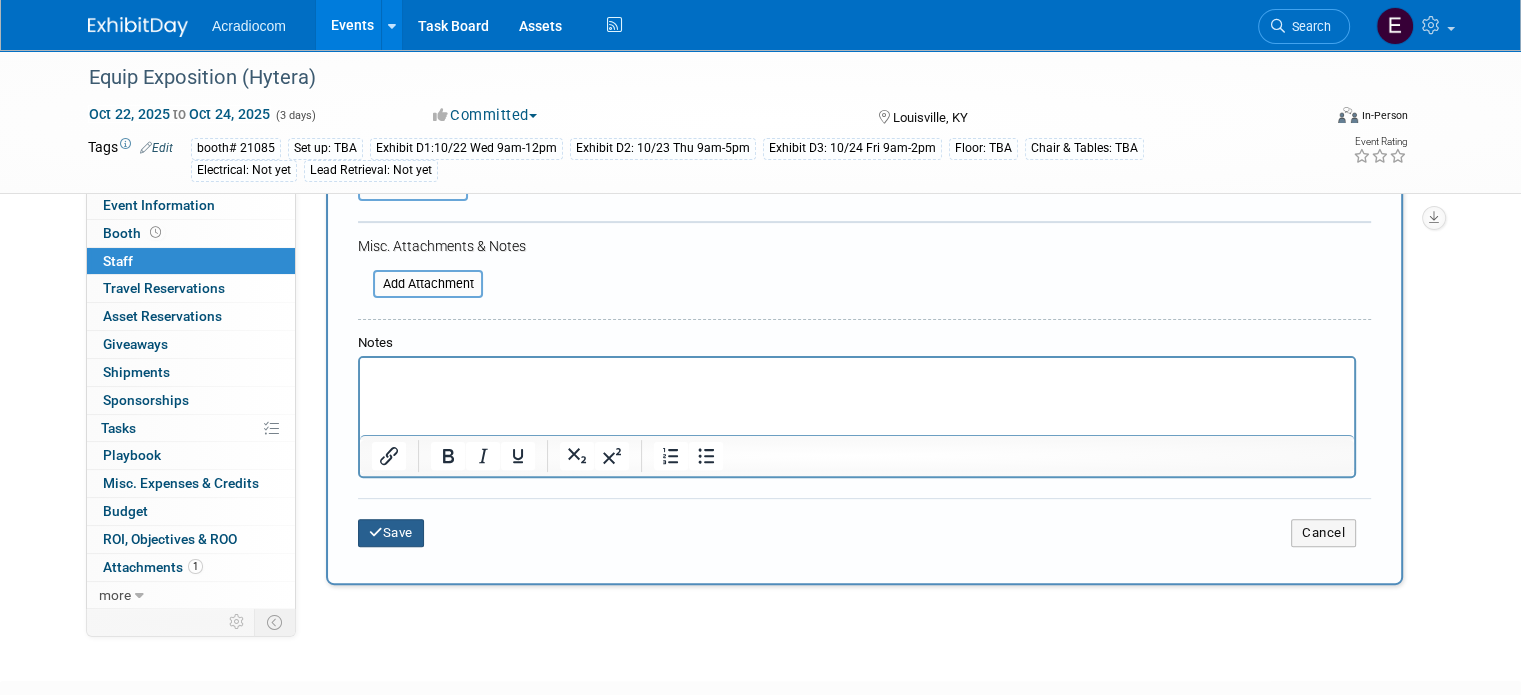 click on "Save" at bounding box center [391, 533] 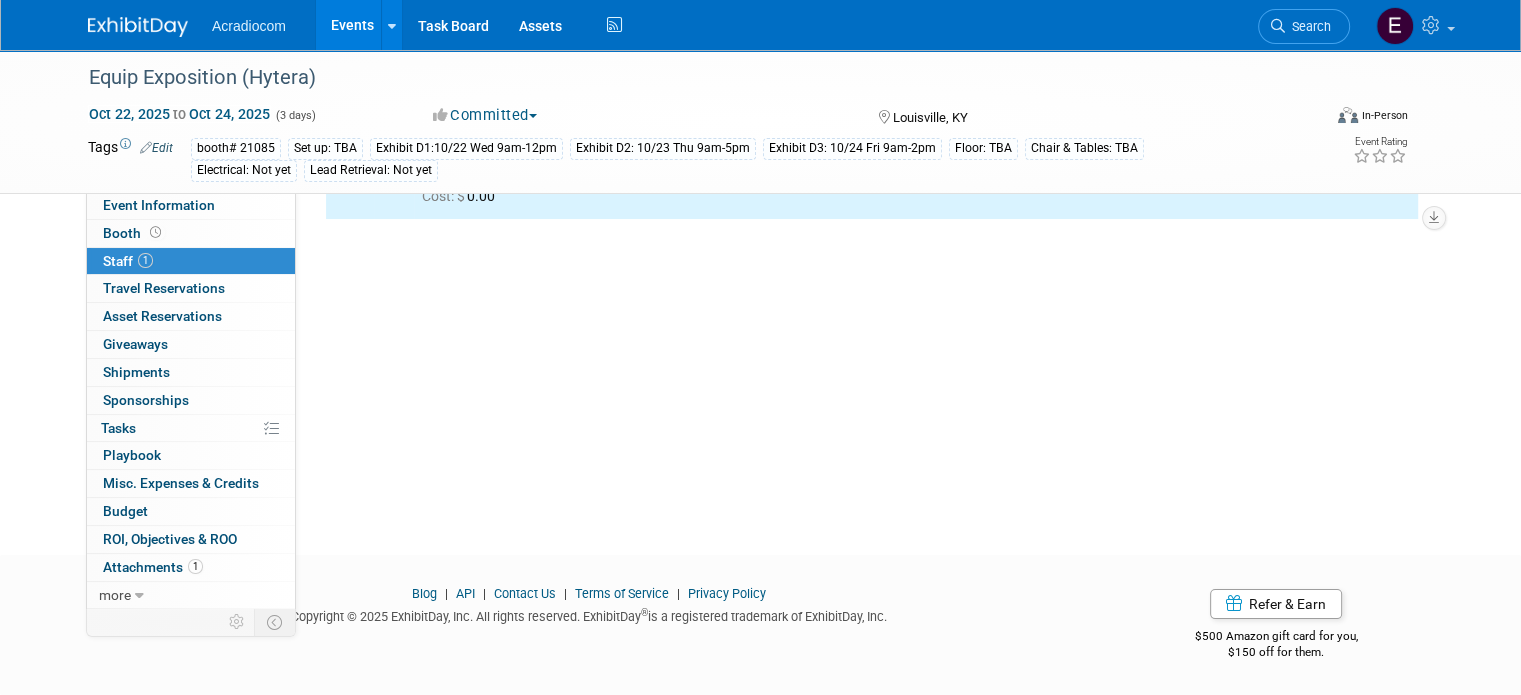 scroll, scrollTop: 0, scrollLeft: 0, axis: both 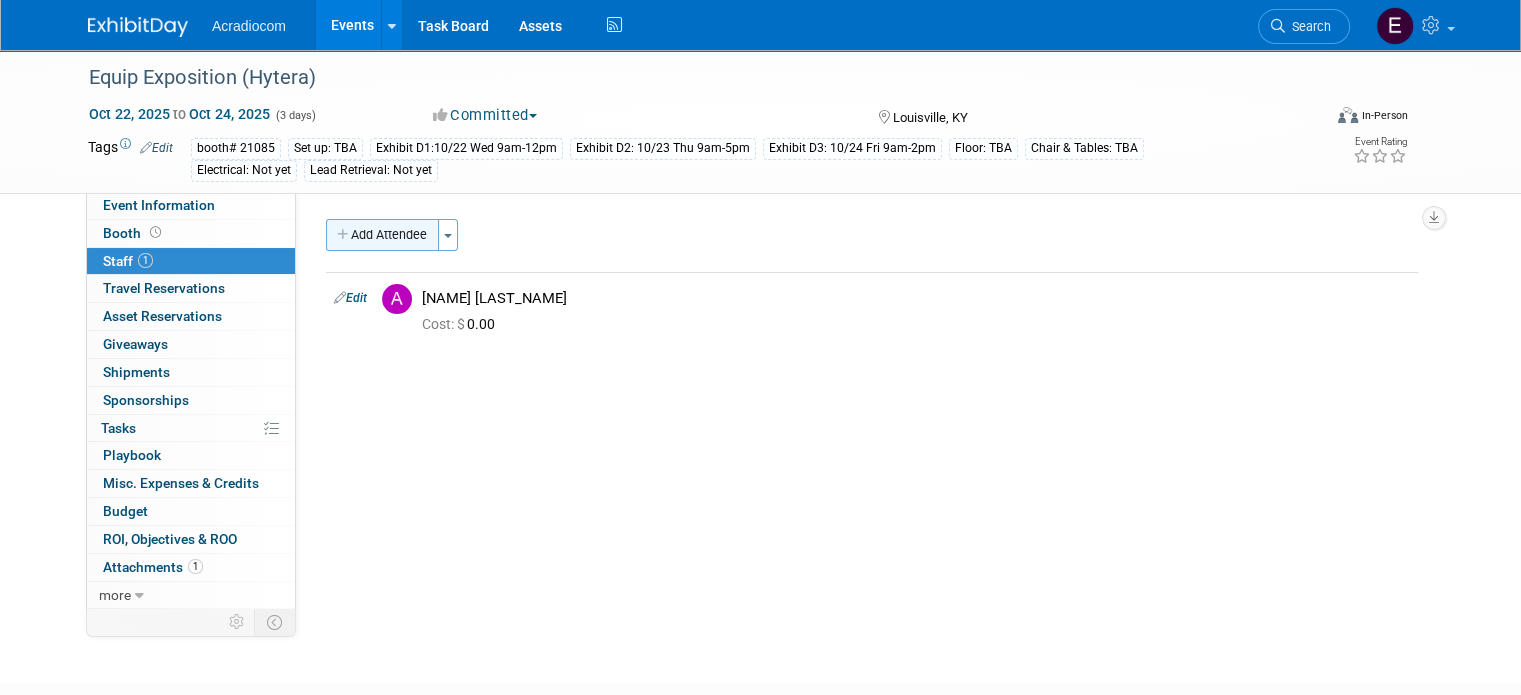 click on "Add Attendee" at bounding box center (382, 235) 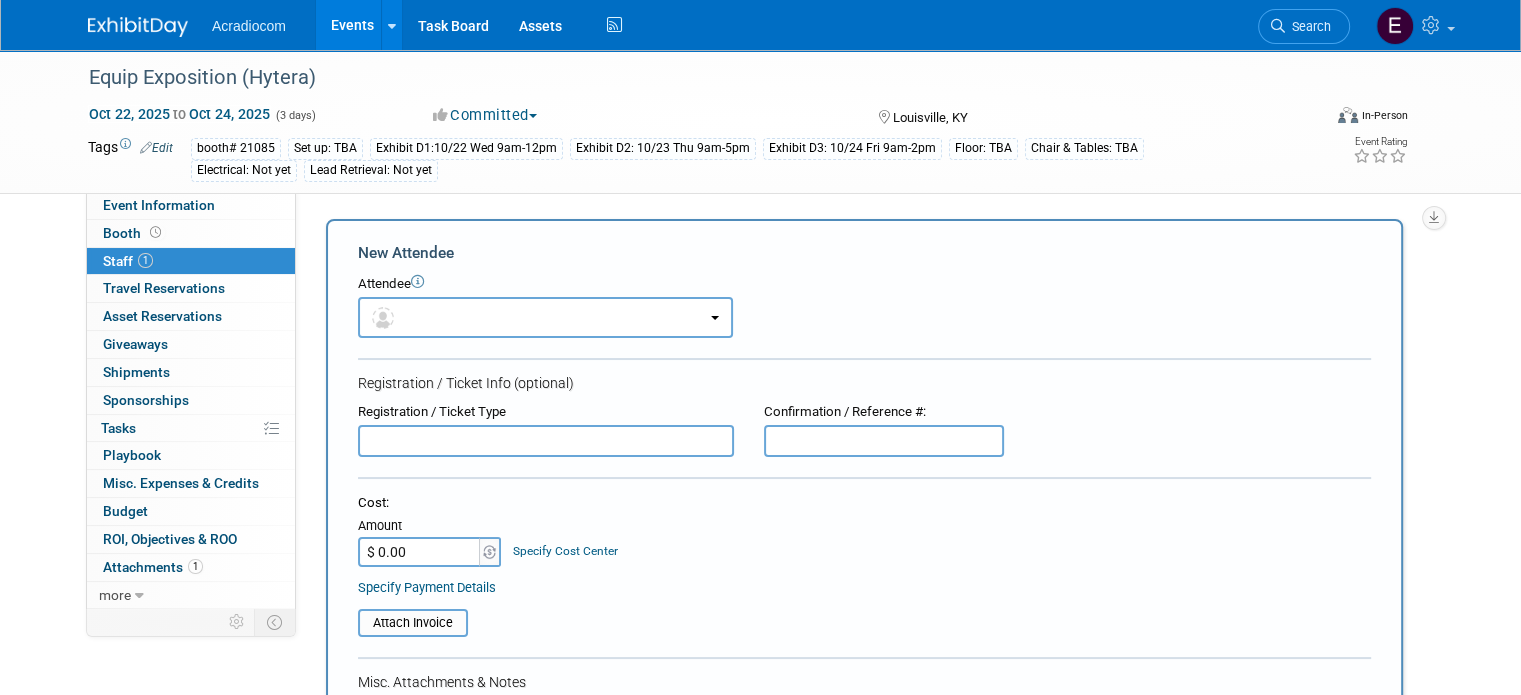 scroll, scrollTop: 0, scrollLeft: 0, axis: both 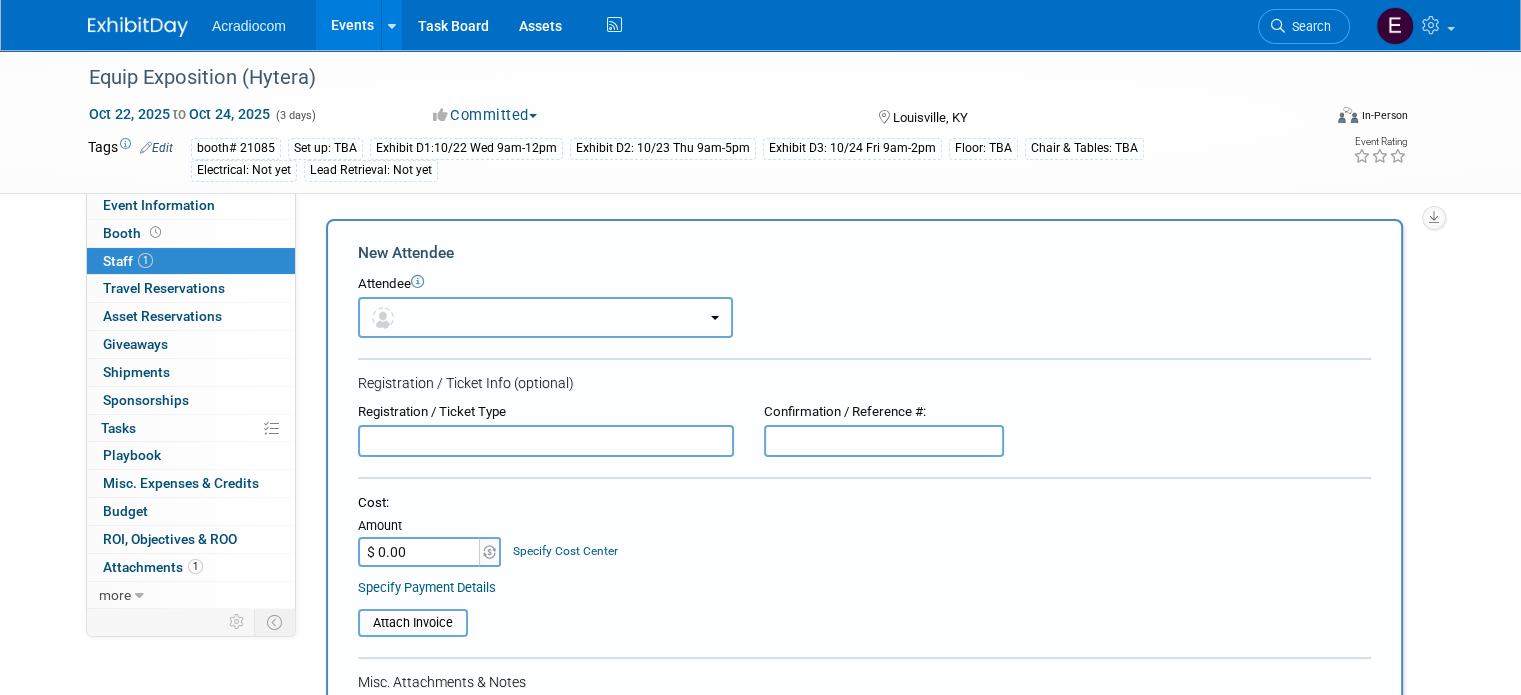 click at bounding box center [545, 317] 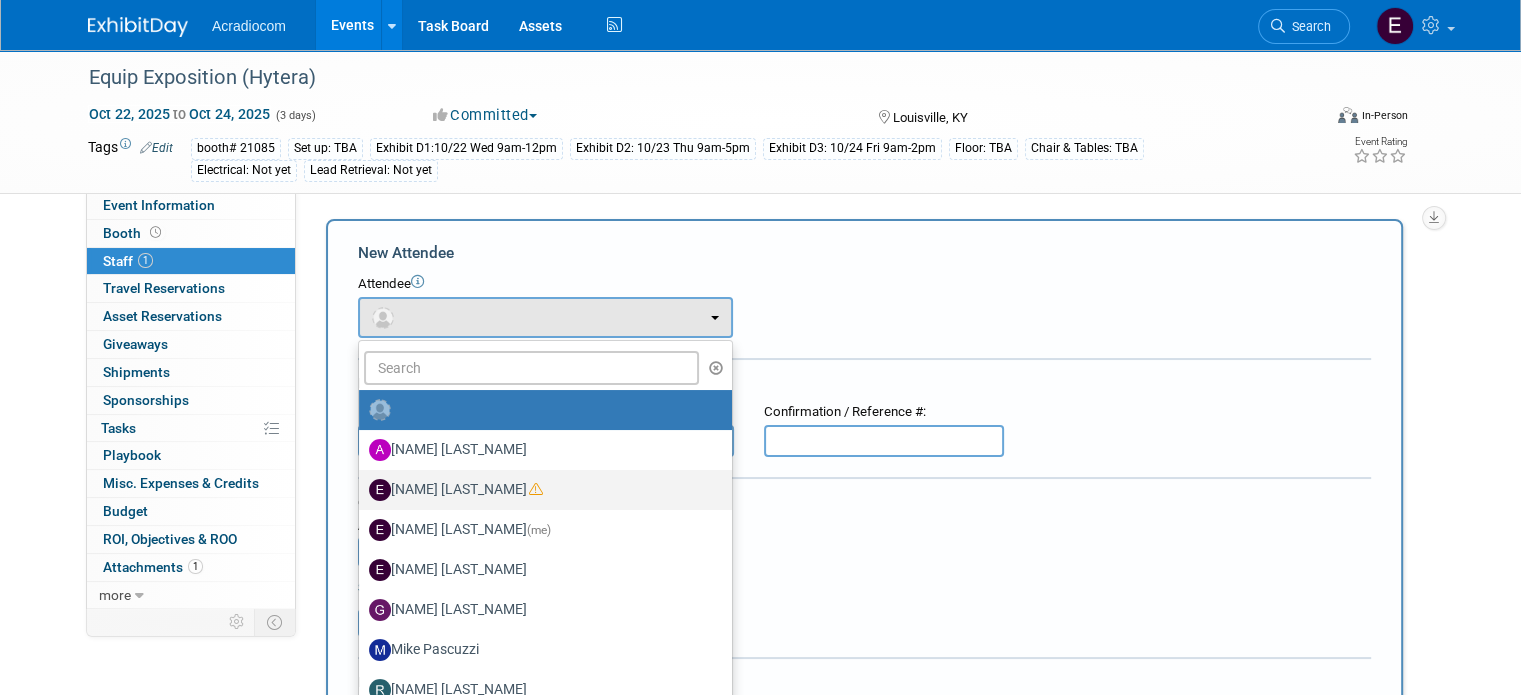 click on "[NAME] [LAST_NAME]" at bounding box center (540, 490) 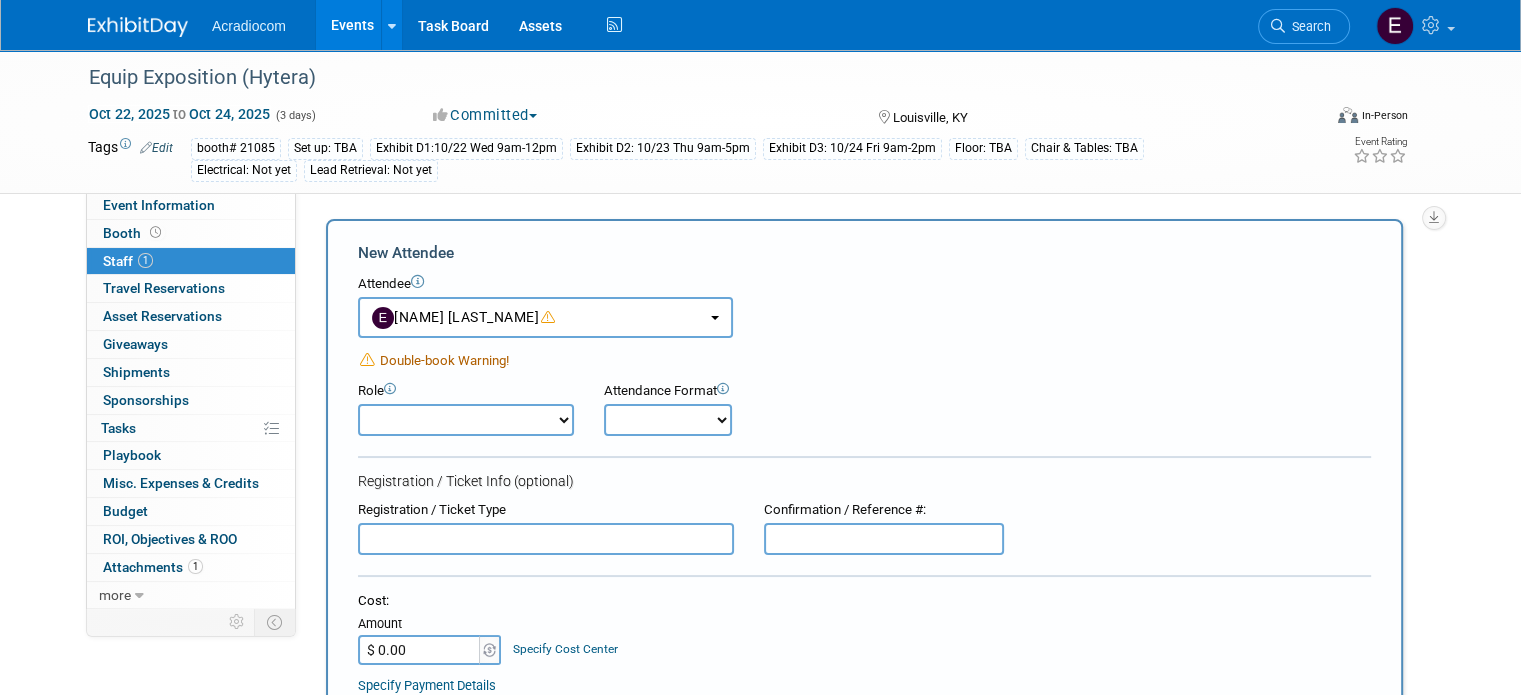 scroll, scrollTop: 400, scrollLeft: 0, axis: vertical 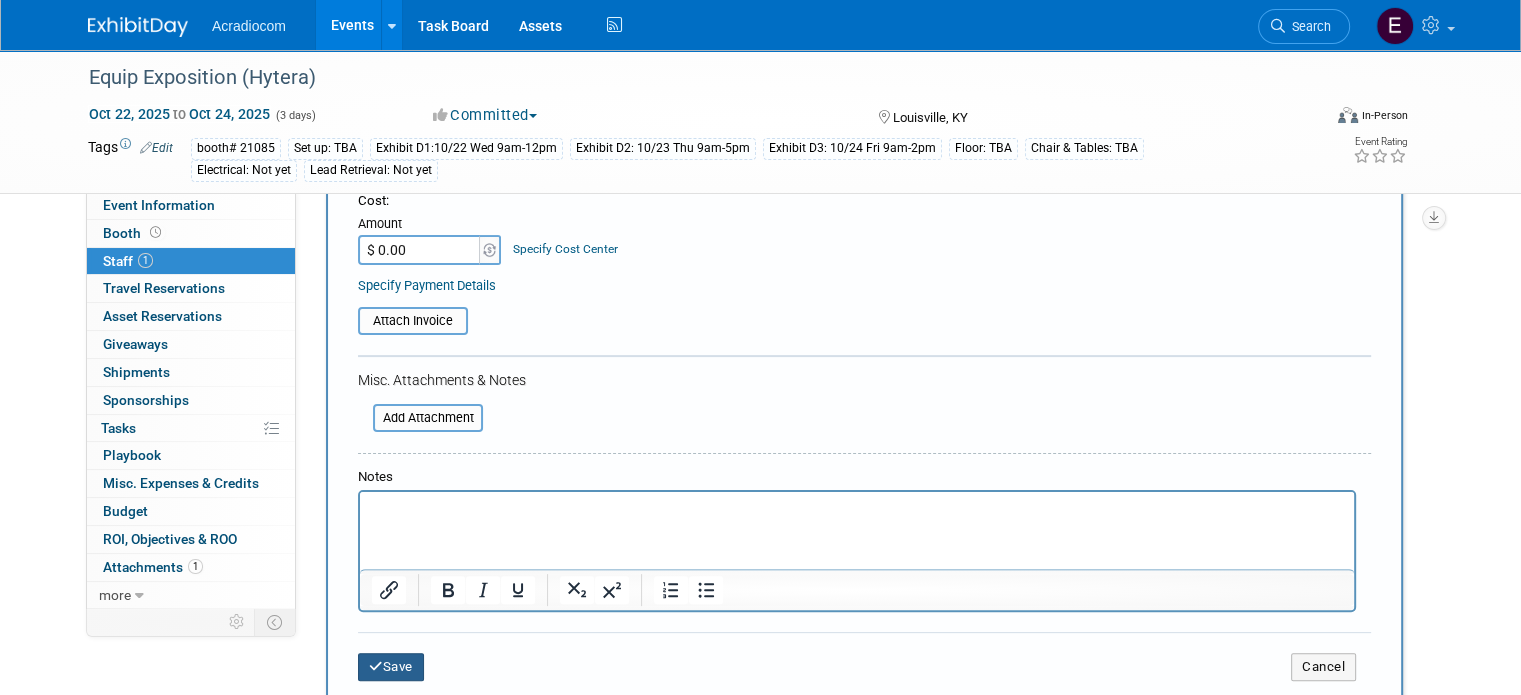 click on "Save" at bounding box center (391, 667) 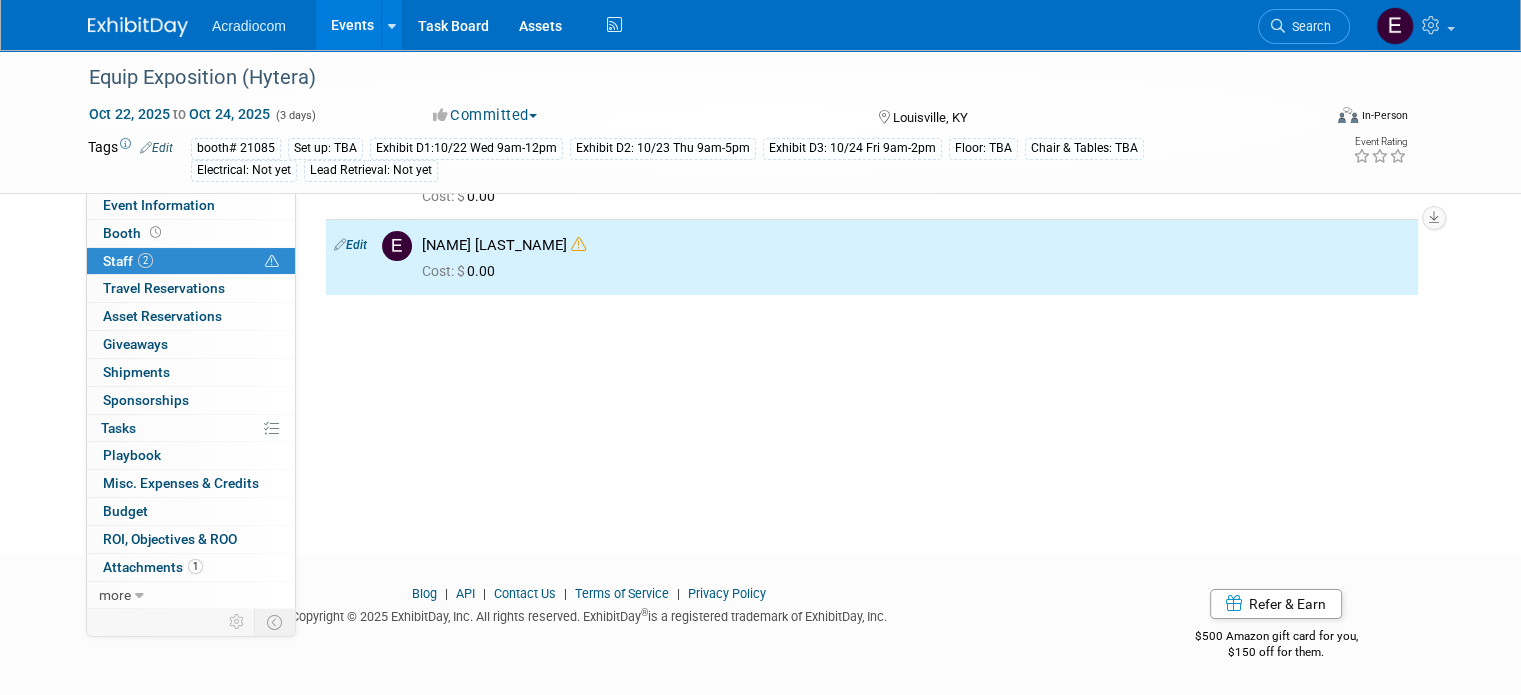 scroll, scrollTop: 0, scrollLeft: 0, axis: both 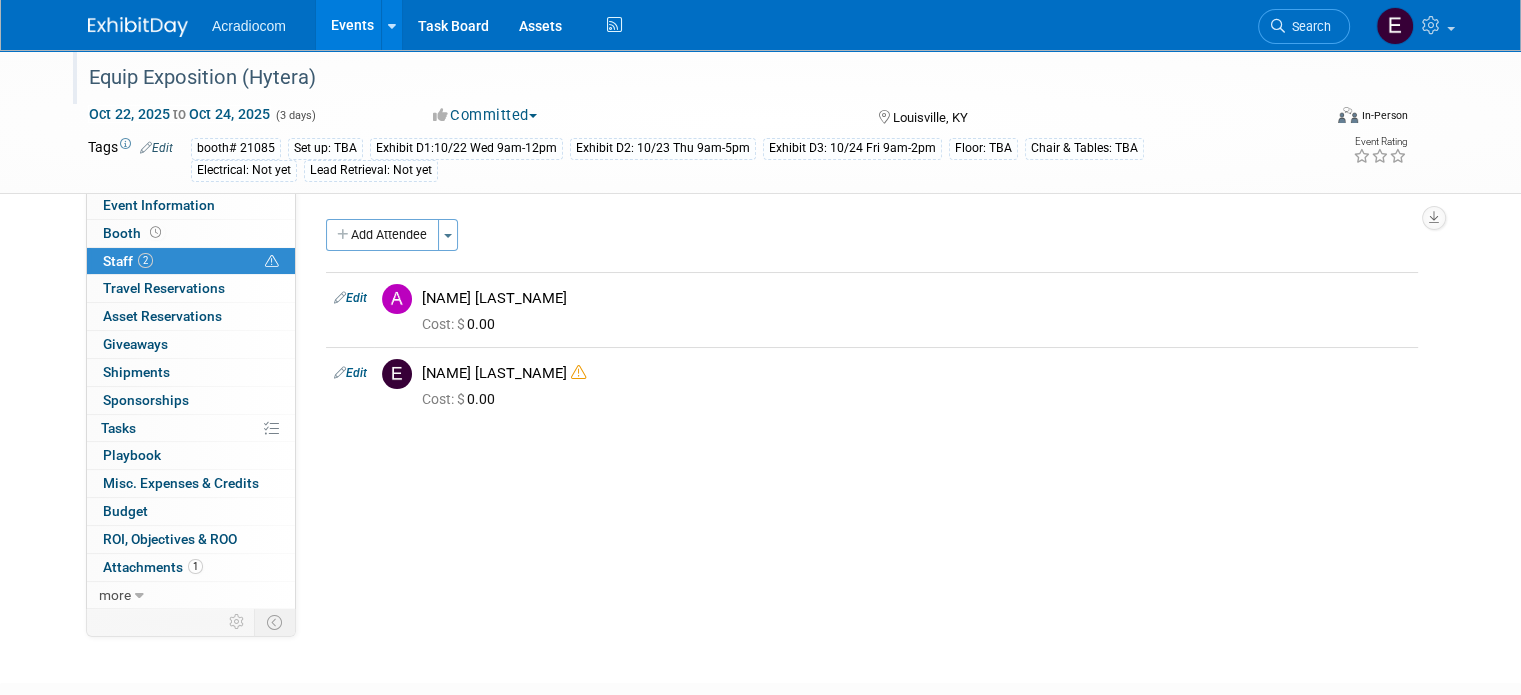 click on "Equip Exposition (Hytera)" at bounding box center (689, 78) 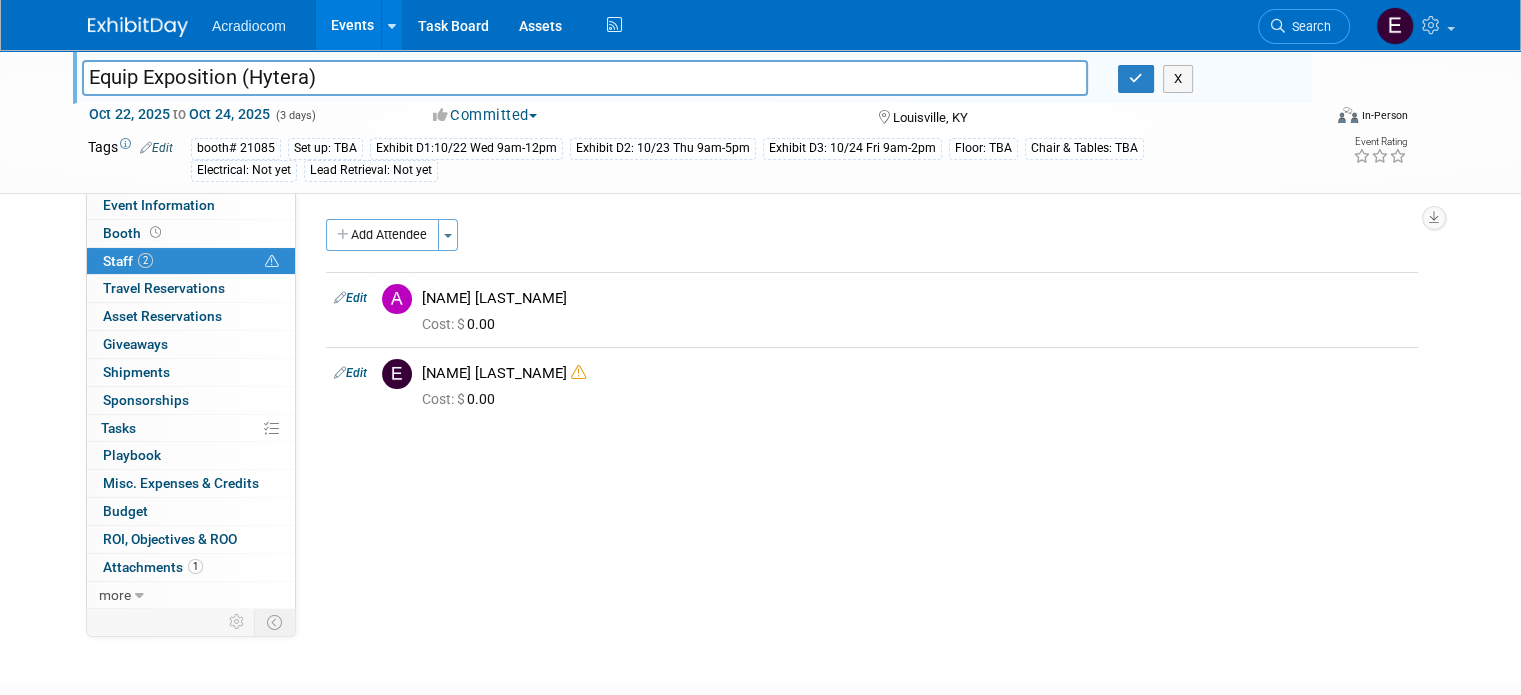 click at bounding box center (150, 17) 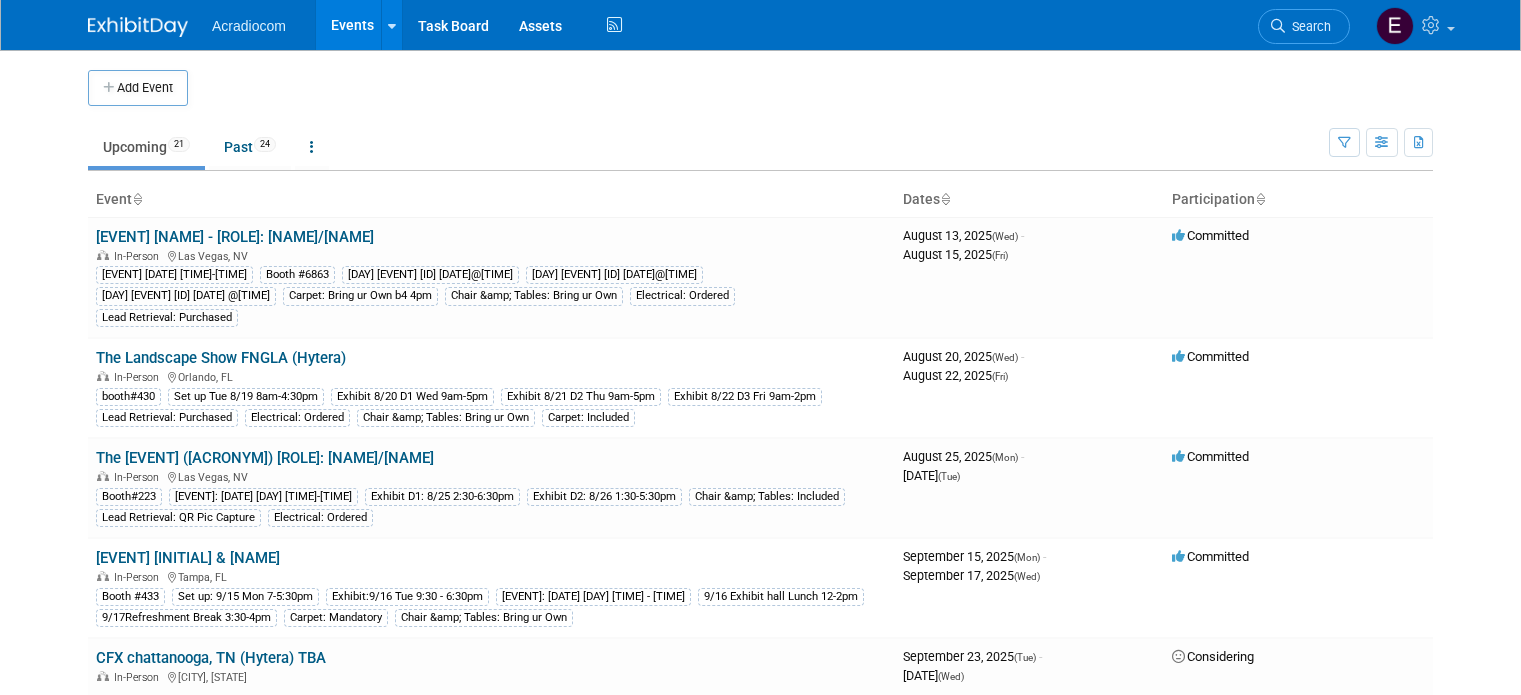 scroll, scrollTop: 0, scrollLeft: 0, axis: both 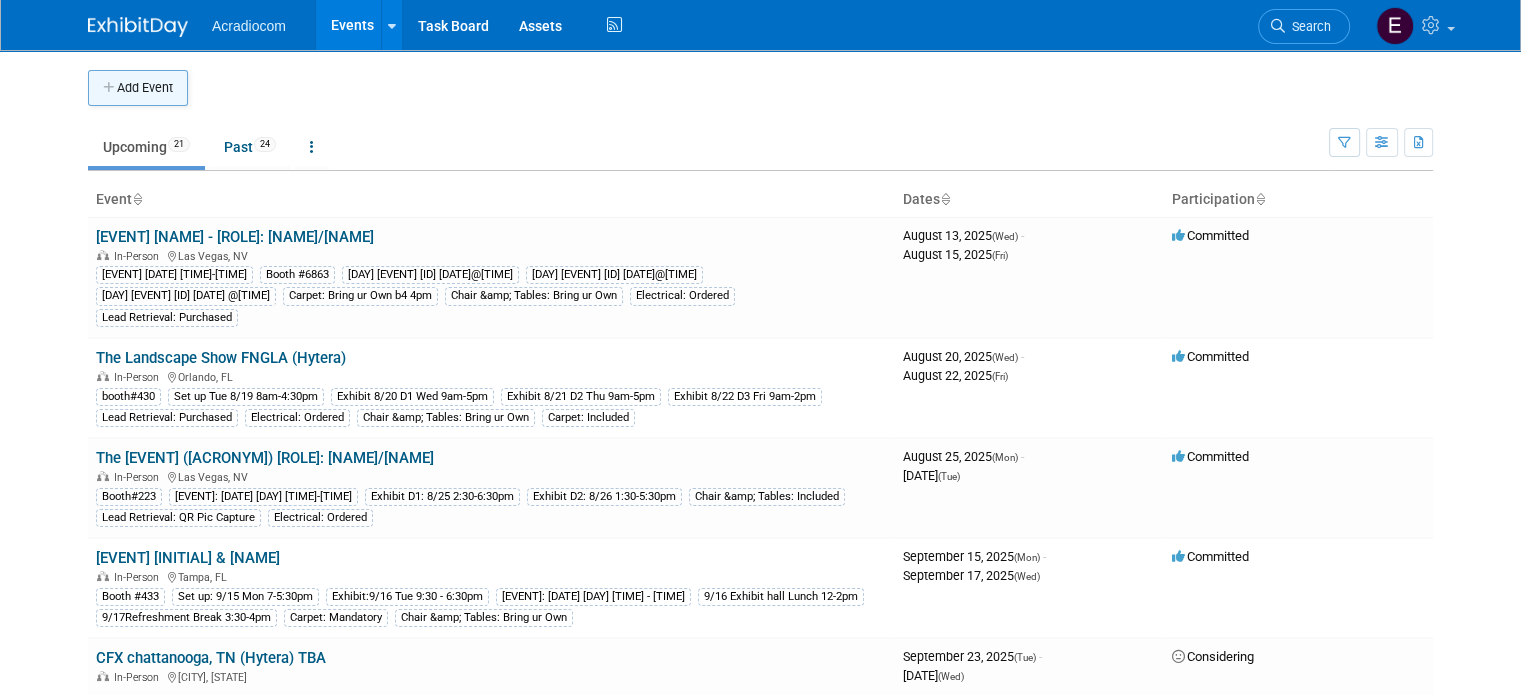 click on "Add Event" at bounding box center (138, 88) 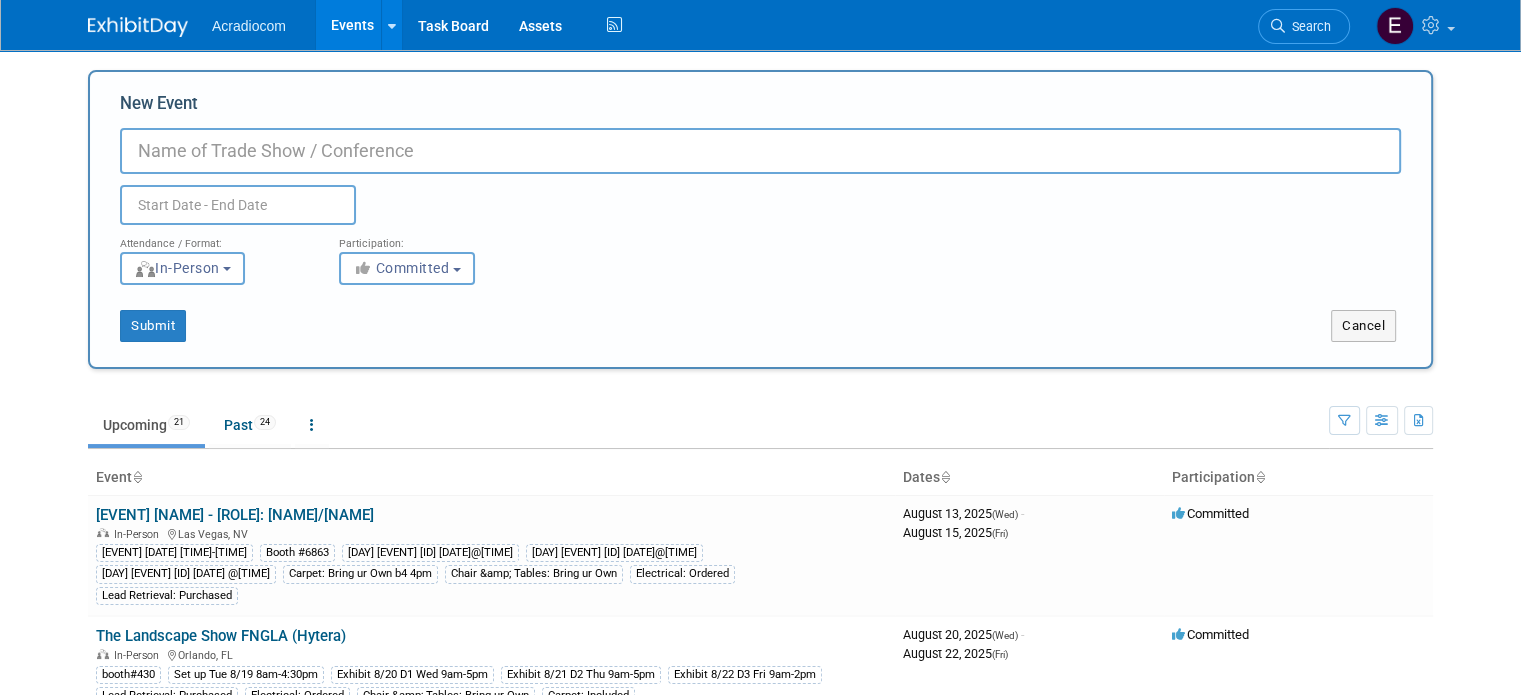 click on "New Event" at bounding box center [760, 151] 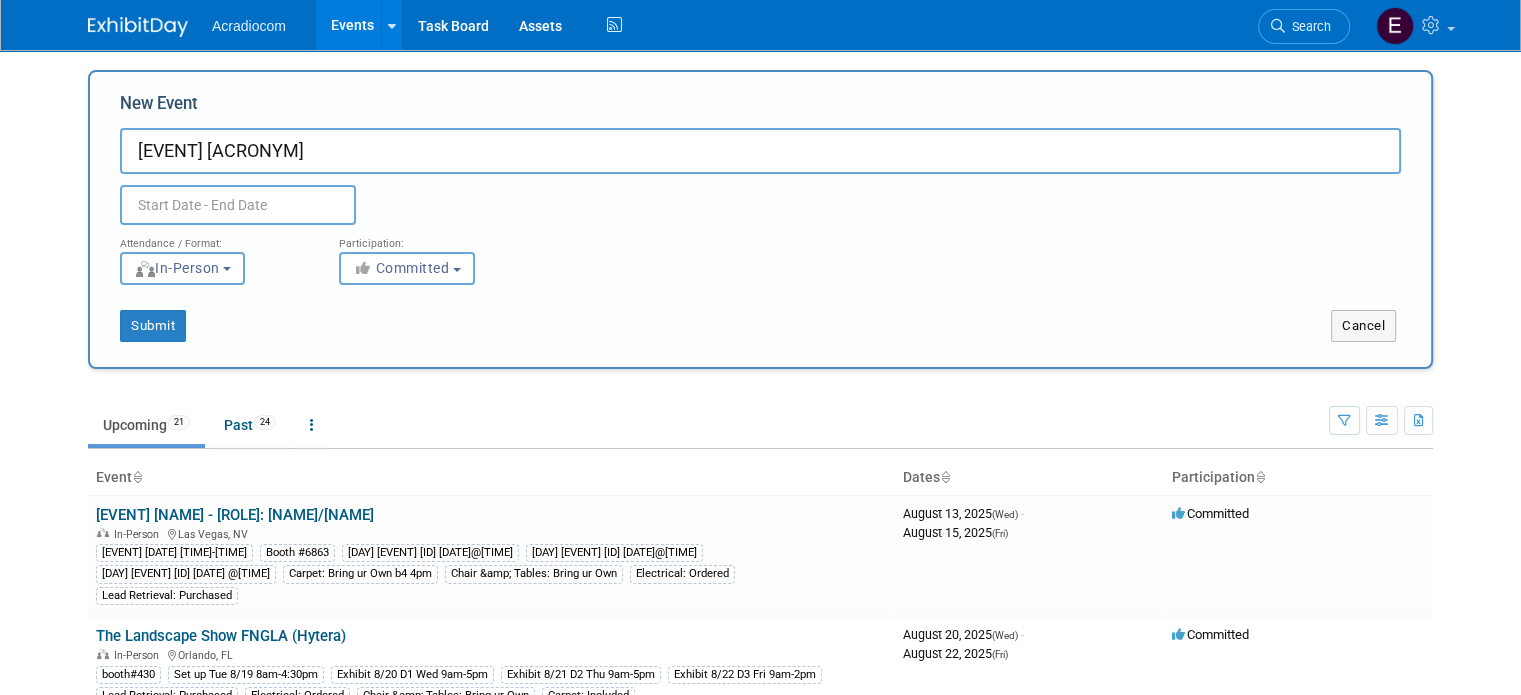 click on "Wedding MBA" at bounding box center [760, 151] 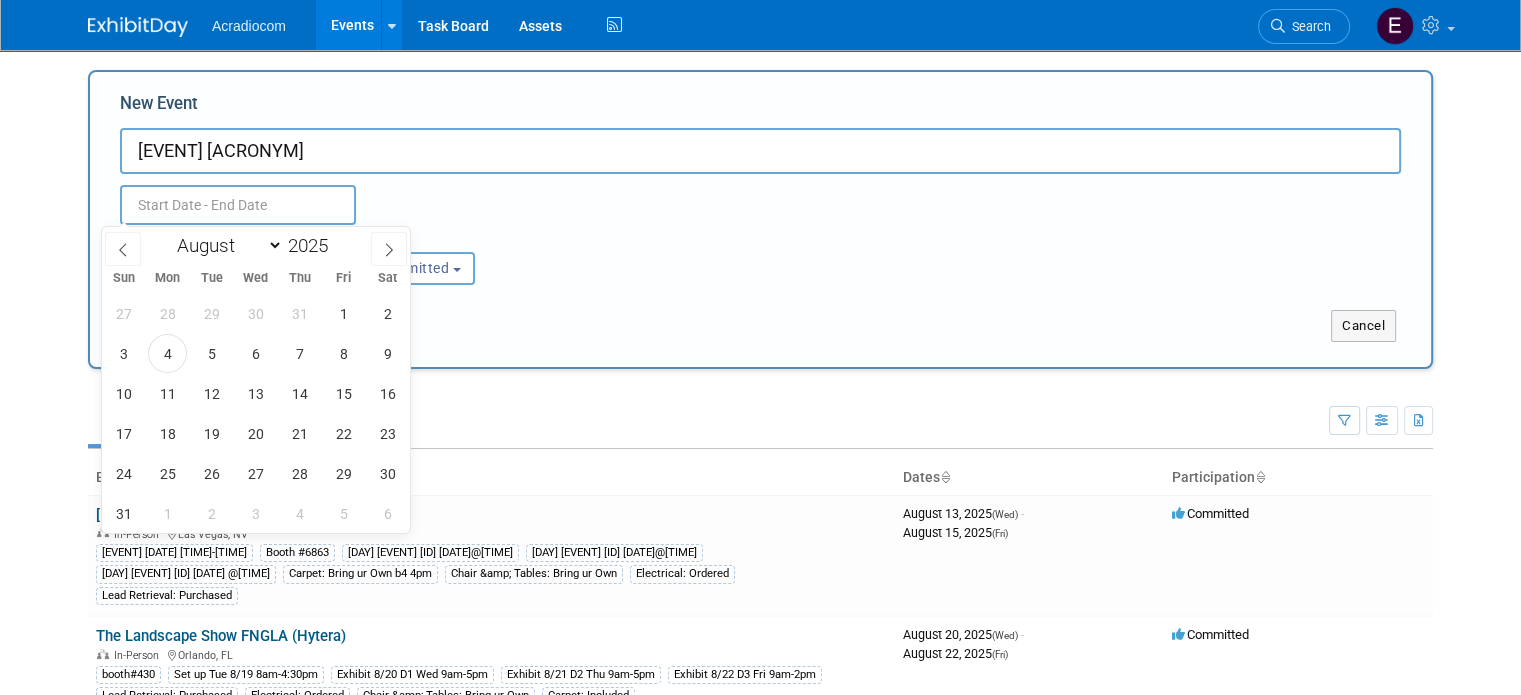 click at bounding box center [238, 205] 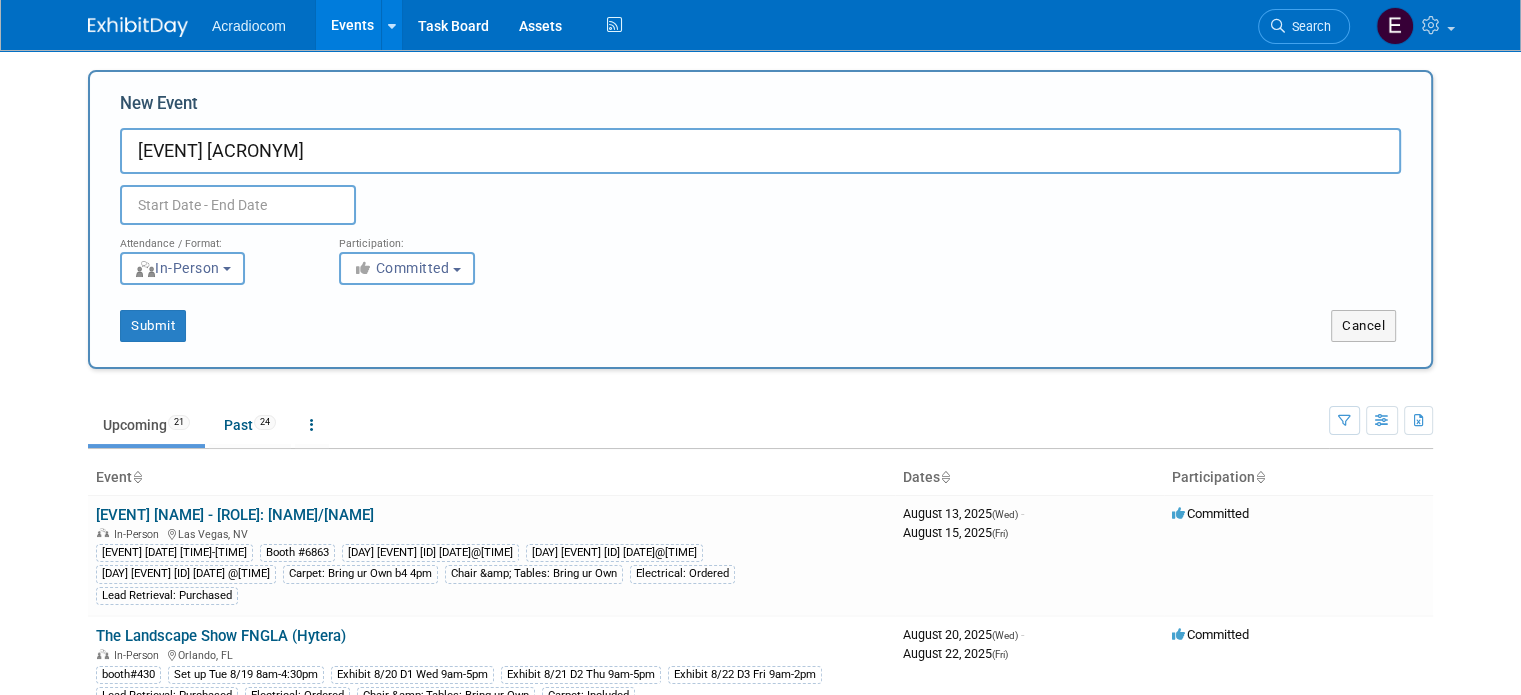 click on "Duplicate Event Warning" at bounding box center (760, 199) 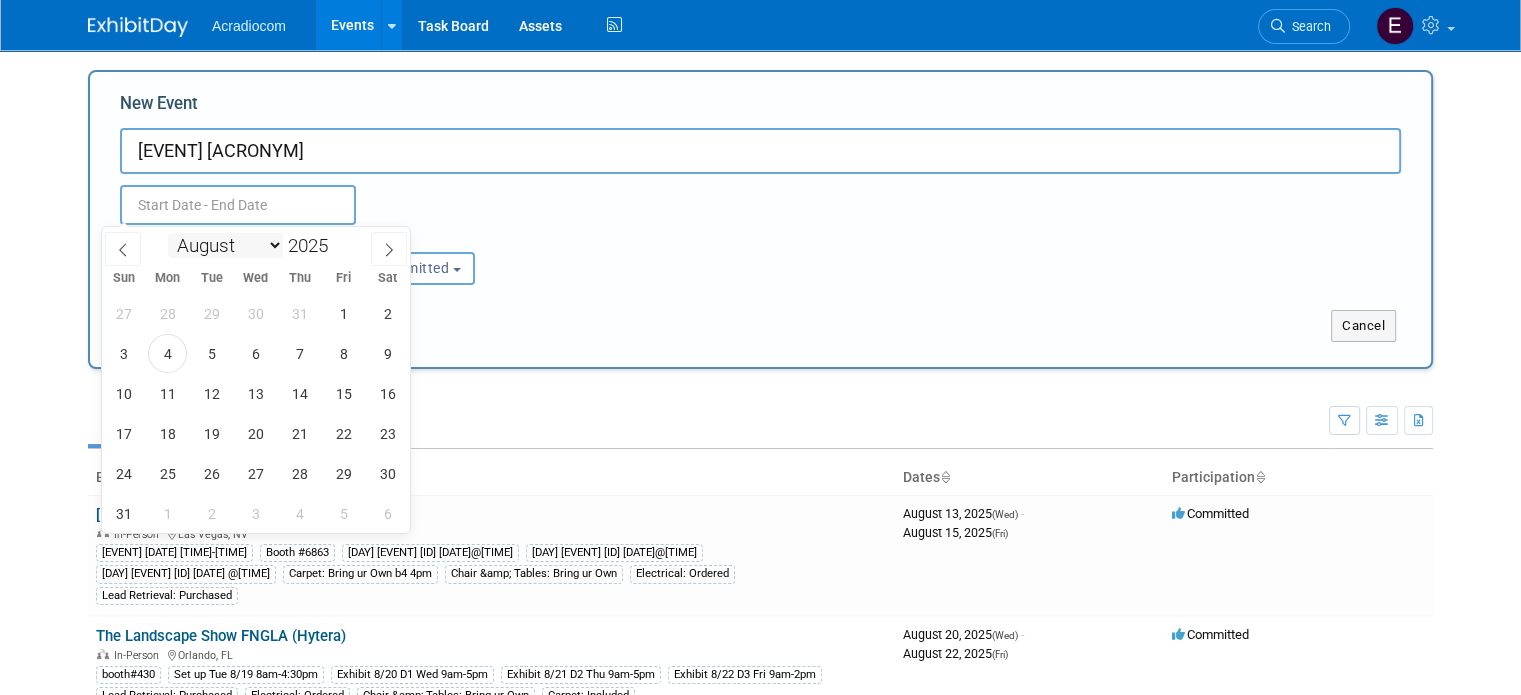 click on "January February March April May June July August September October November December" at bounding box center (225, 245) 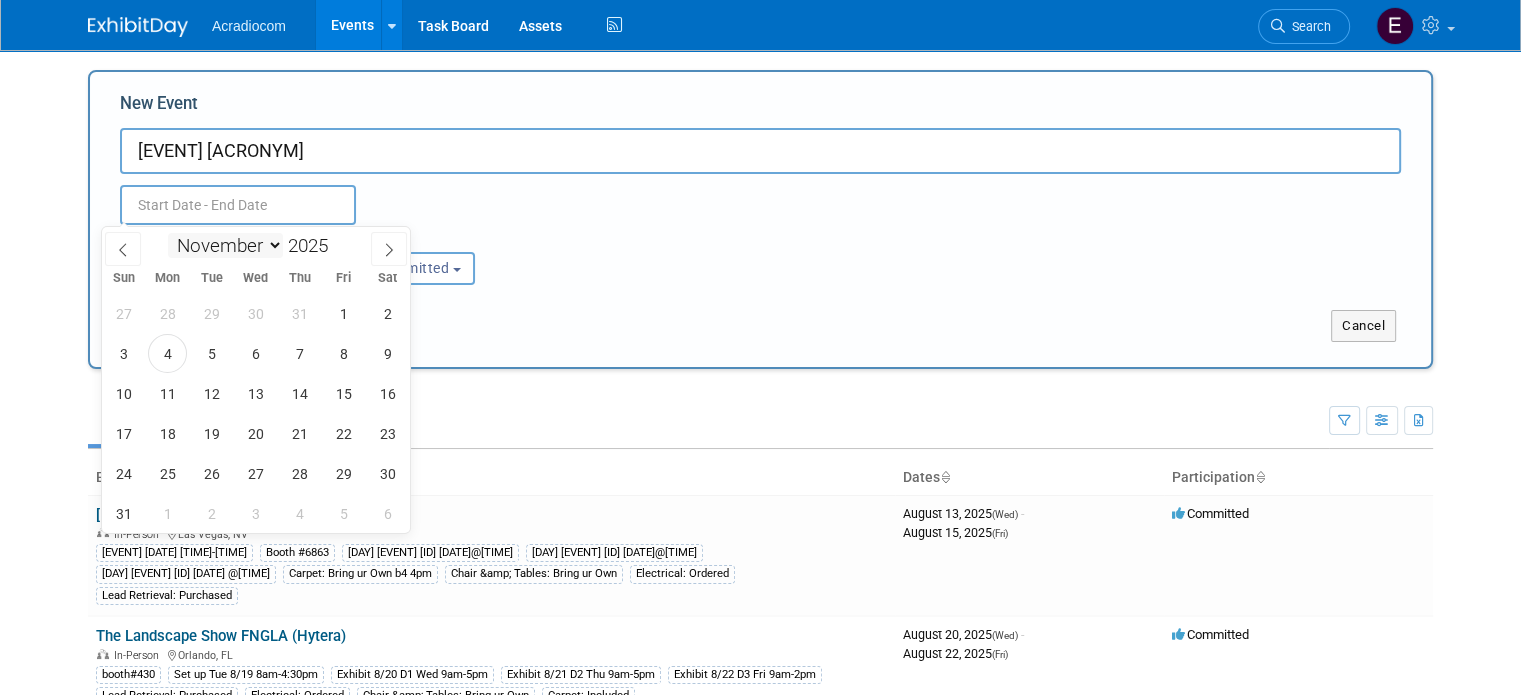 click on "January February March April May June July August September October November December" at bounding box center (225, 245) 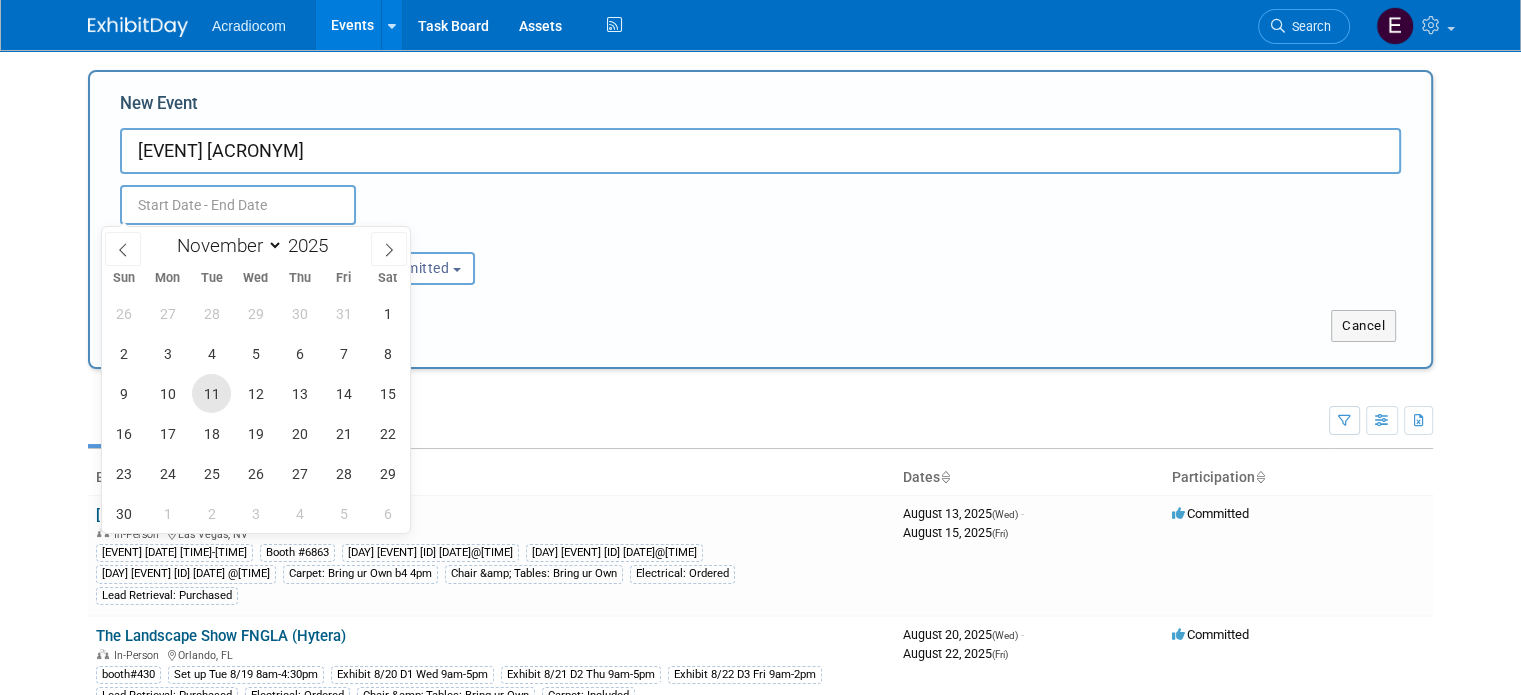 click on "11" at bounding box center (211, 393) 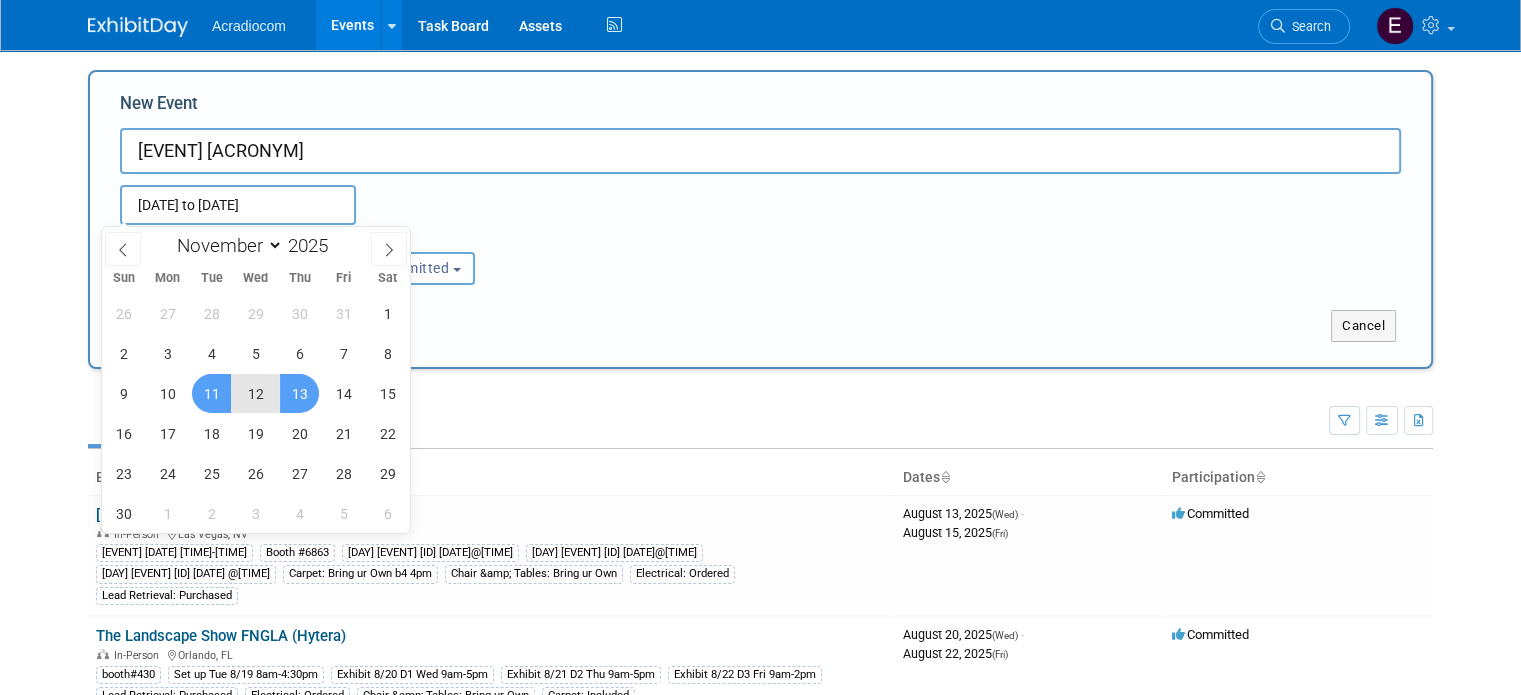 click on "26 27 28 29 30 31 1 2 3 4 5 6 7 8 9 10 11 12 13 14 15 16 17 18 19 20 21 22 23 24 25 26 27 28 29 30 1 2 3 4 5 6" at bounding box center (256, 413) 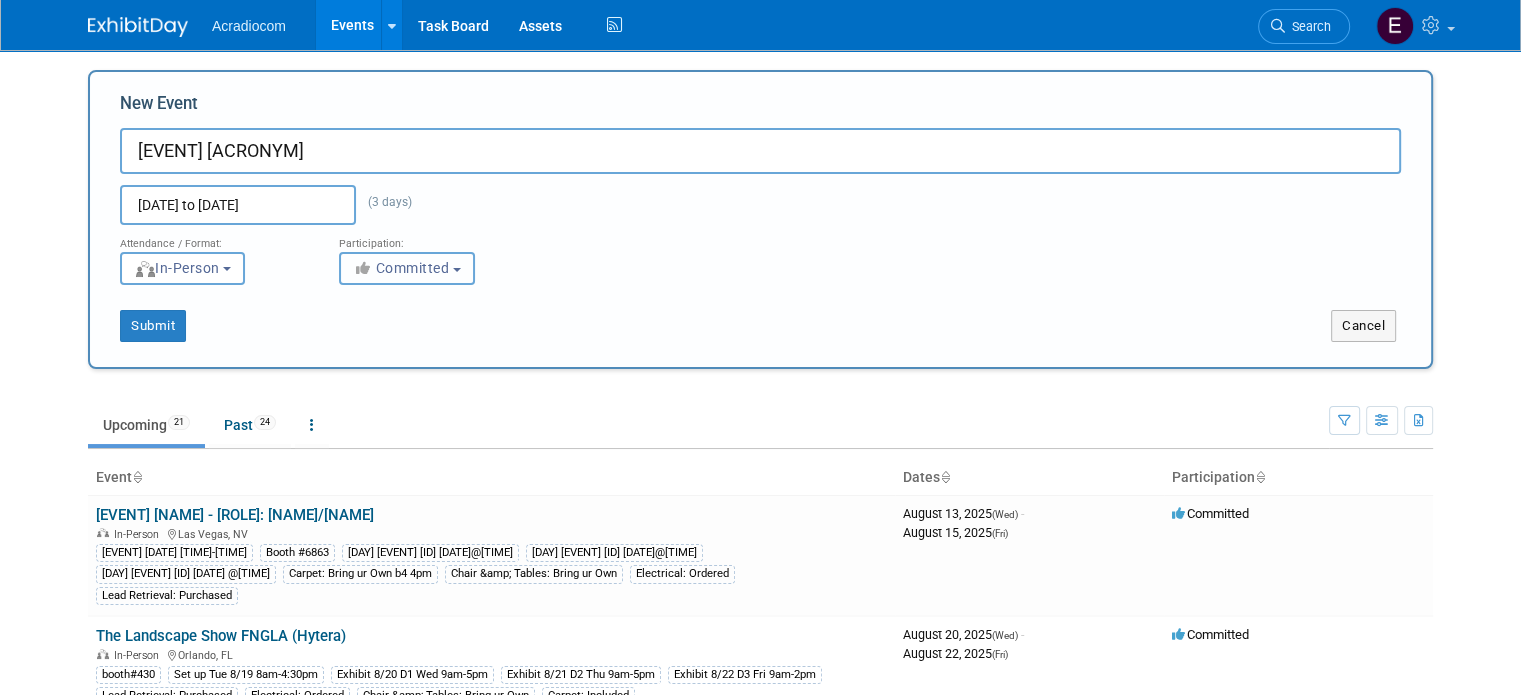 click on "Committed" at bounding box center (407, 268) 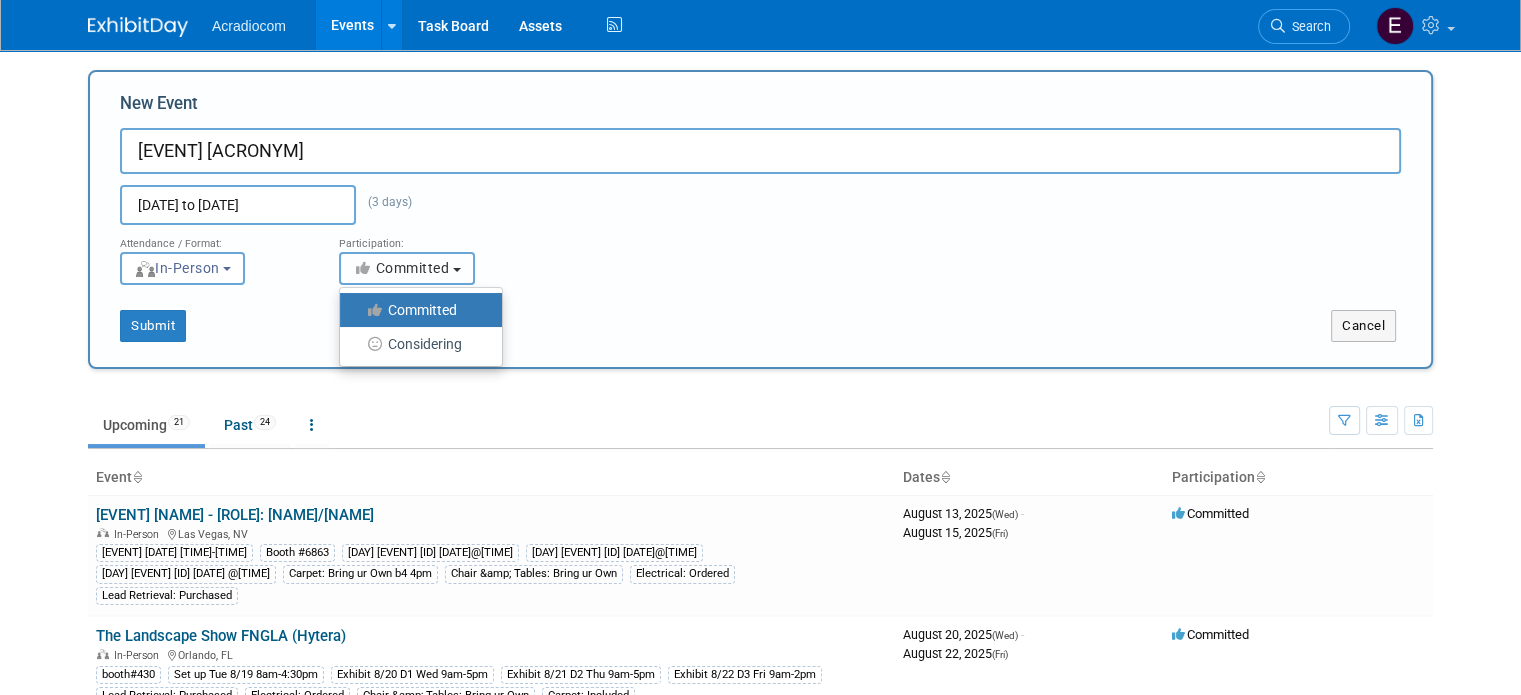 click on "Committed" at bounding box center [407, 268] 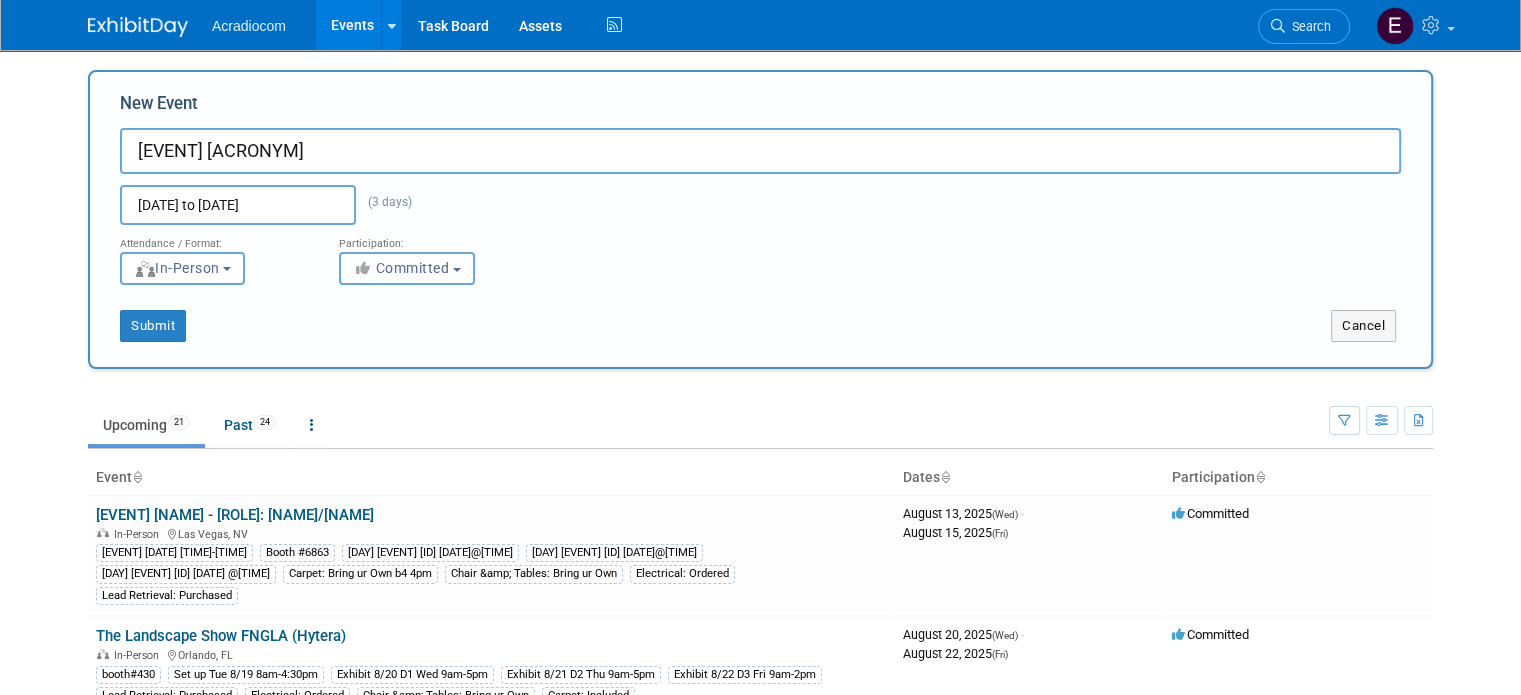 click on "Committed" at bounding box center [407, 268] 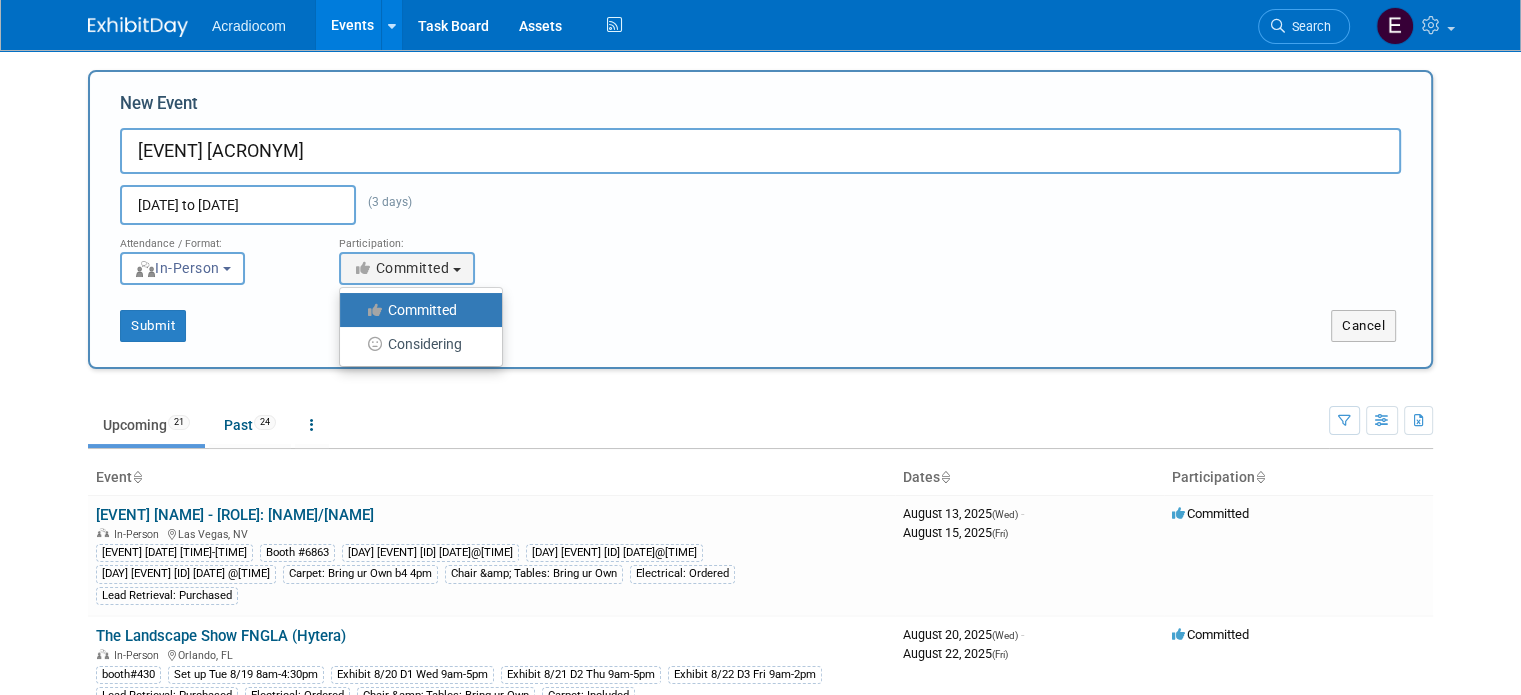 click on "Wedding MBA" at bounding box center (760, 151) 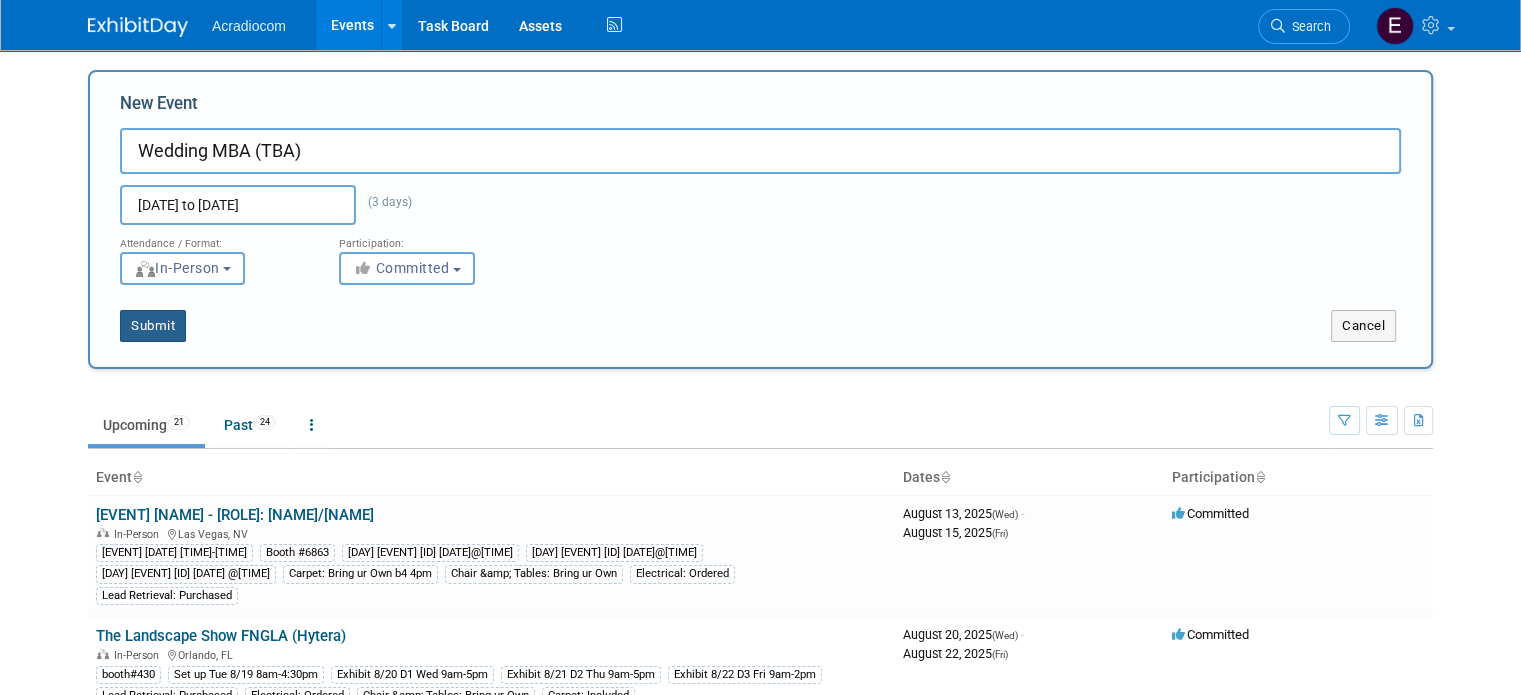 type on "Wedding MBA (TBA)" 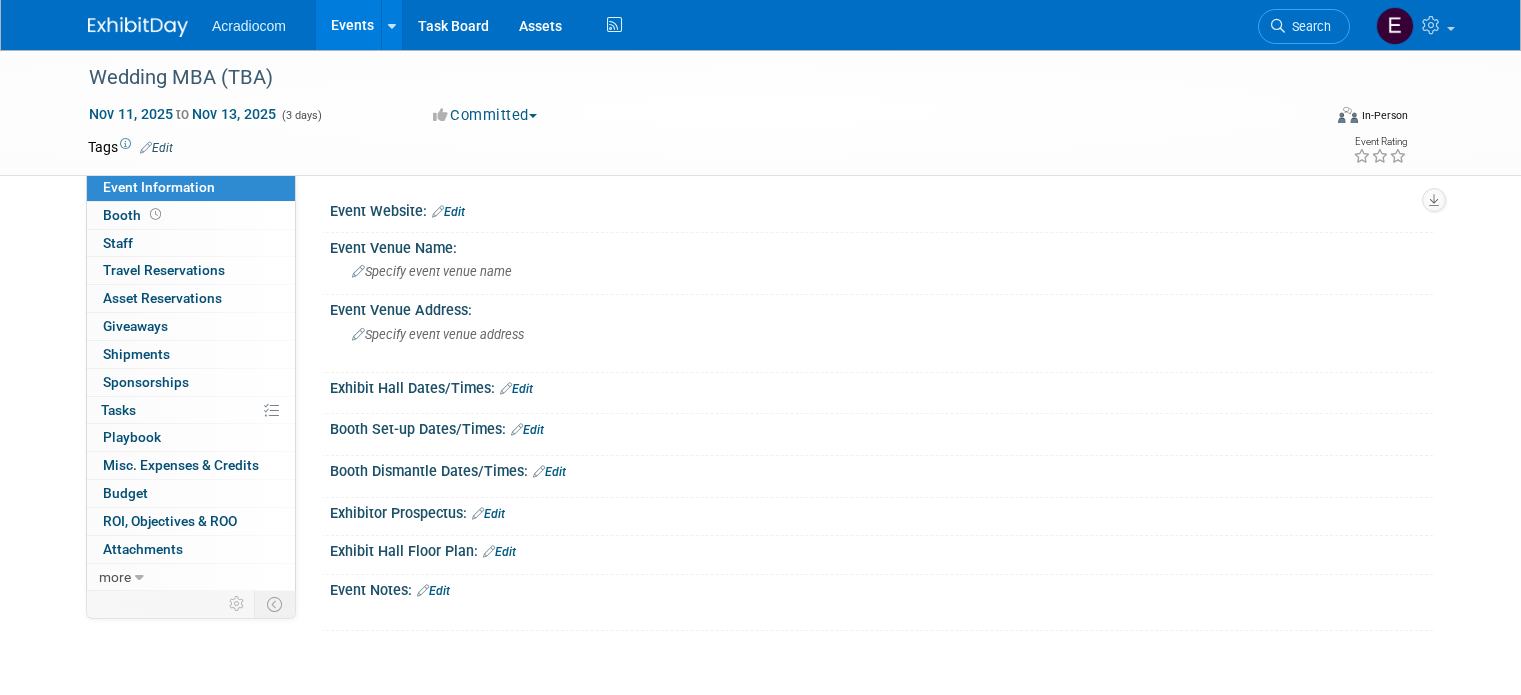 scroll, scrollTop: 0, scrollLeft: 0, axis: both 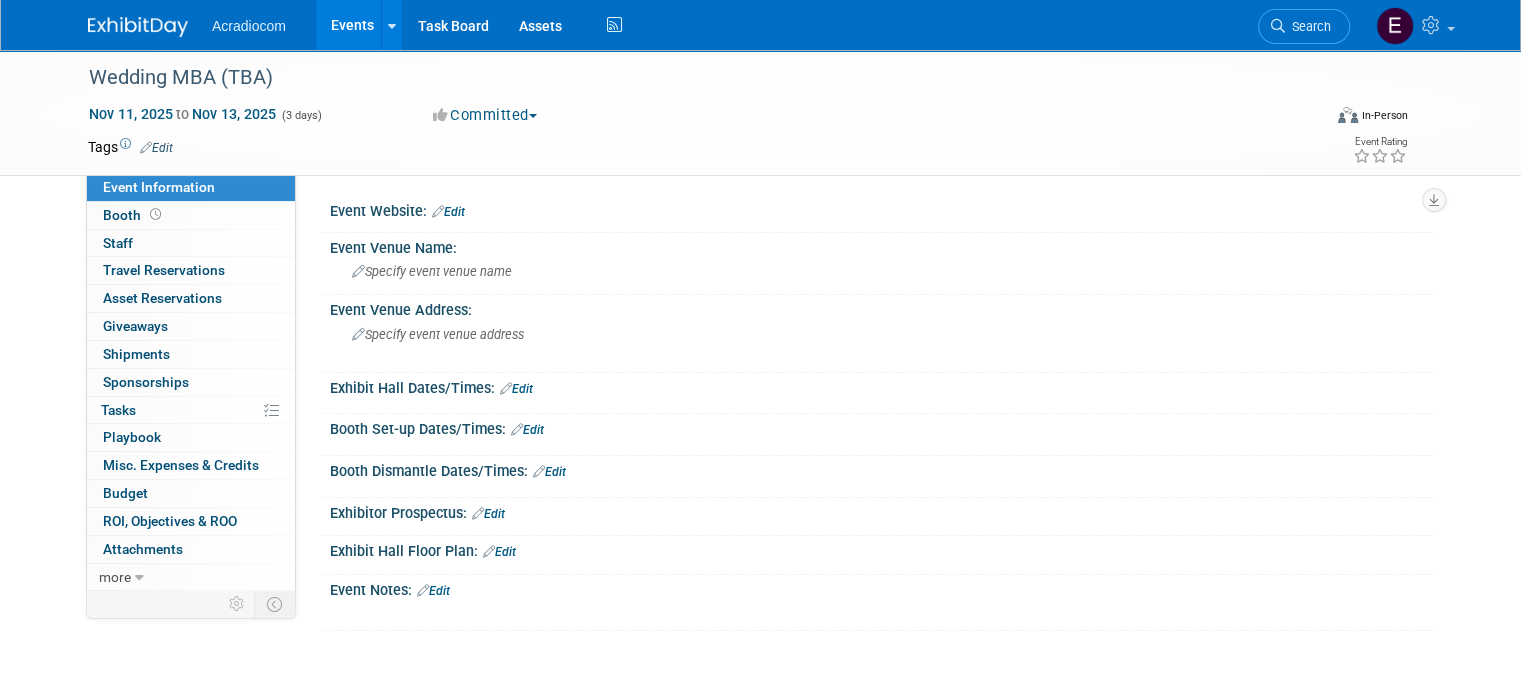 click at bounding box center [138, 27] 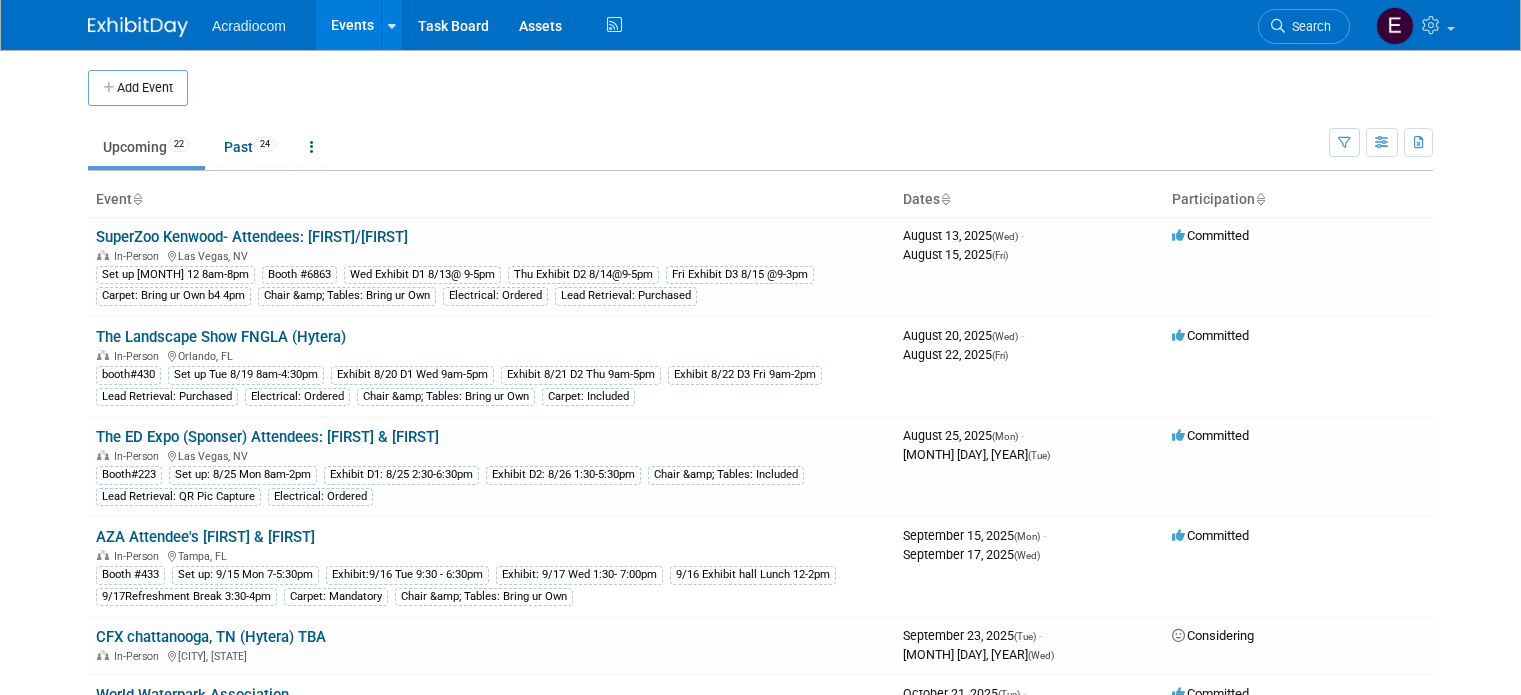 scroll, scrollTop: 0, scrollLeft: 0, axis: both 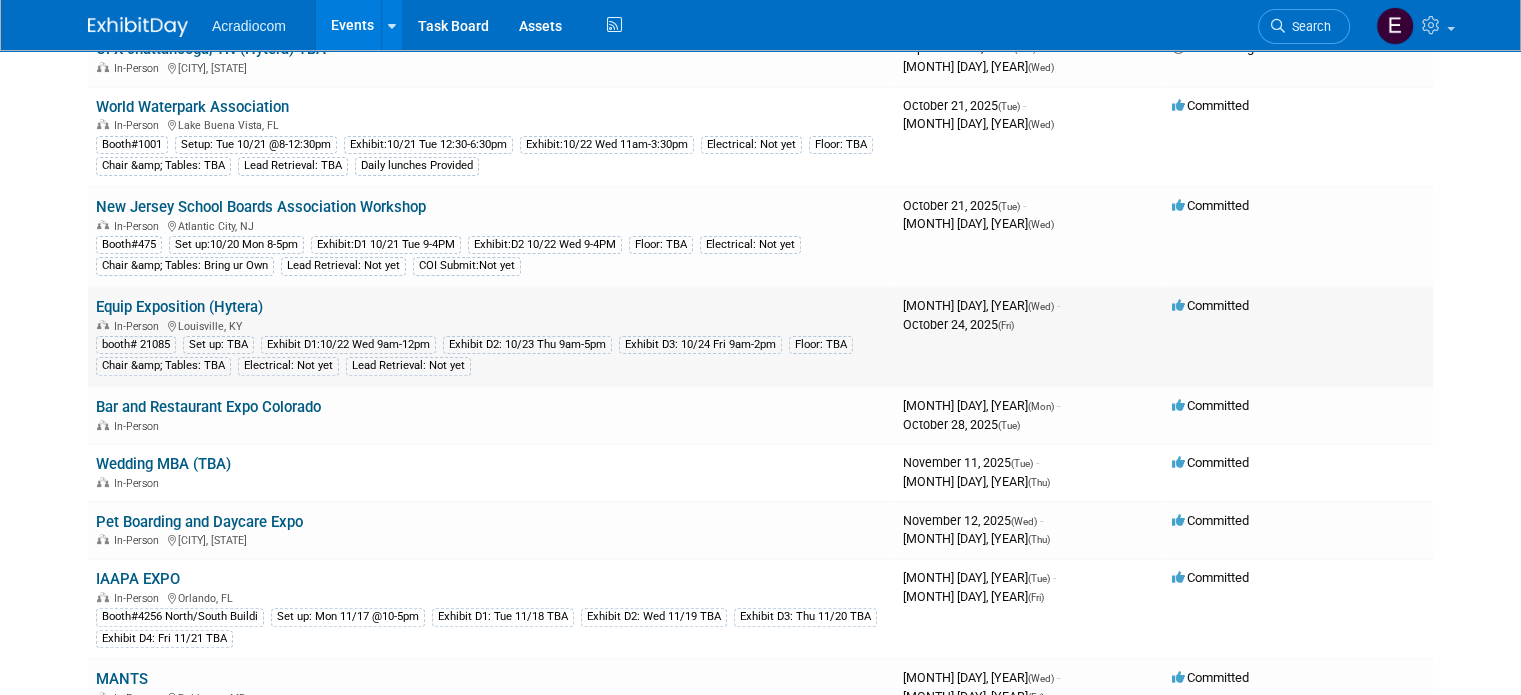 click on "Equip Exposition (Hytera)" at bounding box center (179, 307) 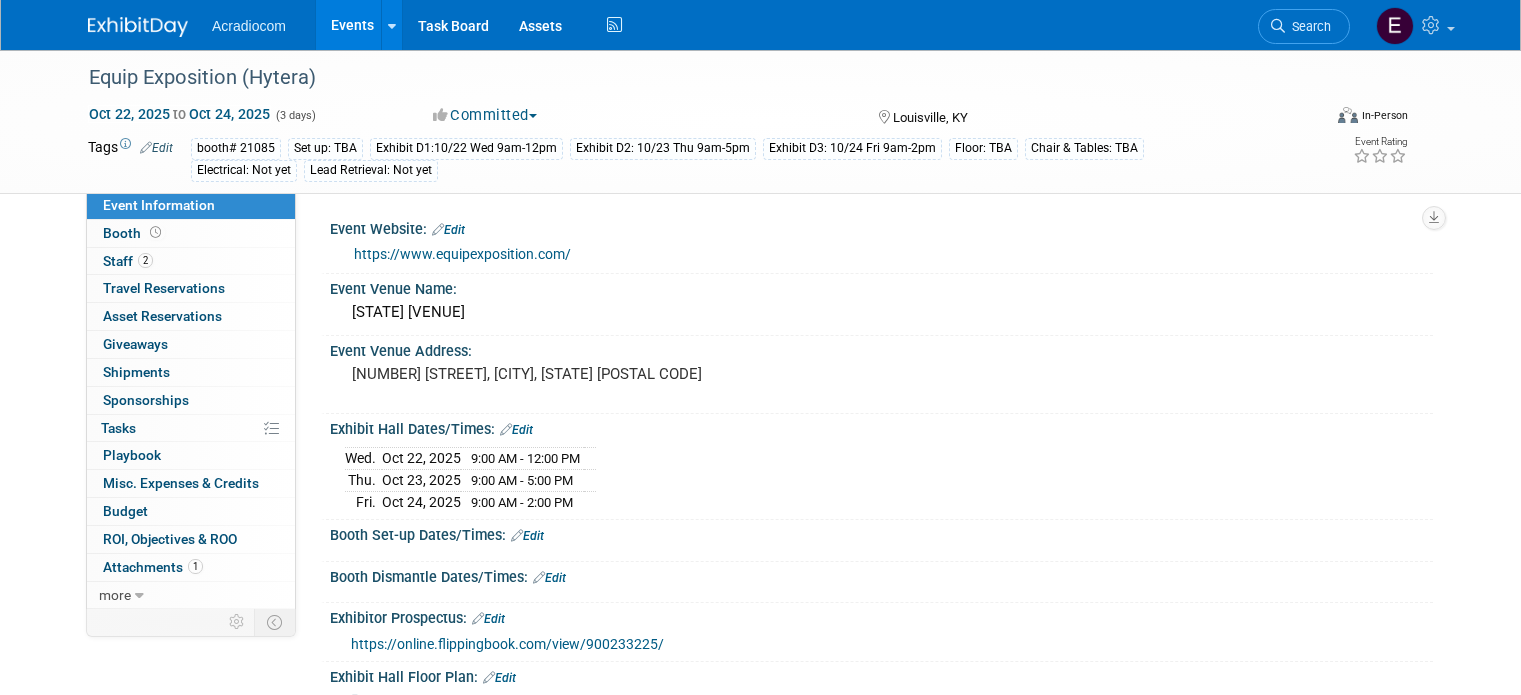 scroll, scrollTop: 0, scrollLeft: 0, axis: both 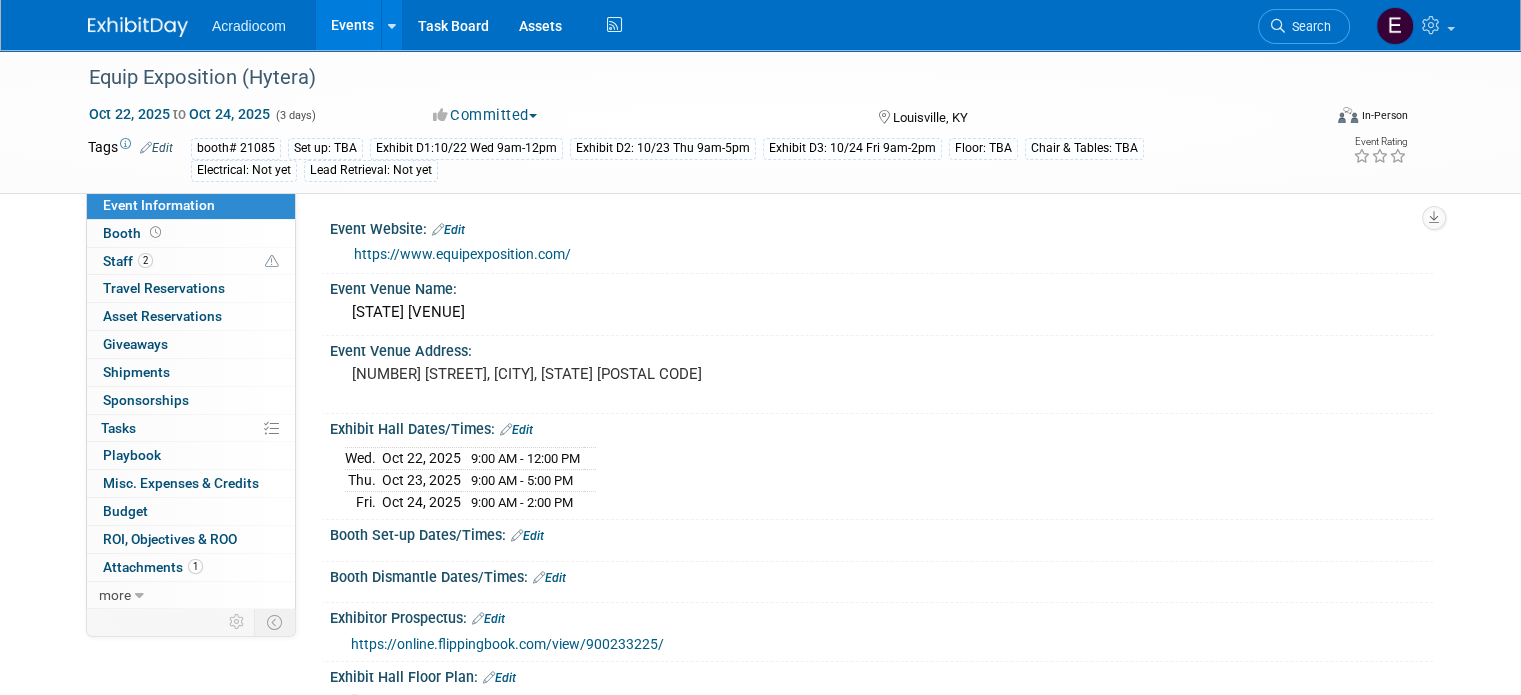 click on "Edit" at bounding box center (516, 430) 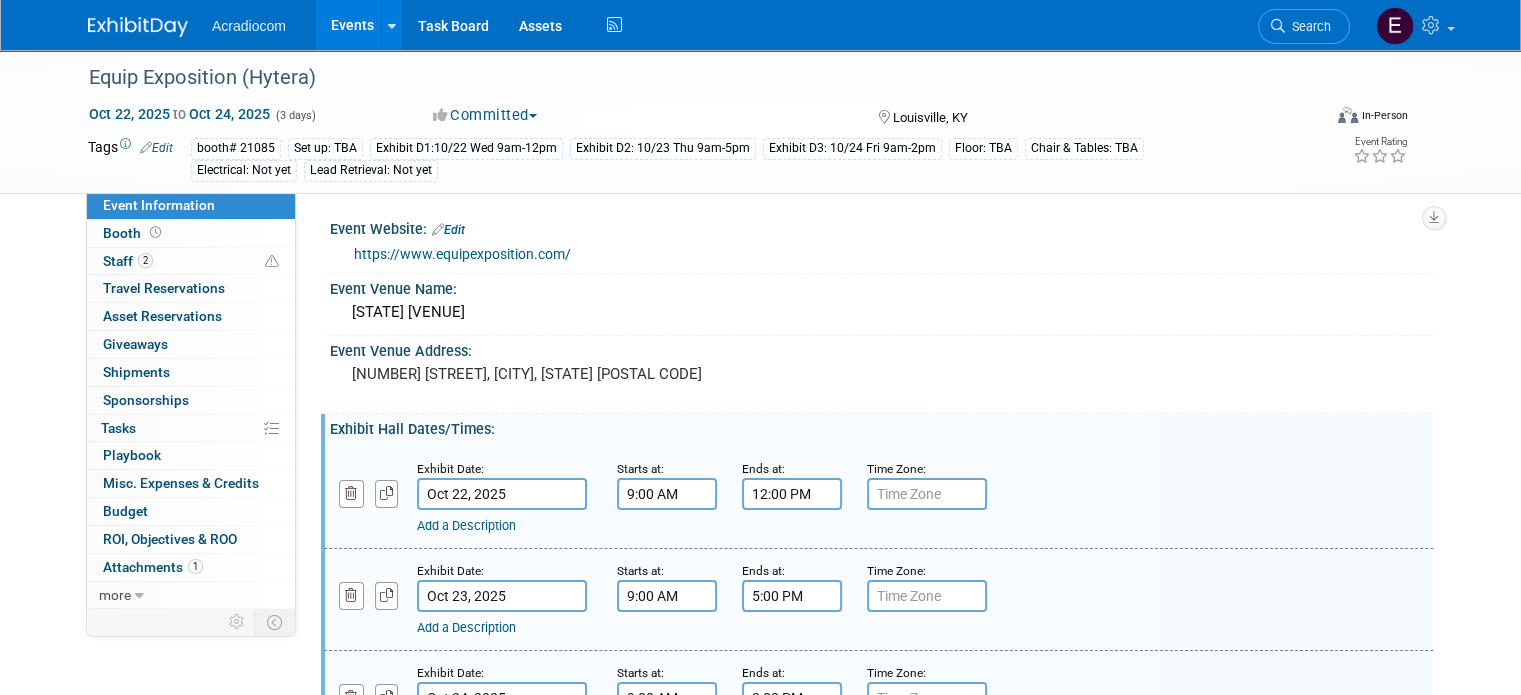 scroll, scrollTop: 200, scrollLeft: 0, axis: vertical 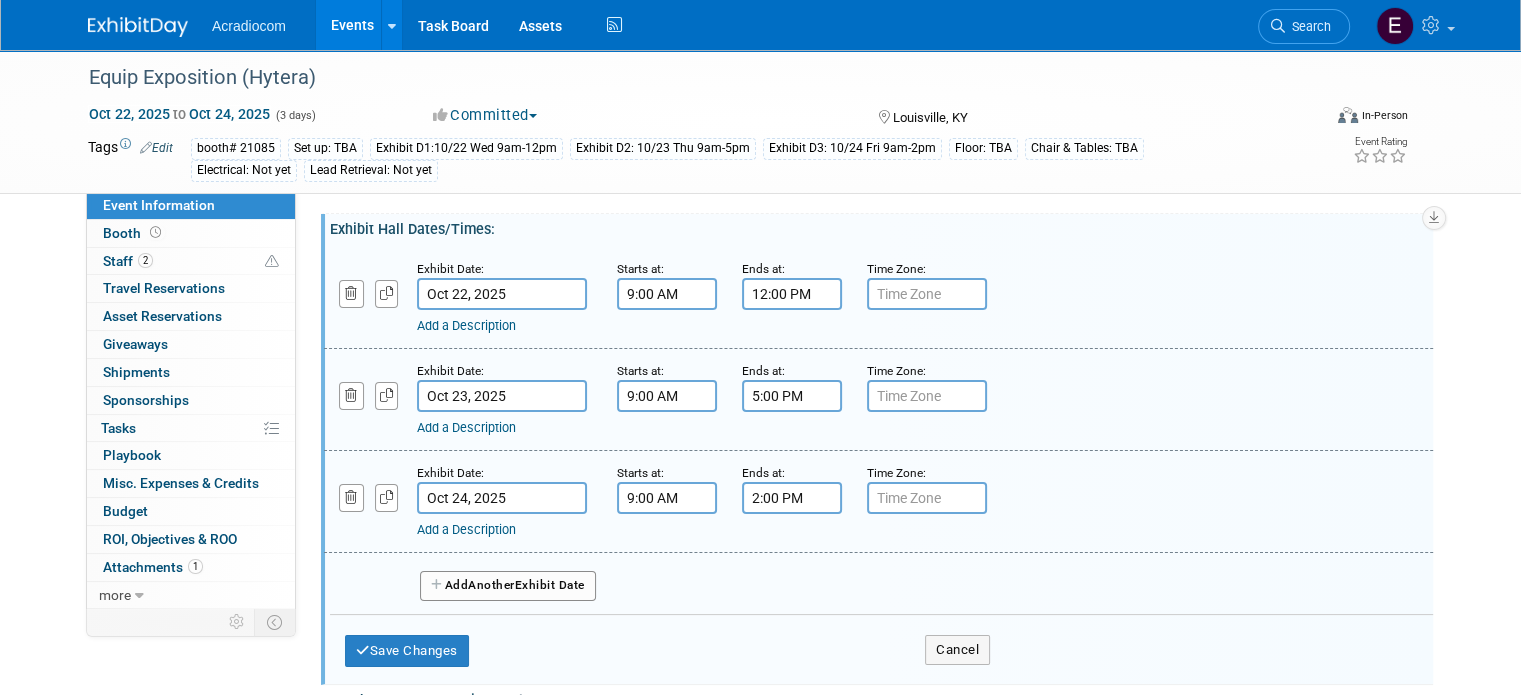 click on "Another" at bounding box center [491, 585] 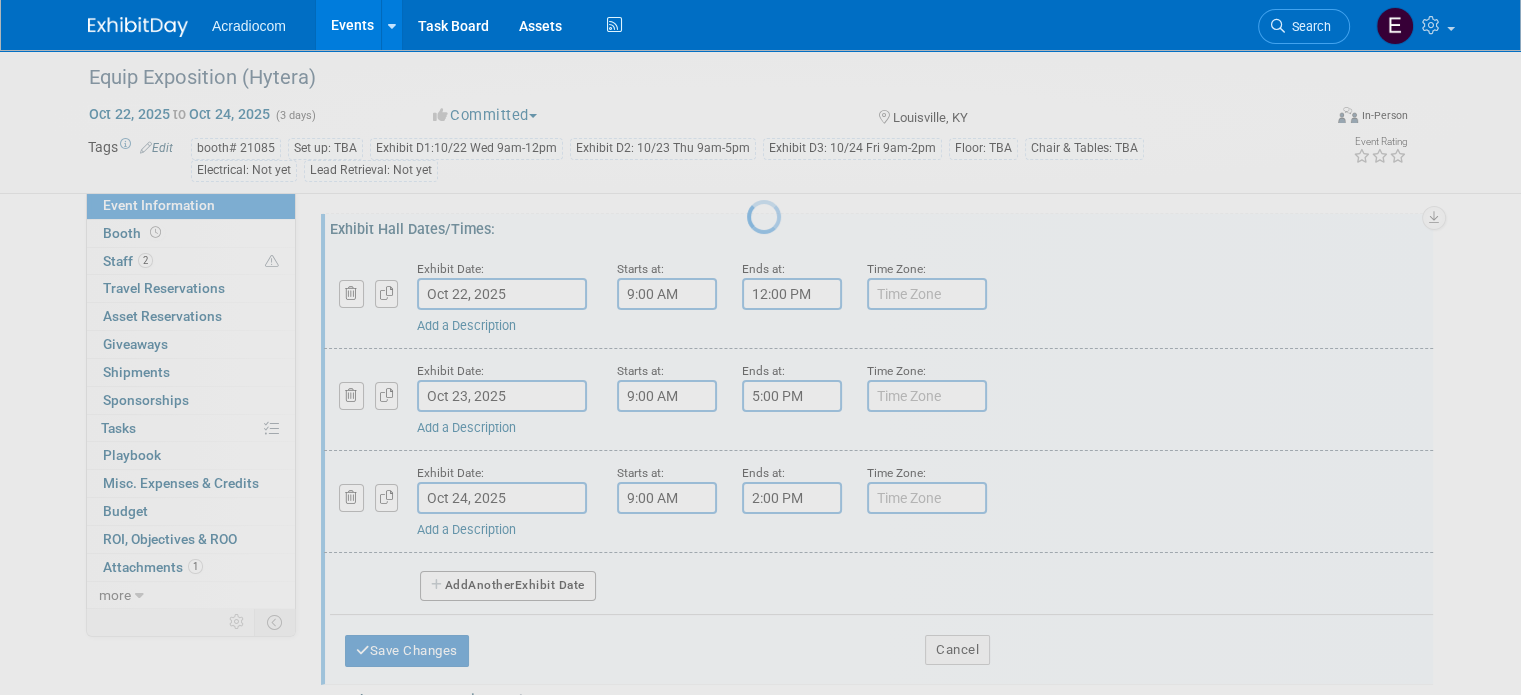 select on "9" 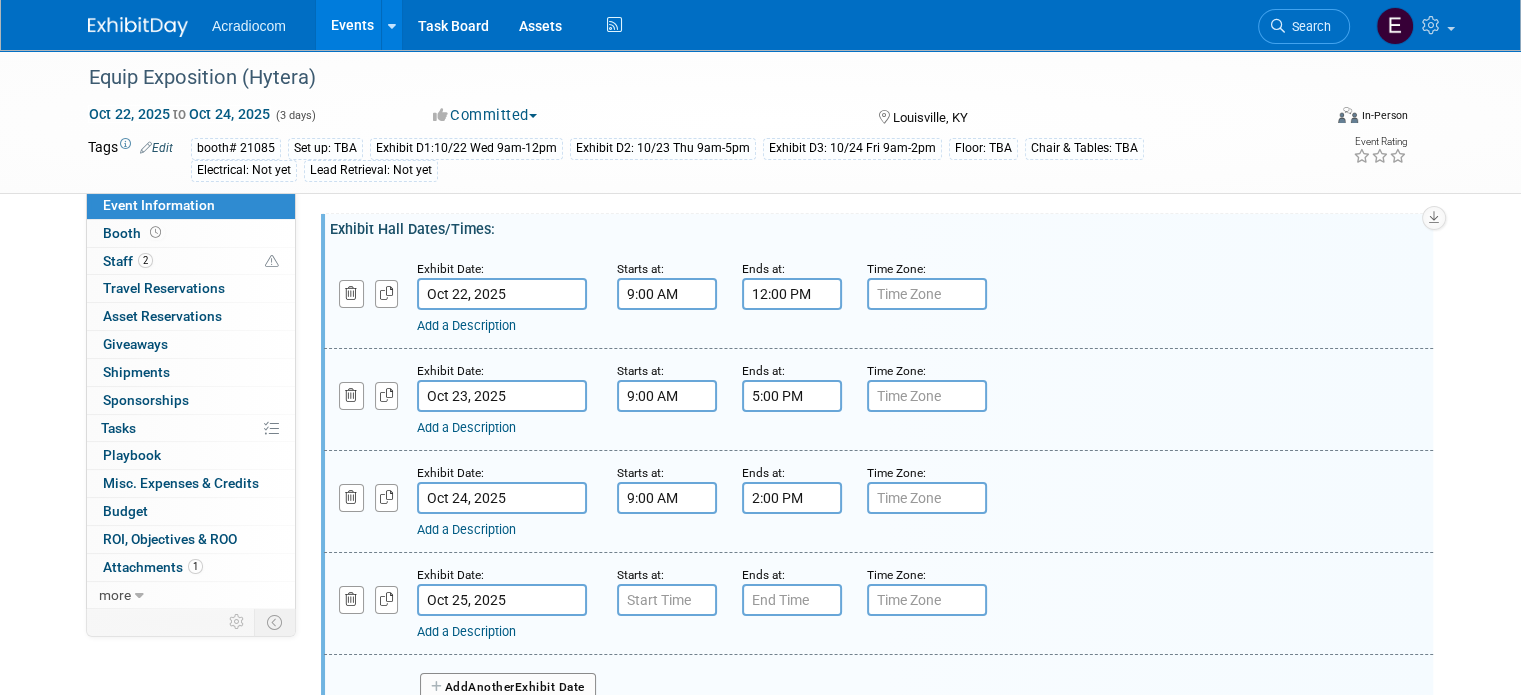 click on "Oct 25, 2025" at bounding box center [502, 600] 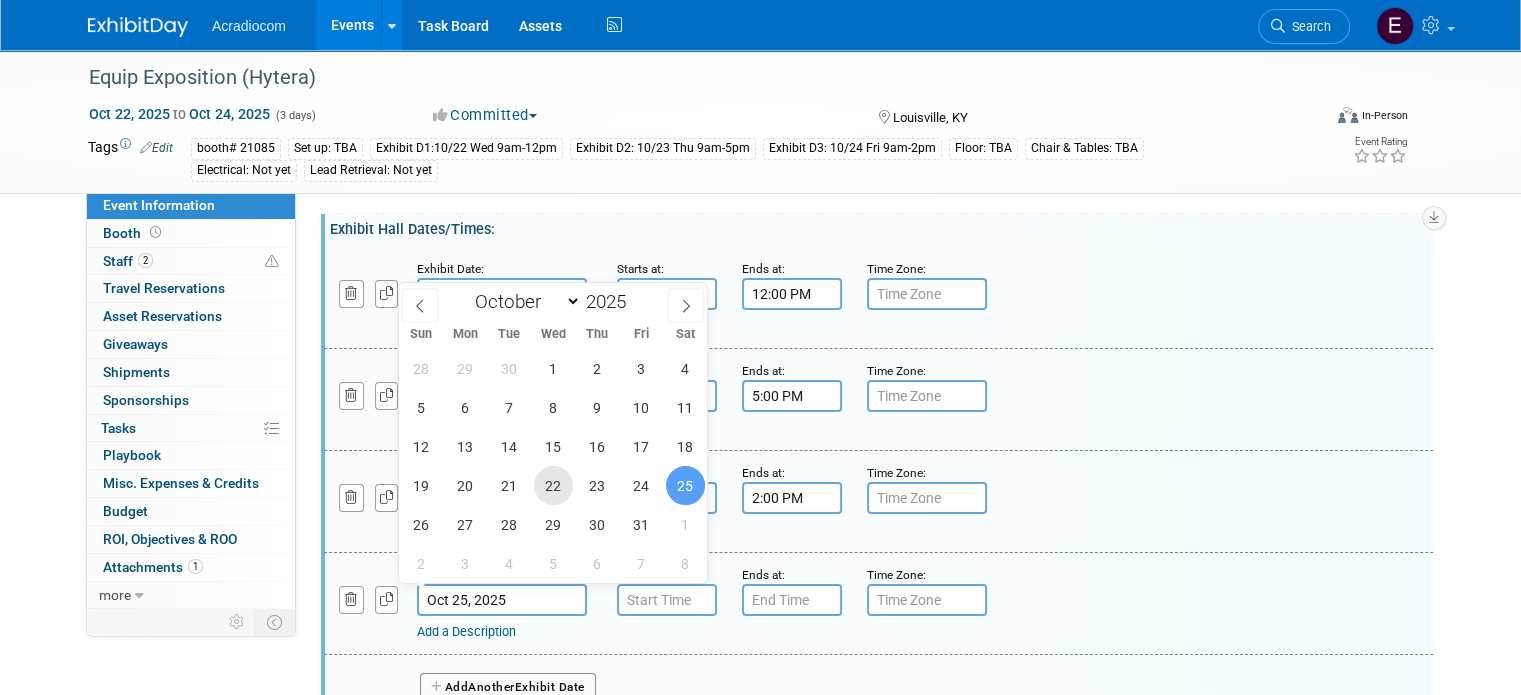 click on "22" at bounding box center [553, 485] 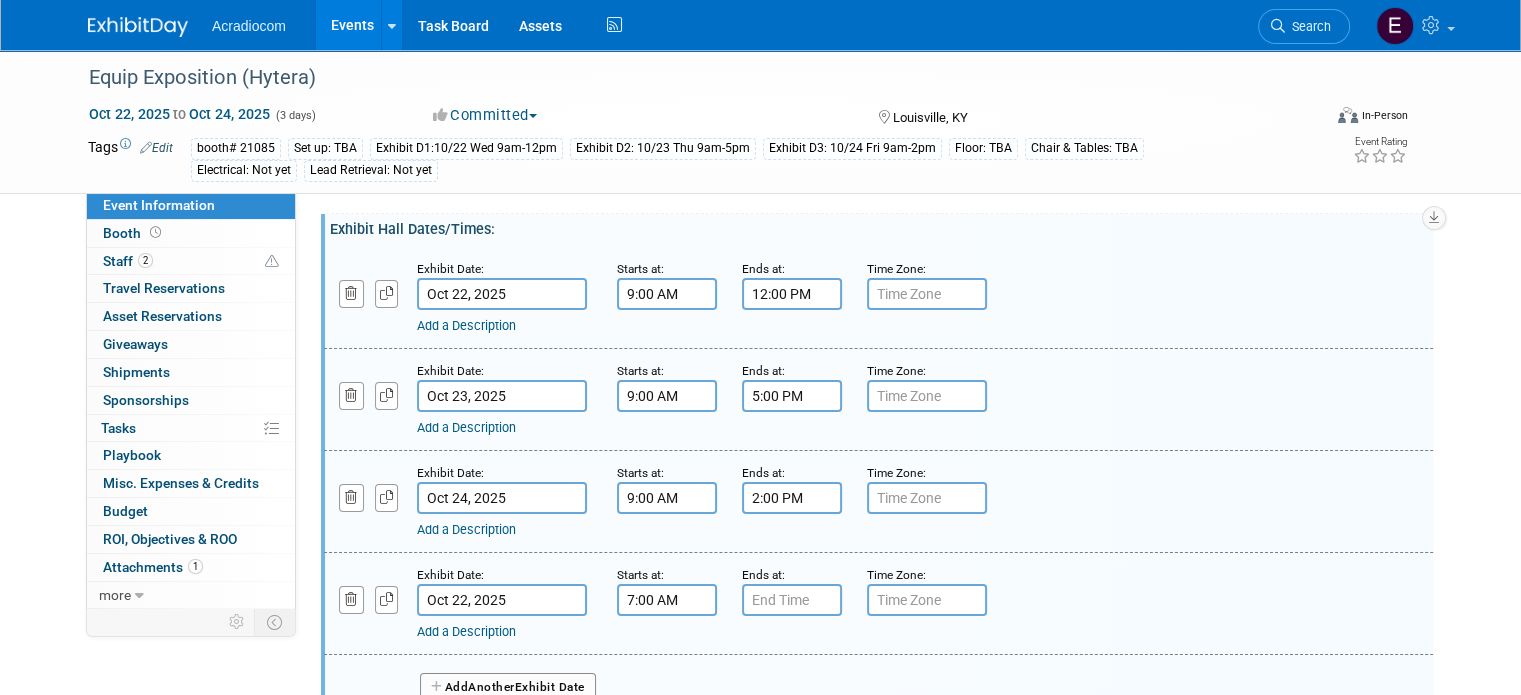 click on "7:00 AM" at bounding box center [667, 600] 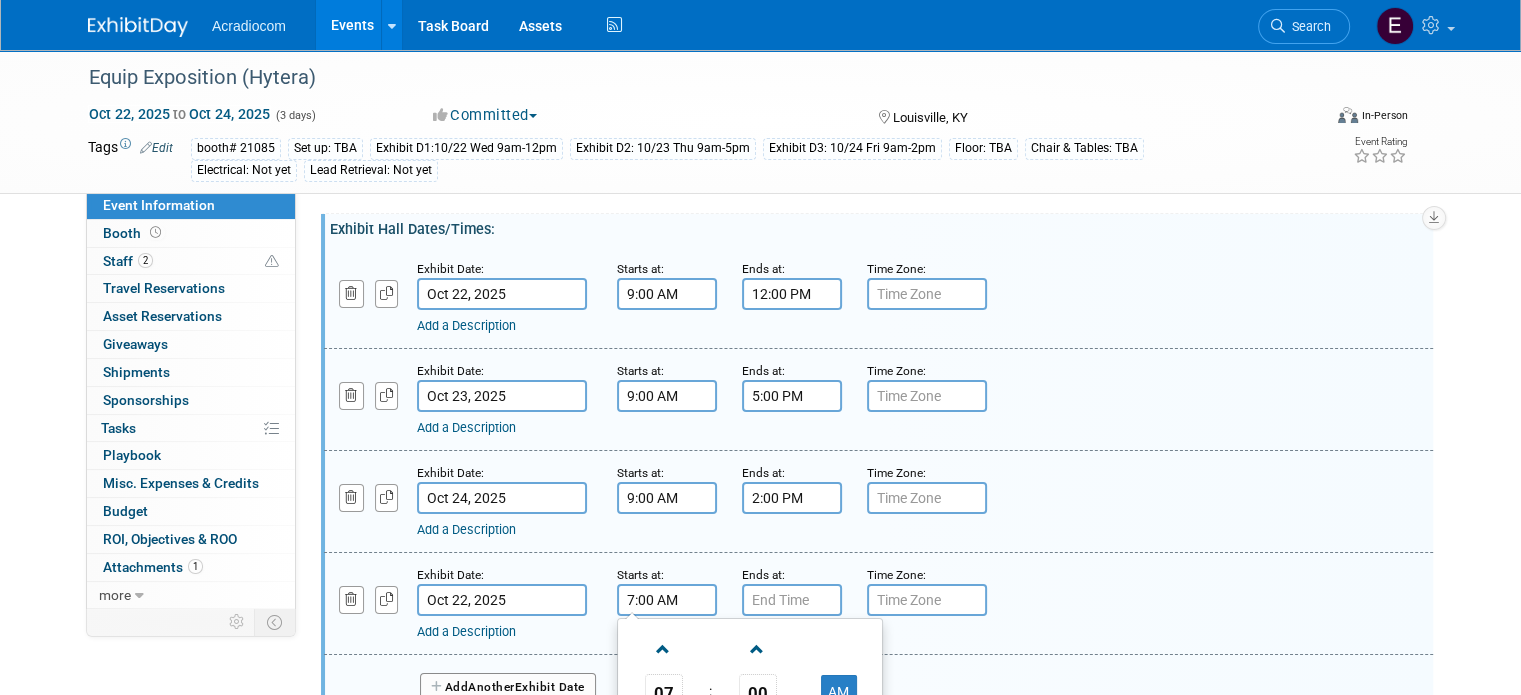 scroll, scrollTop: 300, scrollLeft: 0, axis: vertical 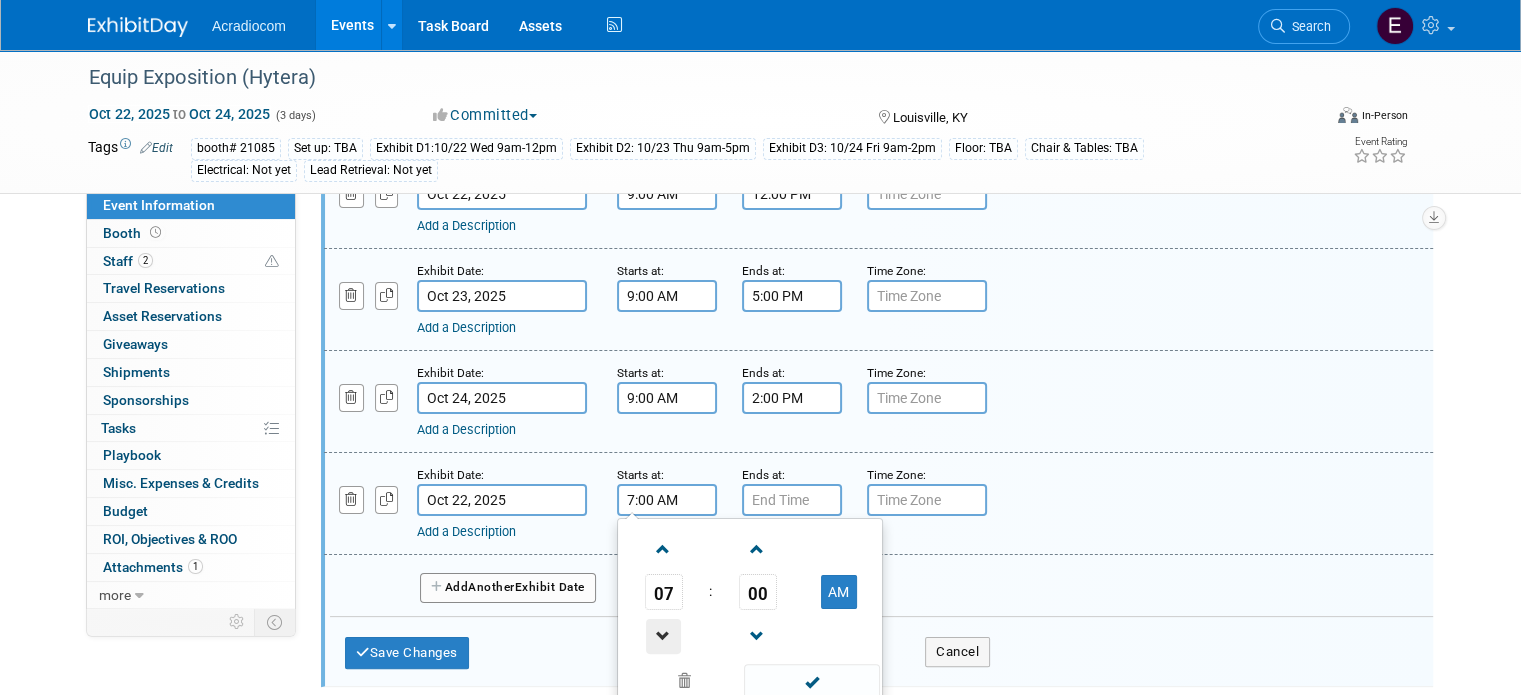 click at bounding box center [663, 636] 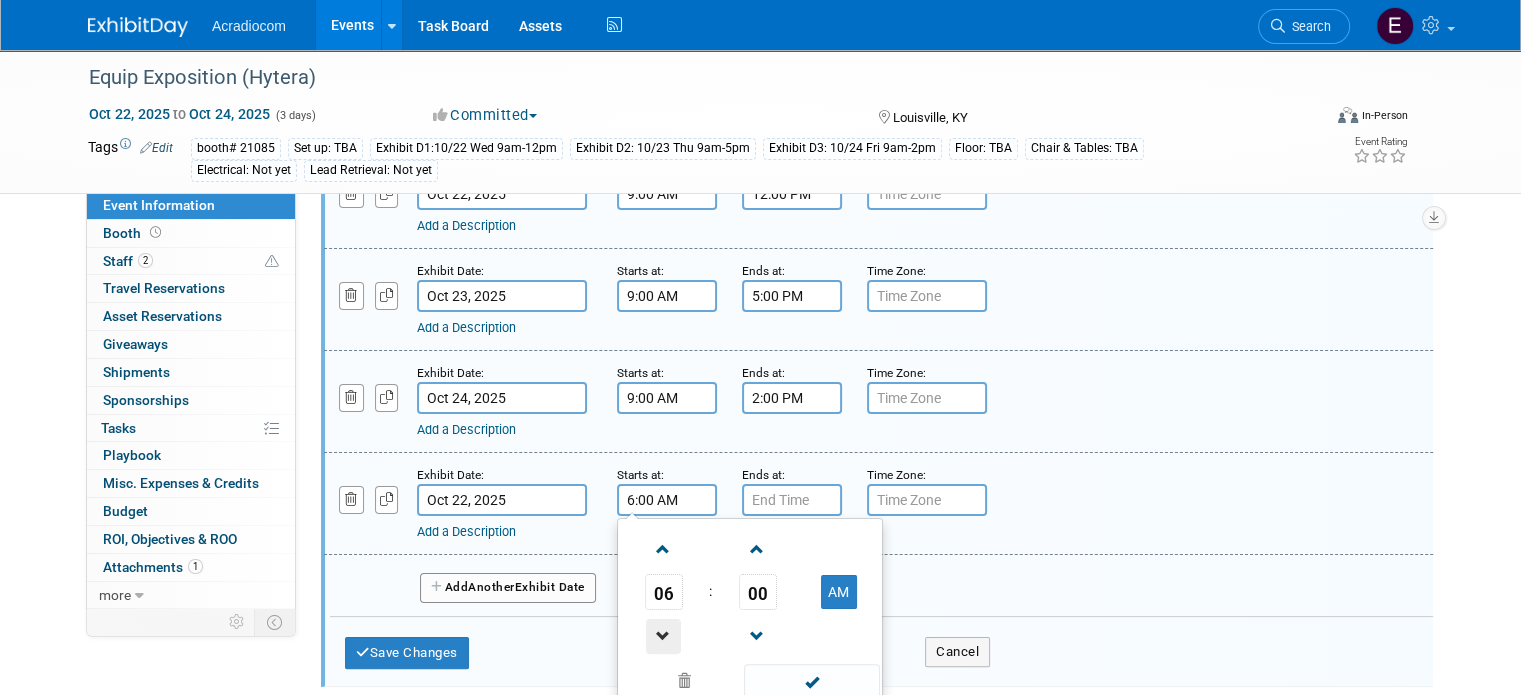 click at bounding box center (663, 636) 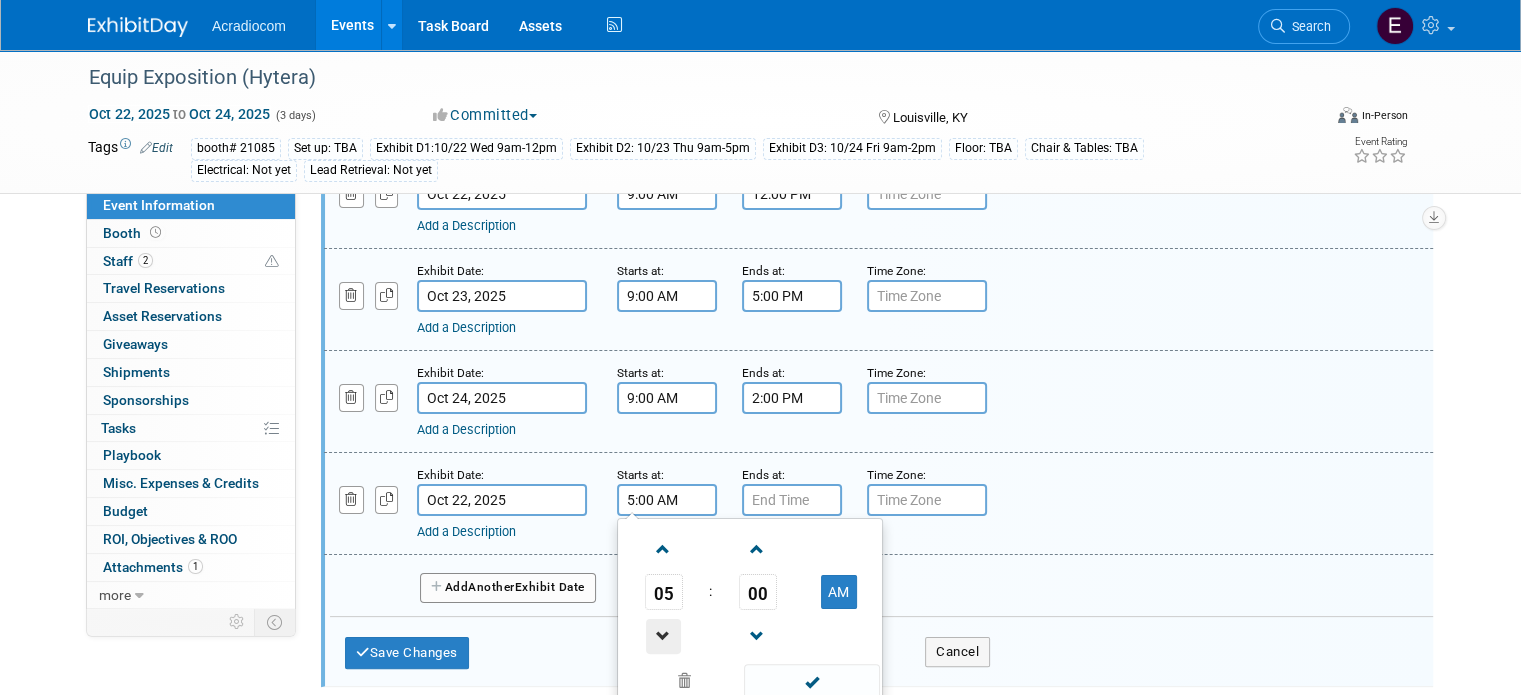 click at bounding box center (663, 636) 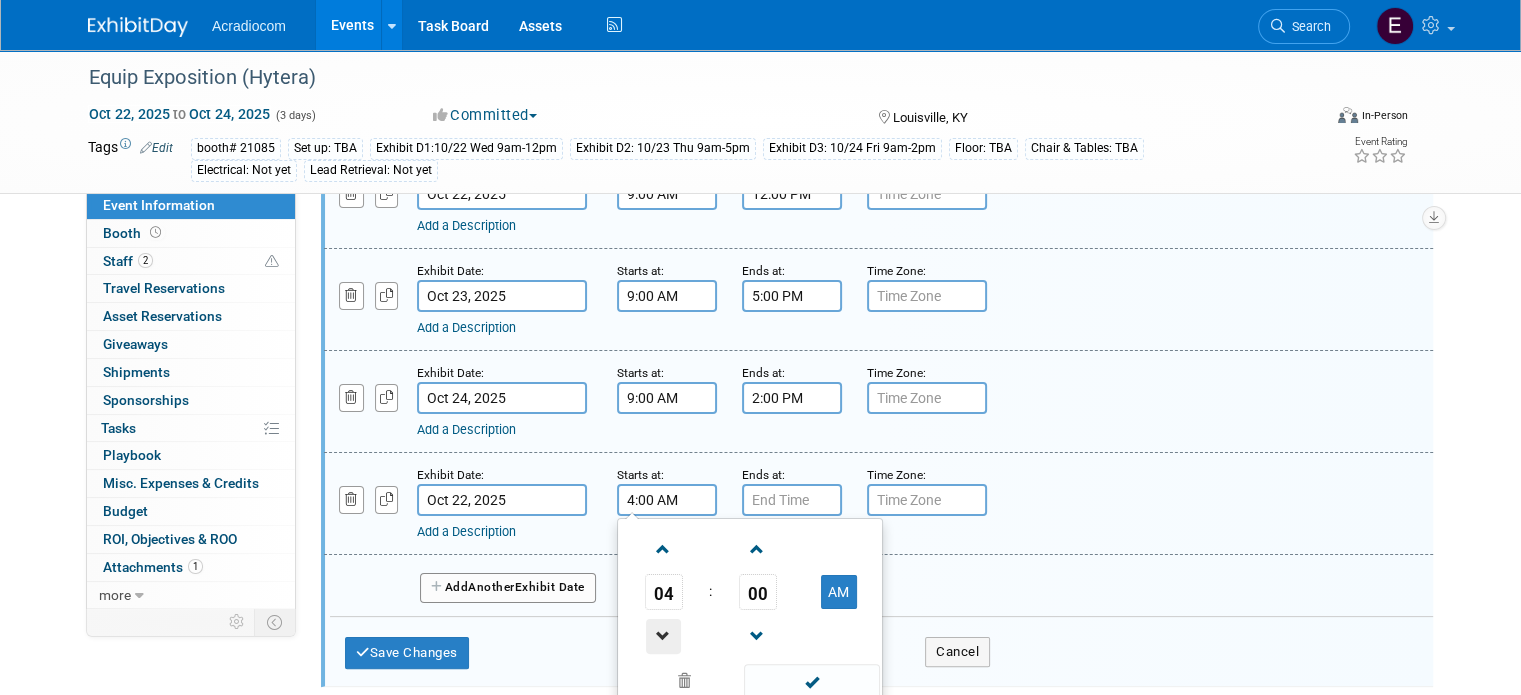 click at bounding box center [663, 636] 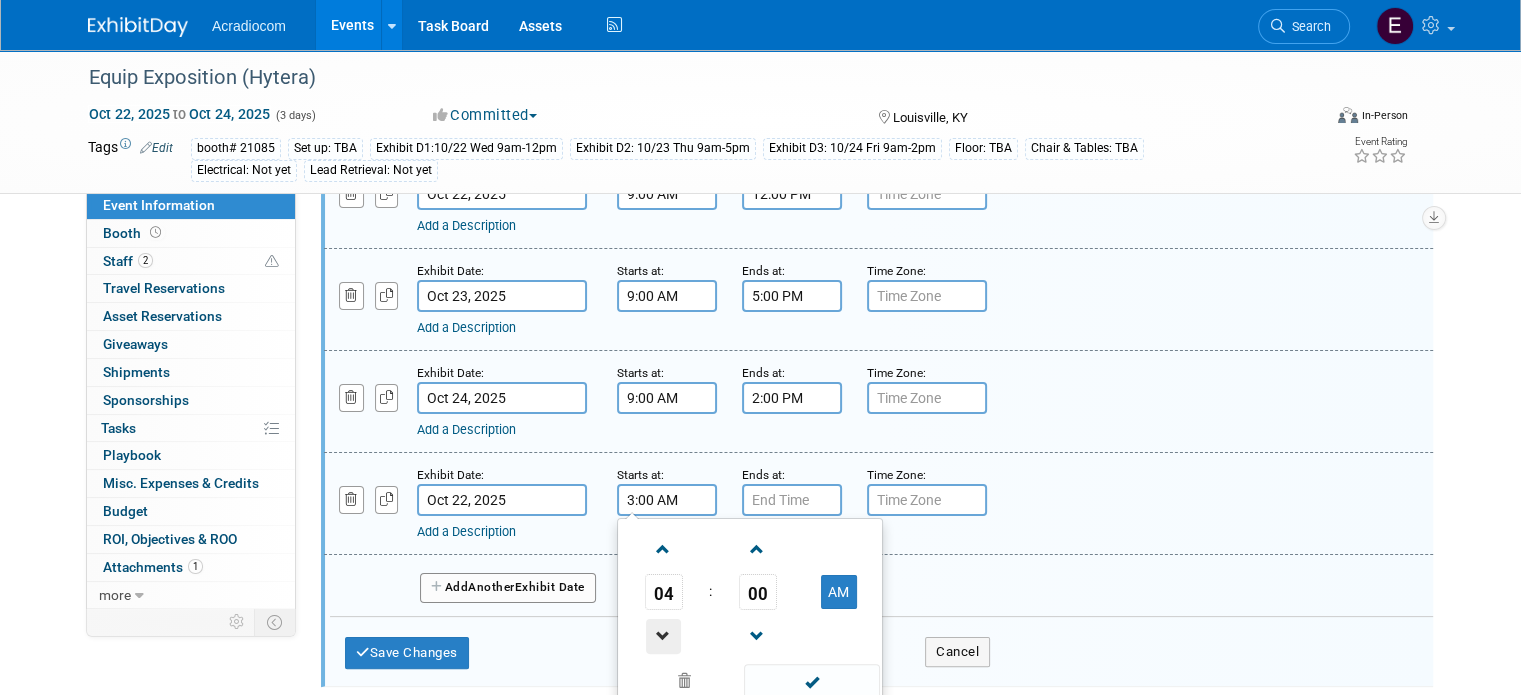 click at bounding box center [663, 636] 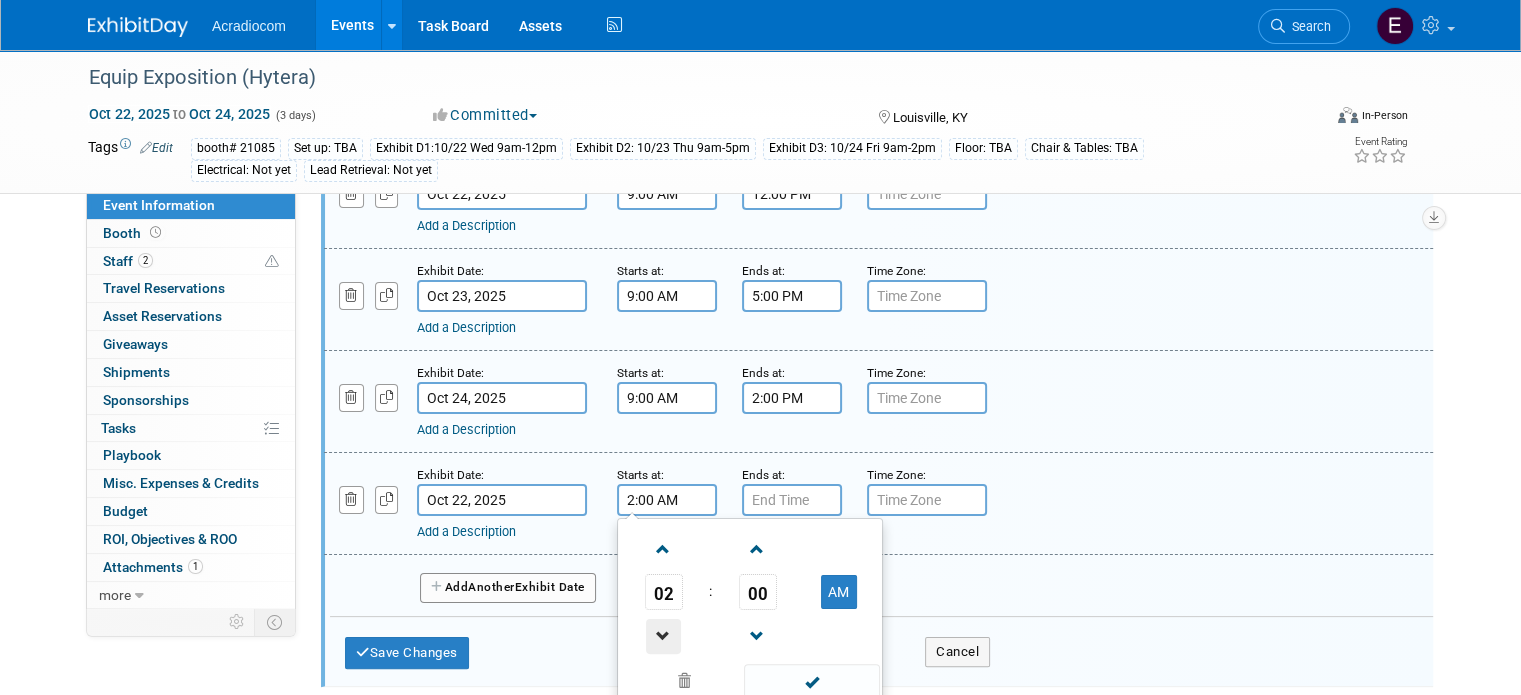 click at bounding box center [663, 636] 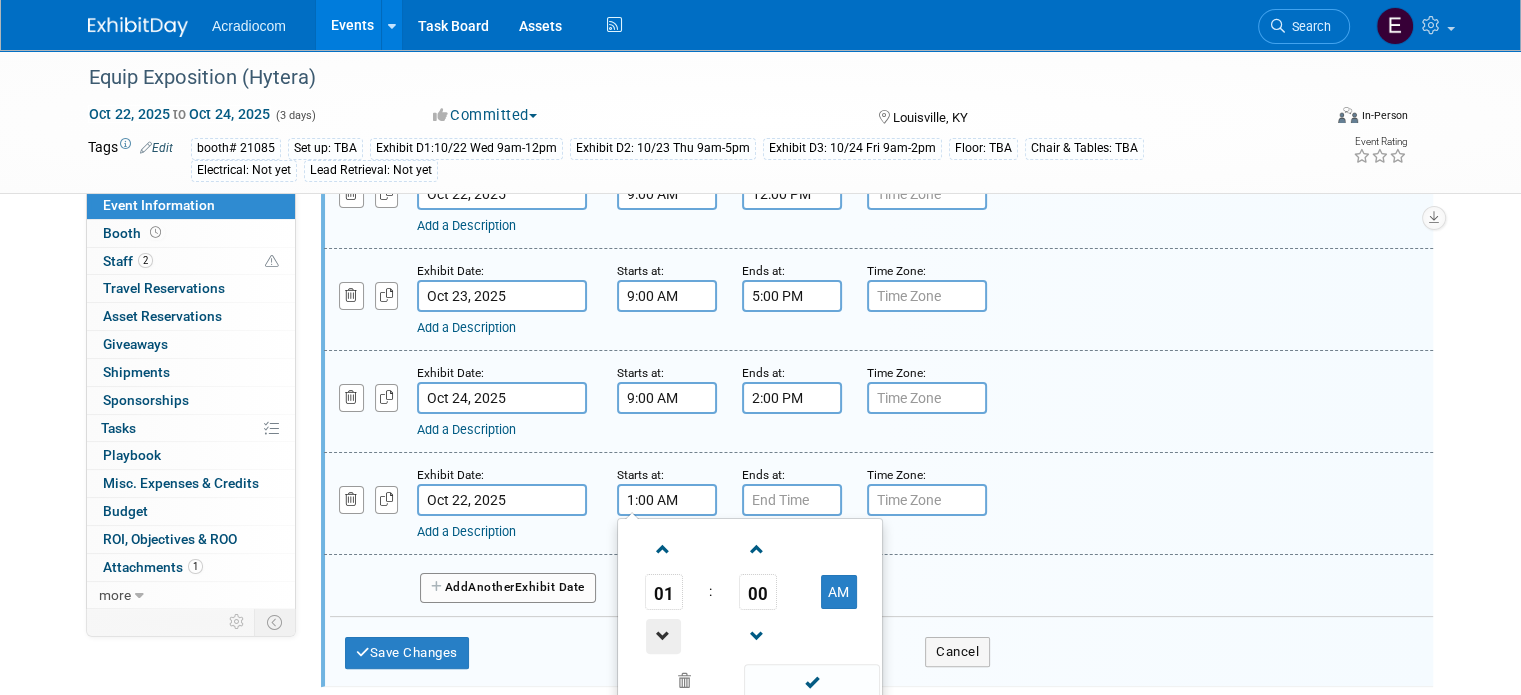 click at bounding box center (663, 636) 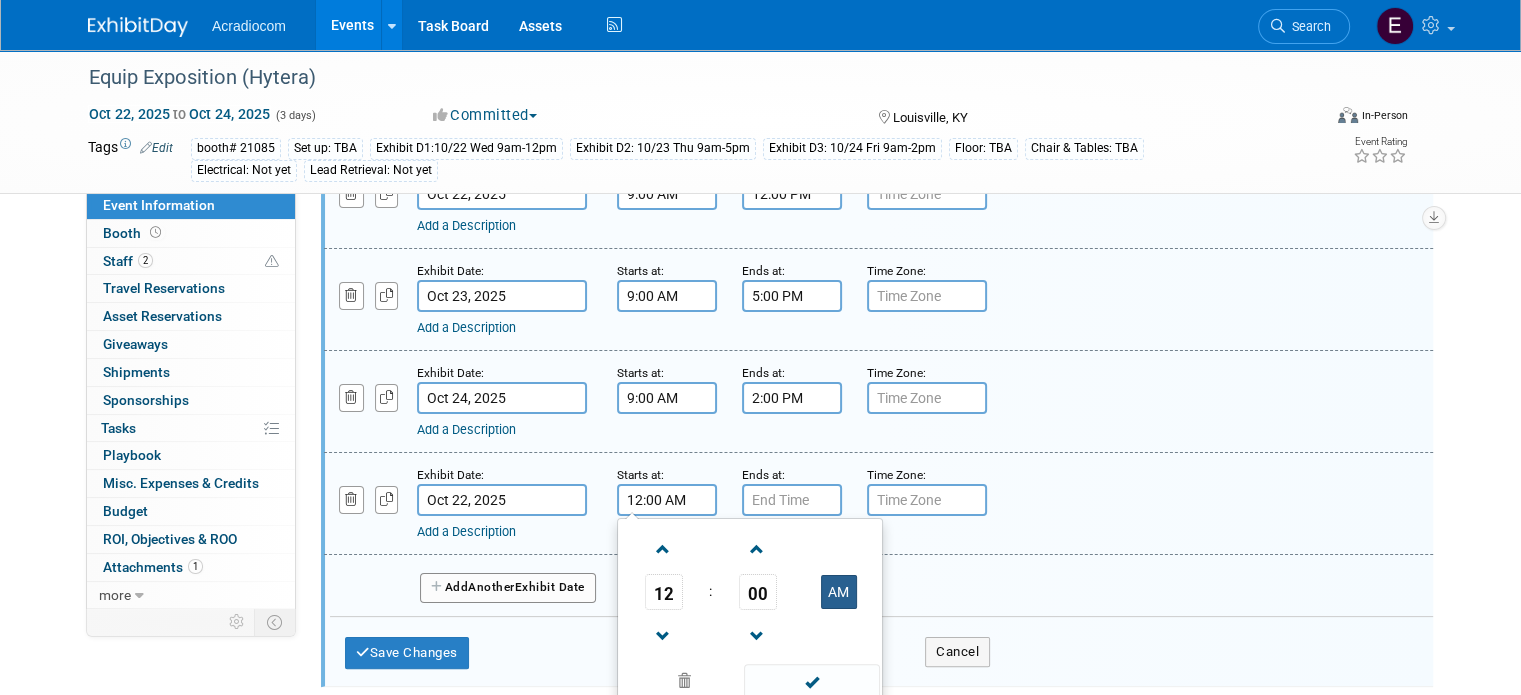 click on "AM" at bounding box center [839, 592] 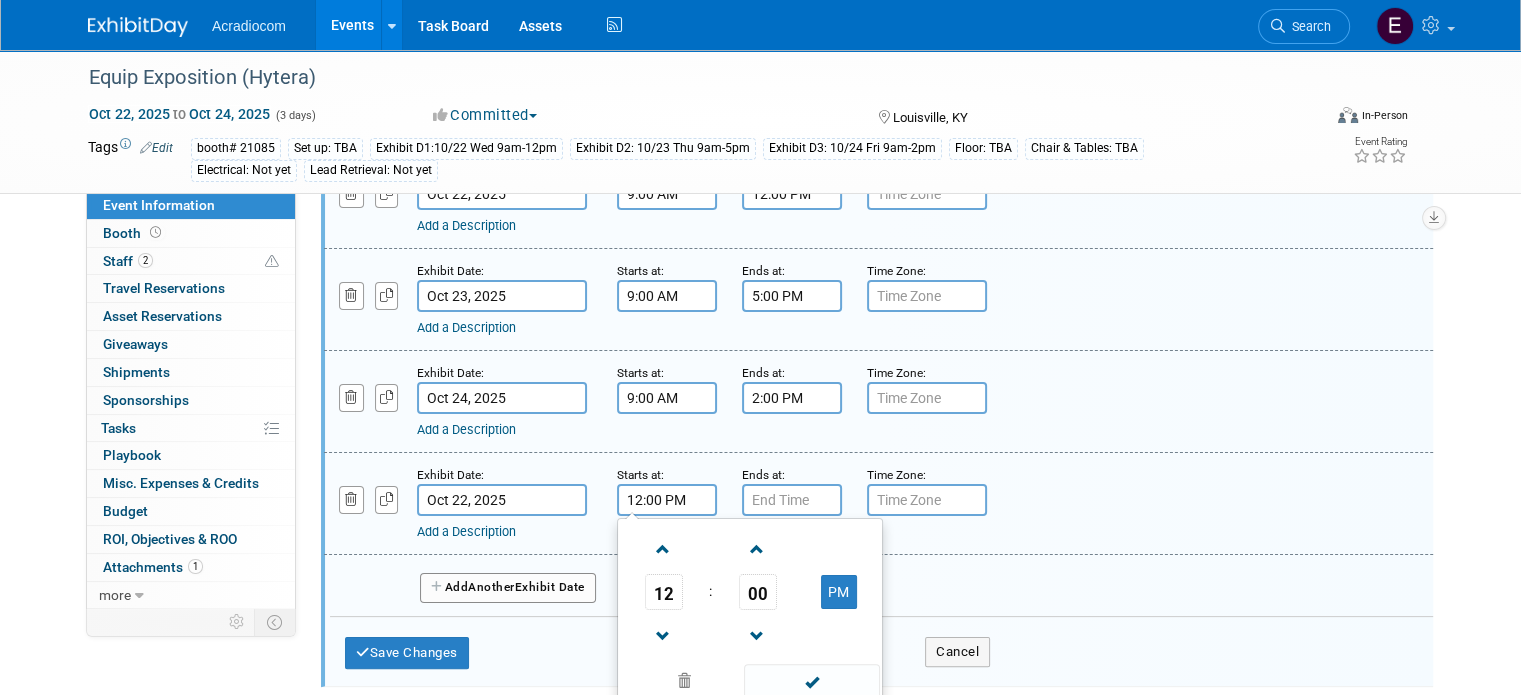 scroll, scrollTop: 500, scrollLeft: 0, axis: vertical 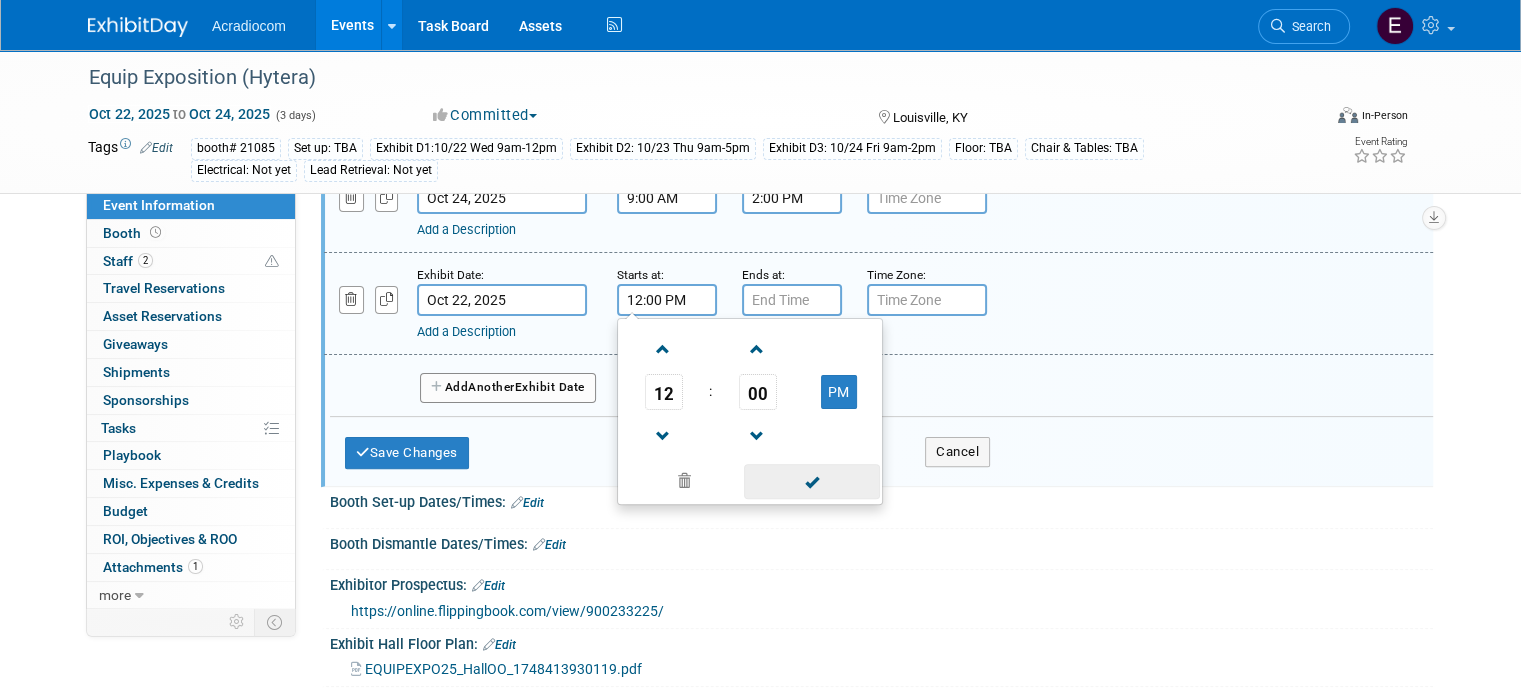 click at bounding box center (811, 481) 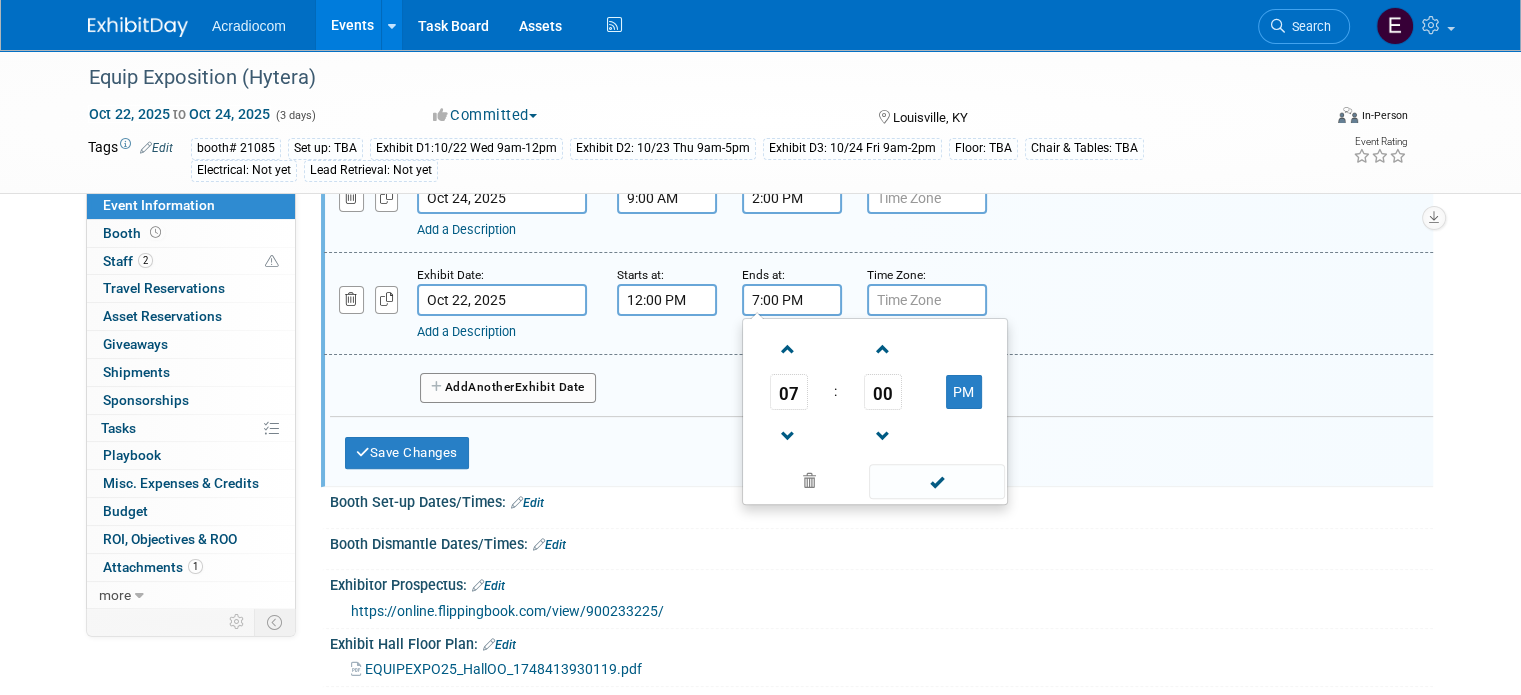 click on "7:00 PM" at bounding box center (792, 300) 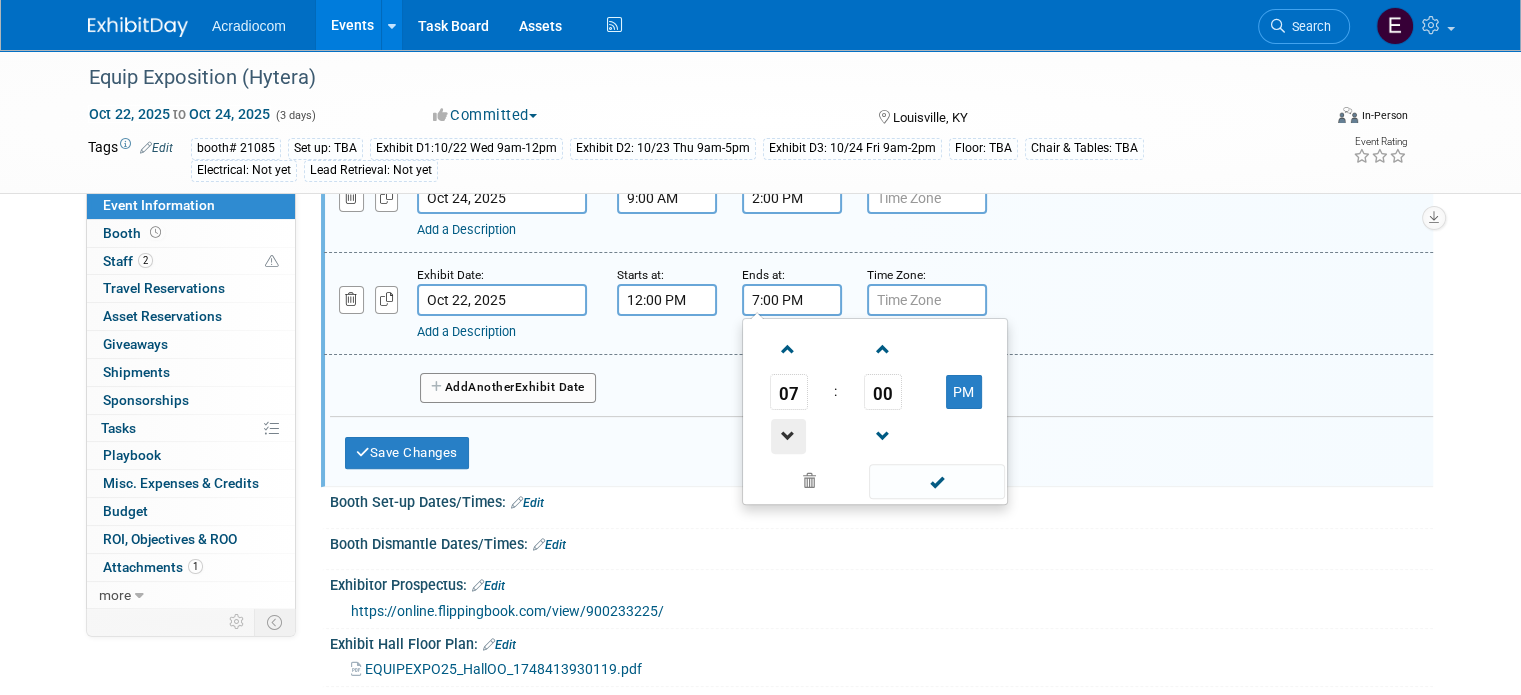click at bounding box center [788, 436] 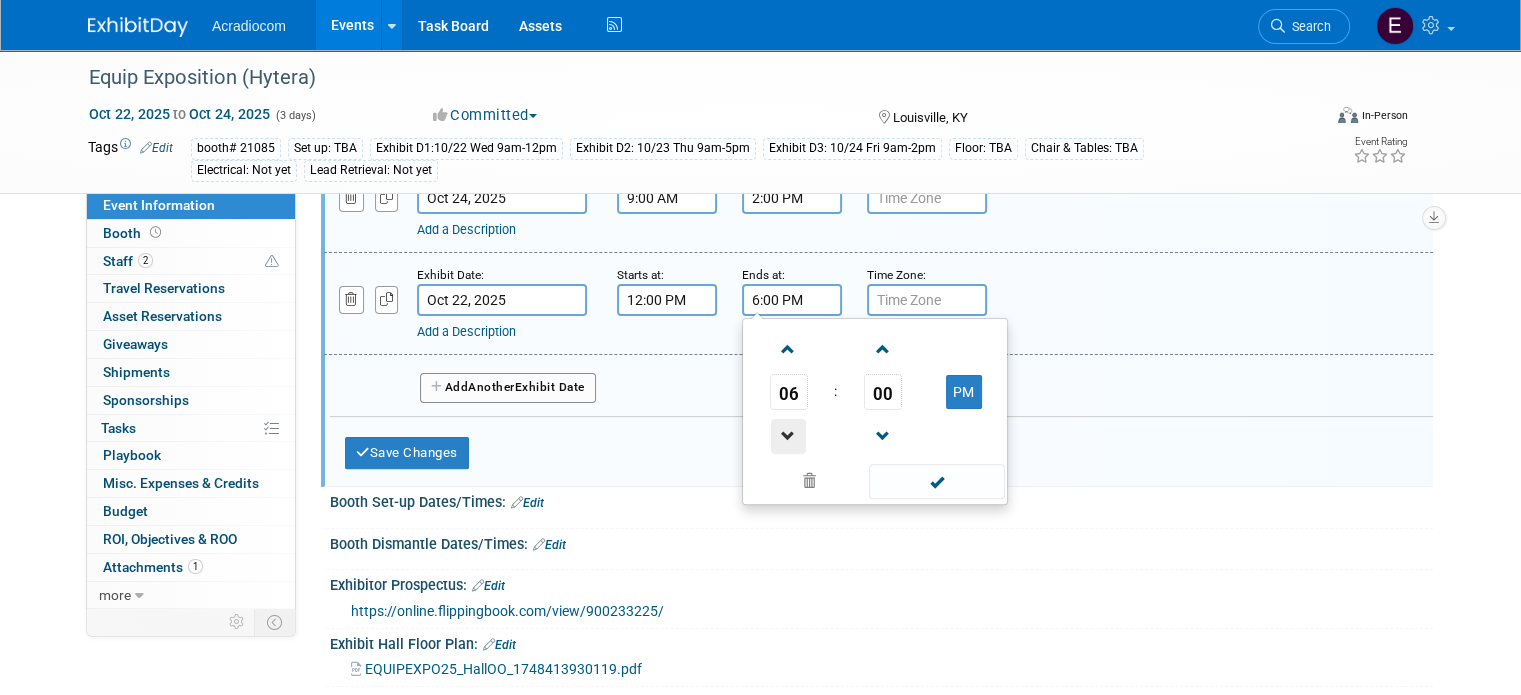 click at bounding box center (788, 436) 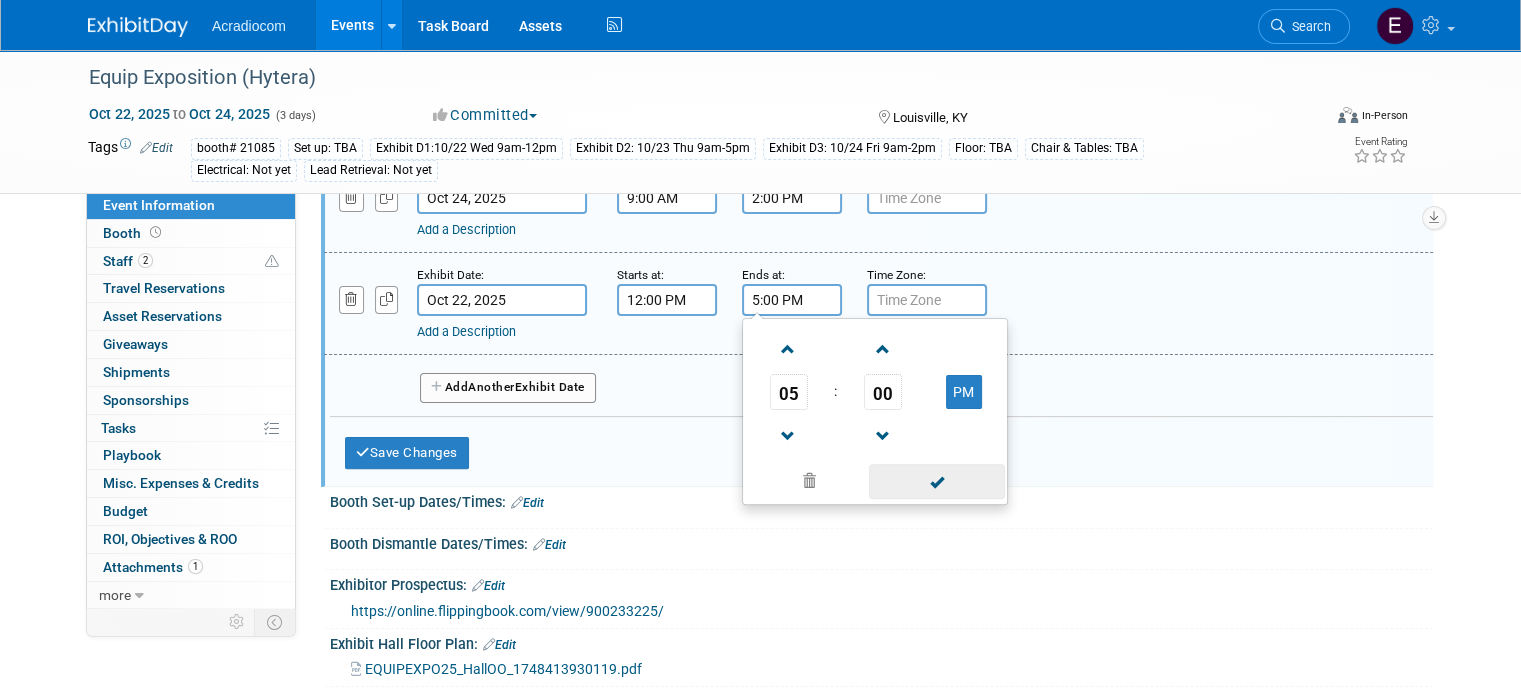 click at bounding box center [936, 481] 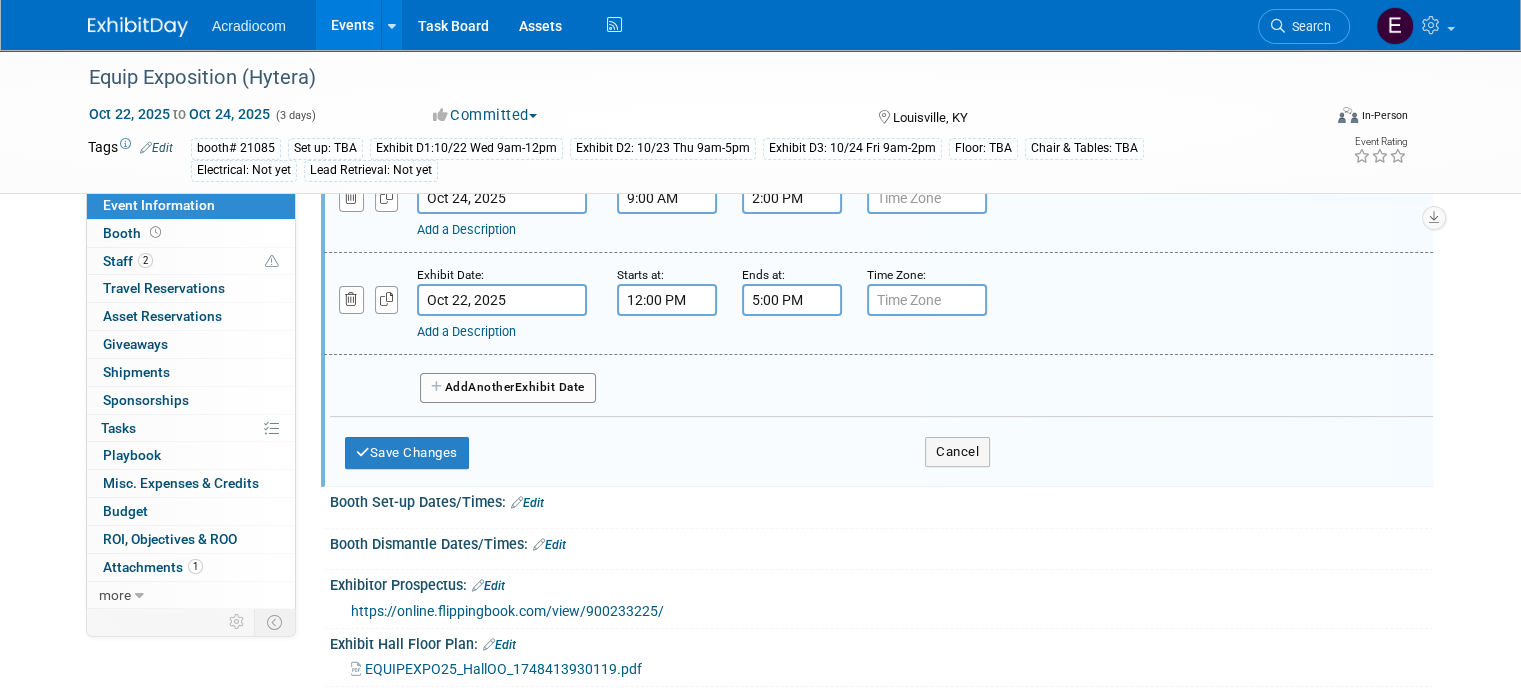 scroll, scrollTop: 300, scrollLeft: 0, axis: vertical 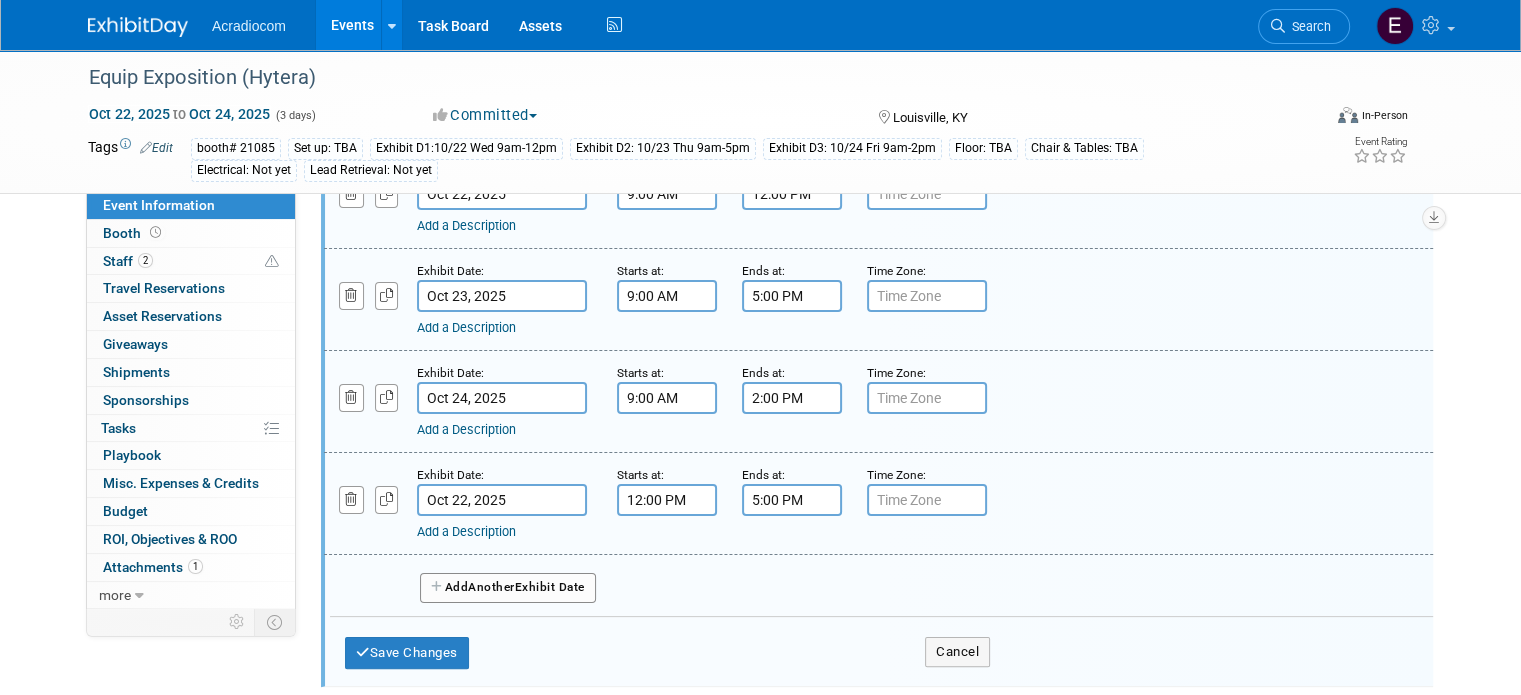 drag, startPoint x: 537, startPoint y: 466, endPoint x: 536, endPoint y: 385, distance: 81.00617 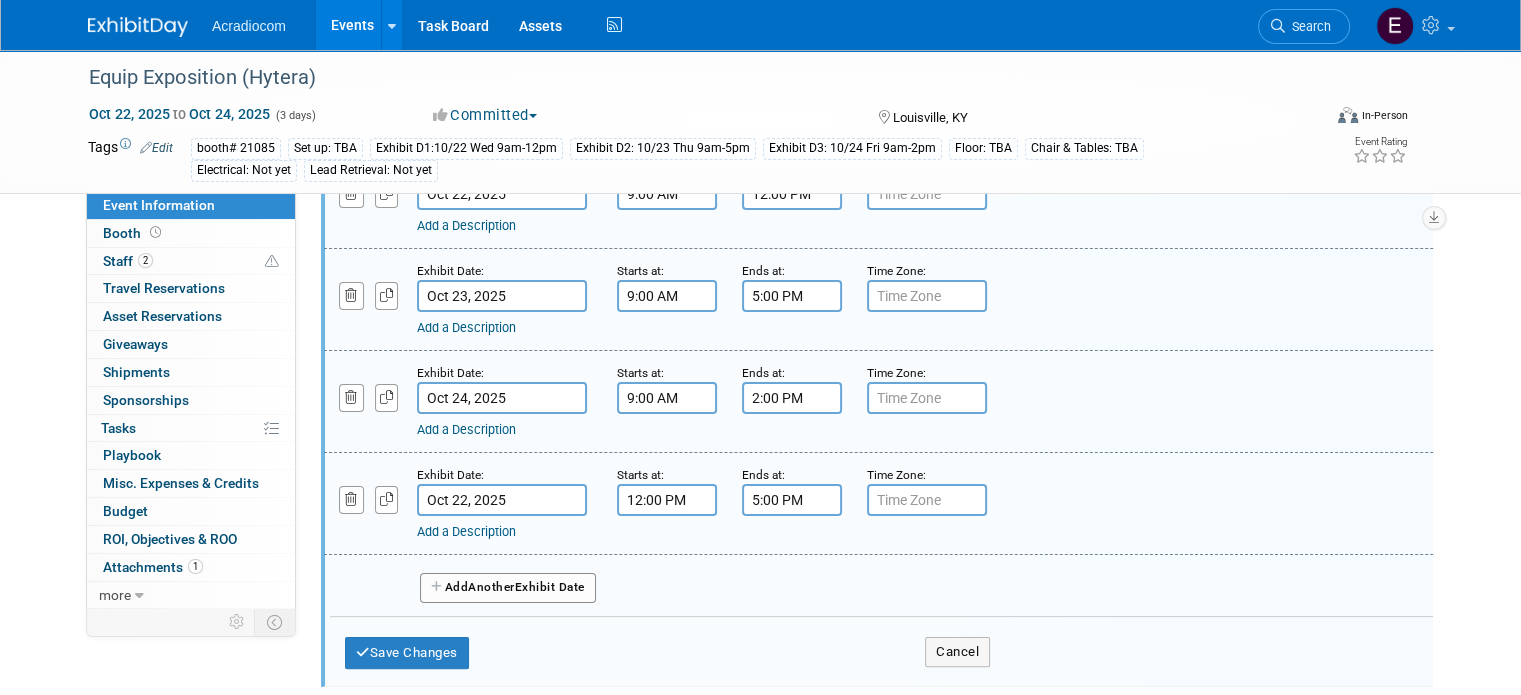 click on "Exhibit Date:
Oct 22, 2025
Starts at:
9:00 AM
Ends at:
12:00 PM
Time Zone:  Apply to all
Add a Description
Description:" at bounding box center (881, 351) 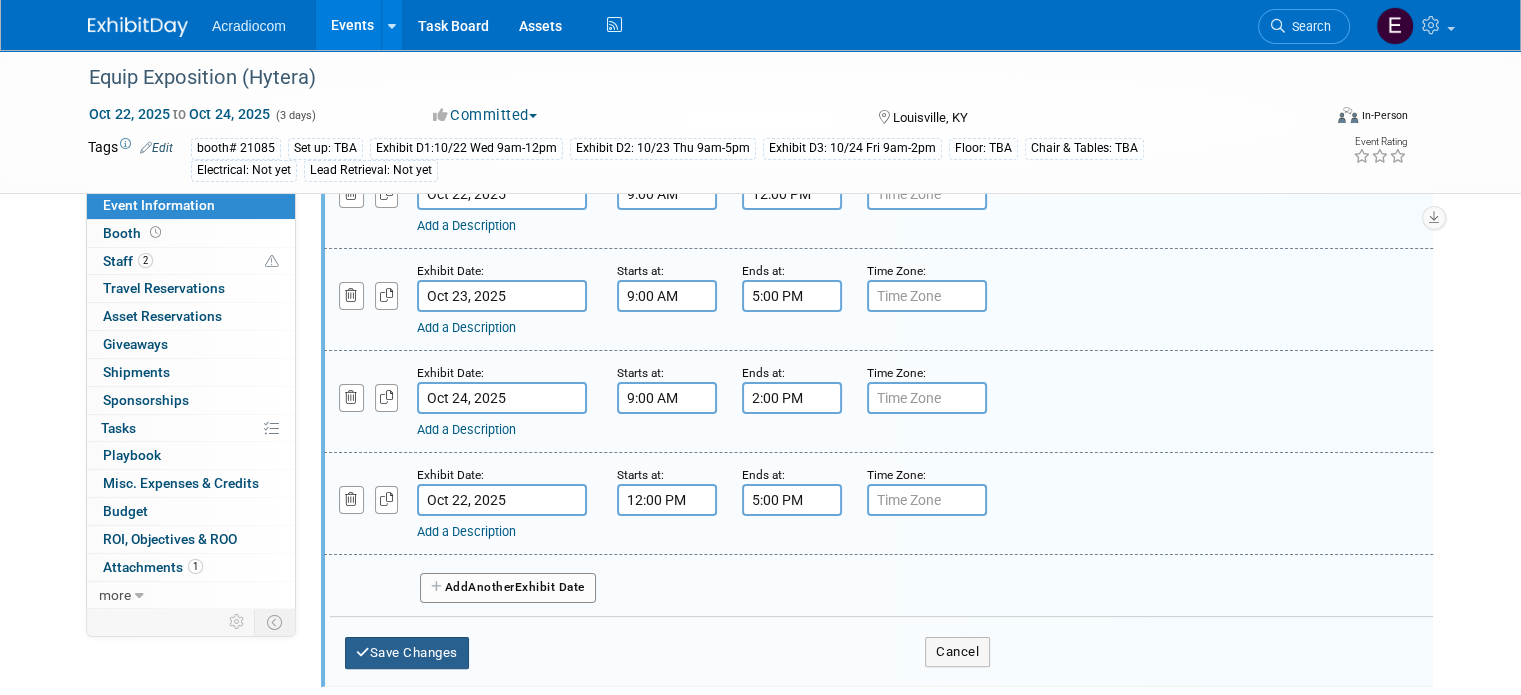click on "Save Changes" at bounding box center [407, 653] 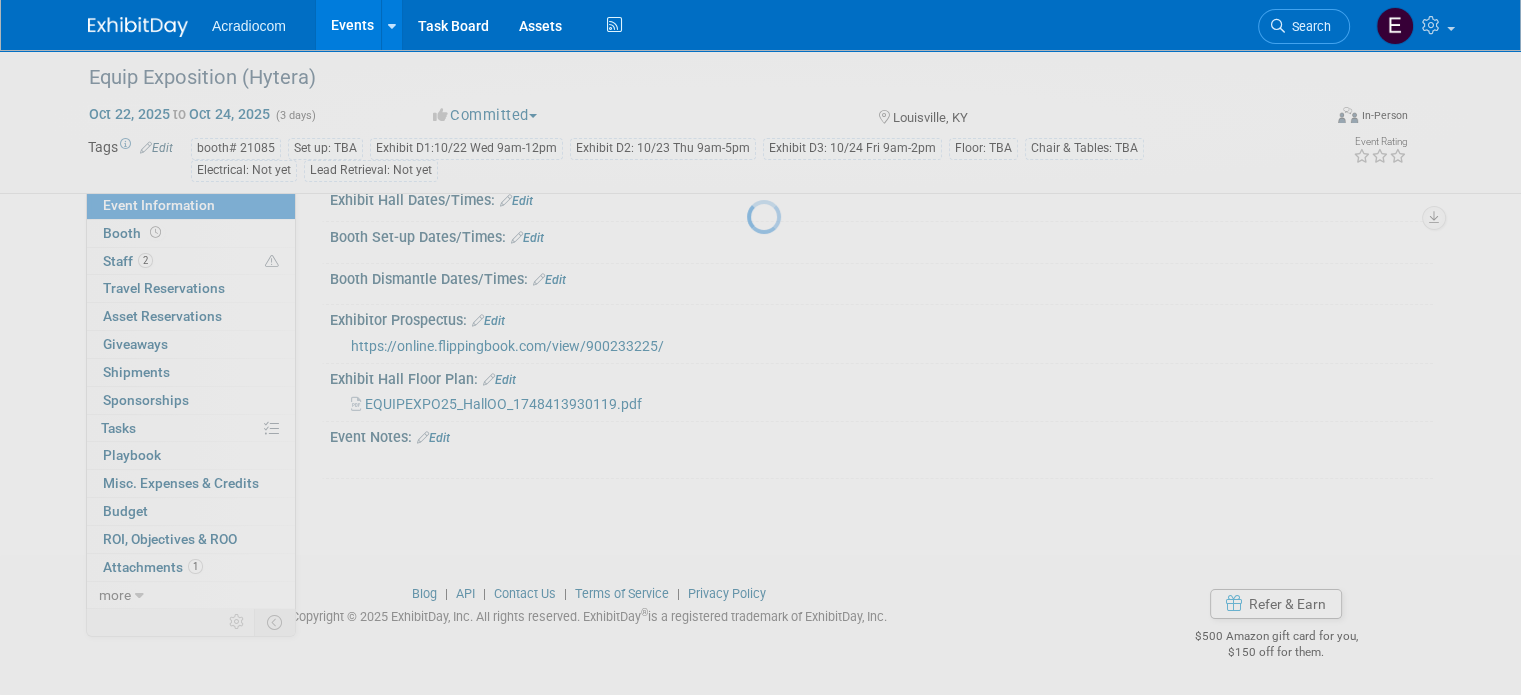 scroll, scrollTop: 224, scrollLeft: 0, axis: vertical 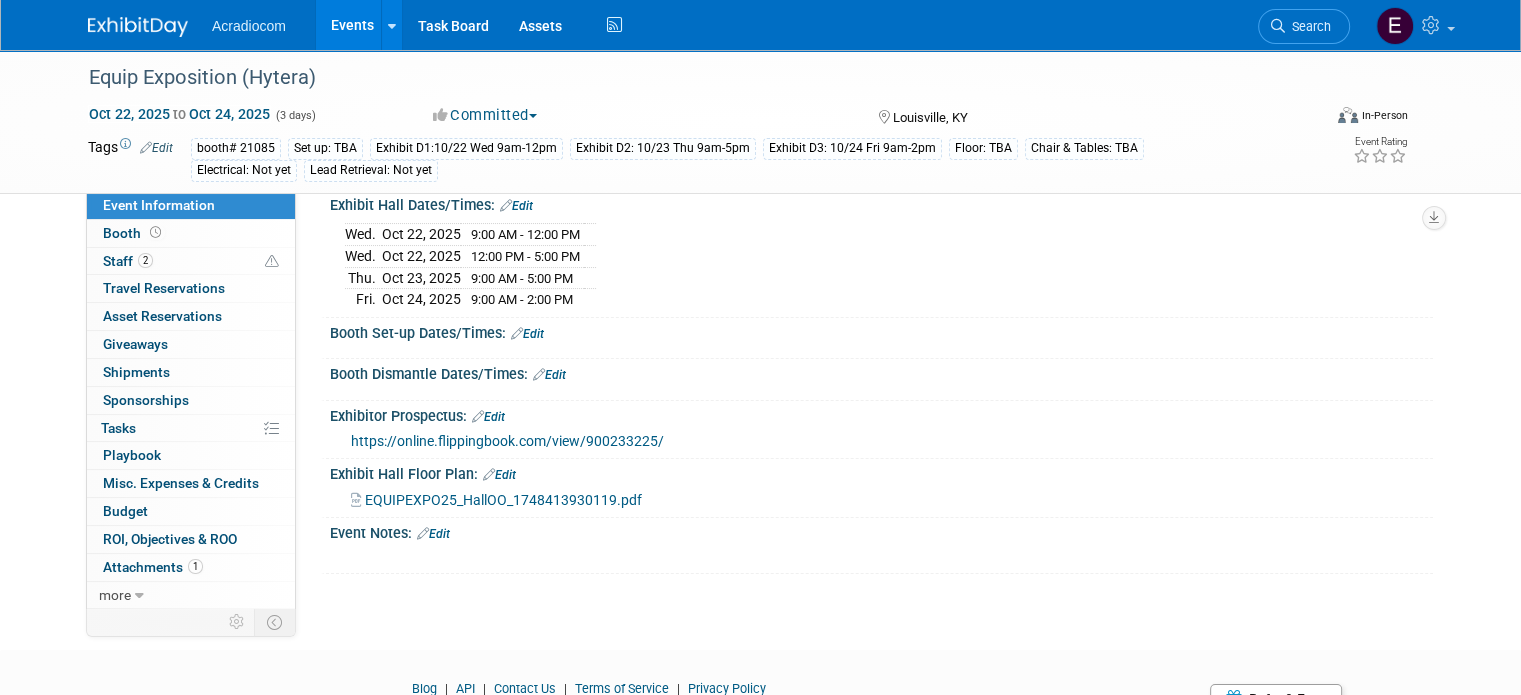 click on "Exhibit D1:10/22 Wed 9am-12pm" at bounding box center [466, 148] 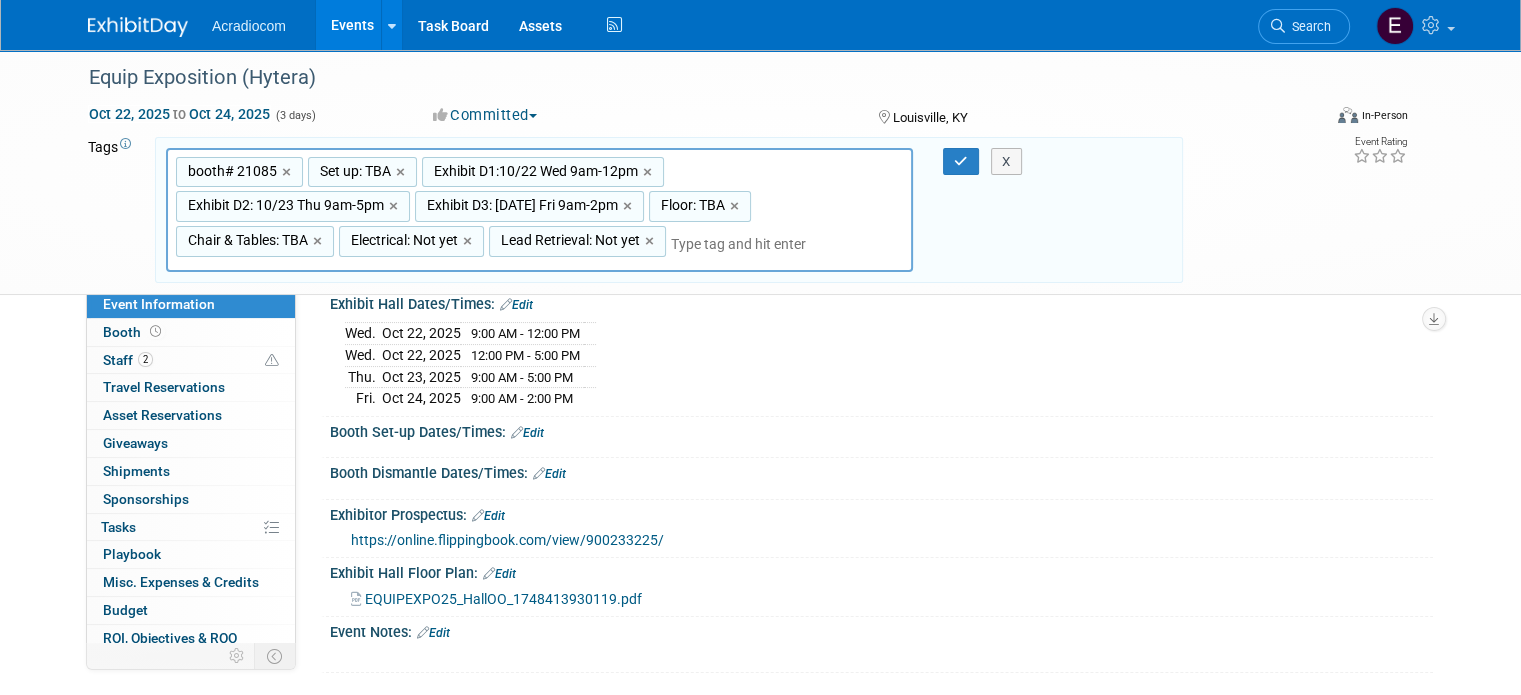 click on "Exhibit D1:10/22 Wed 9am-12pm" at bounding box center [534, 171] 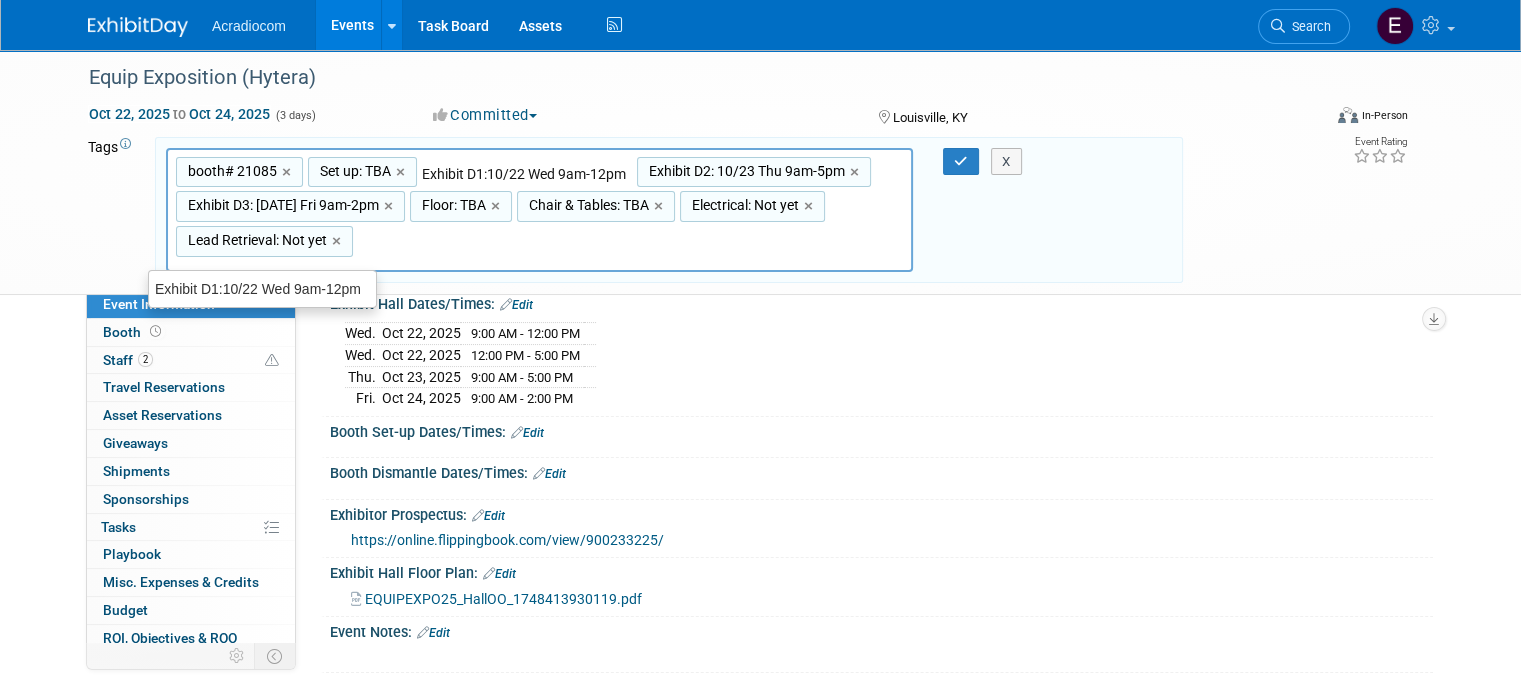 click on "Exhibit D1:10/22 Wed 9am-12pm" at bounding box center (529, 174) 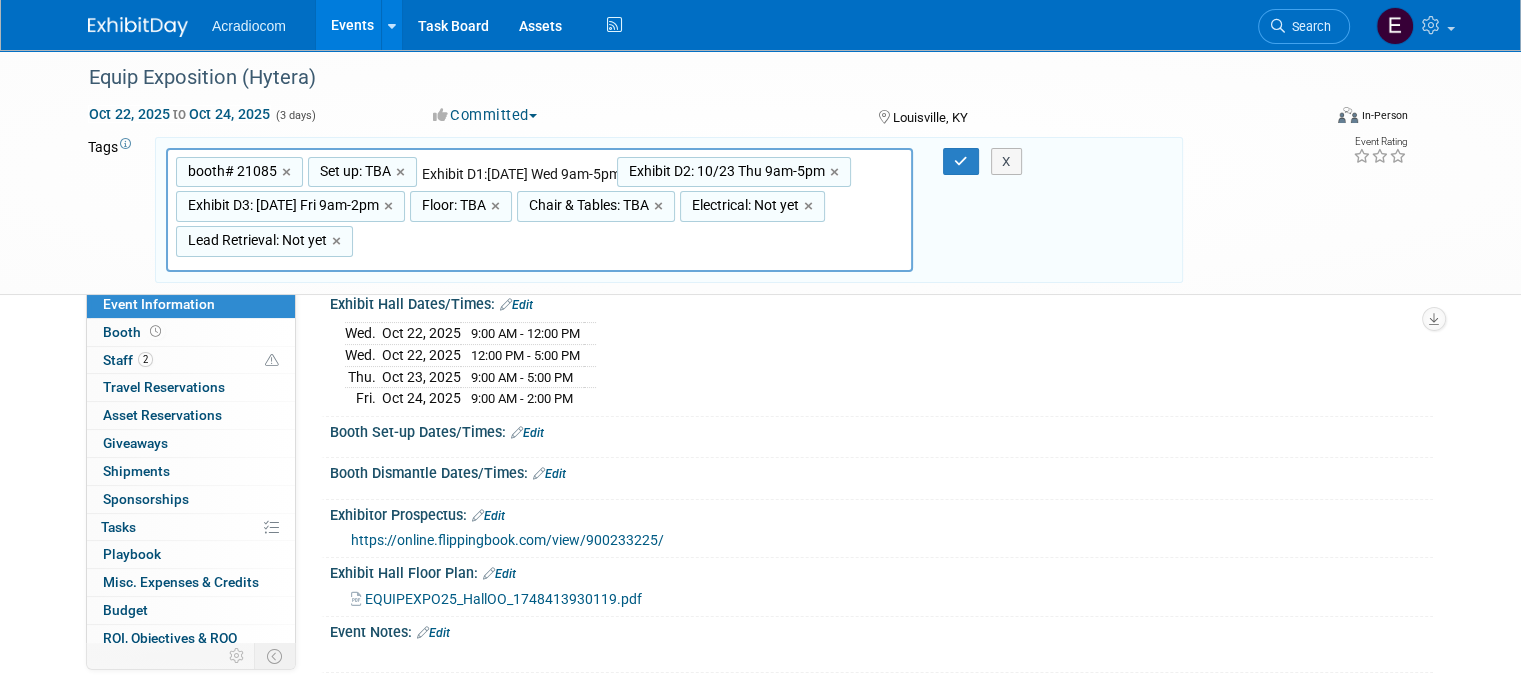 scroll, scrollTop: 0, scrollLeft: 0, axis: both 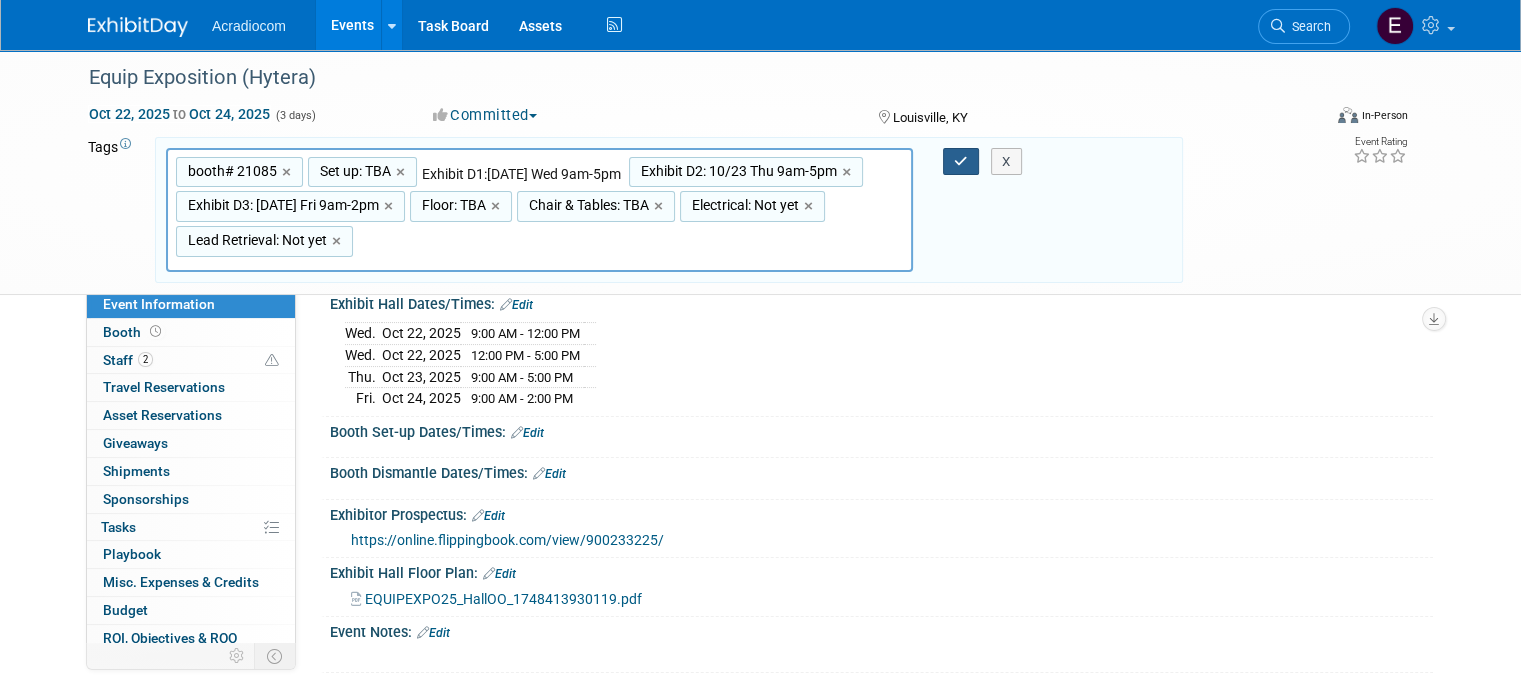 type on "Exhibit D1:[DATE] [DAY] [TIME]-[TIME]" 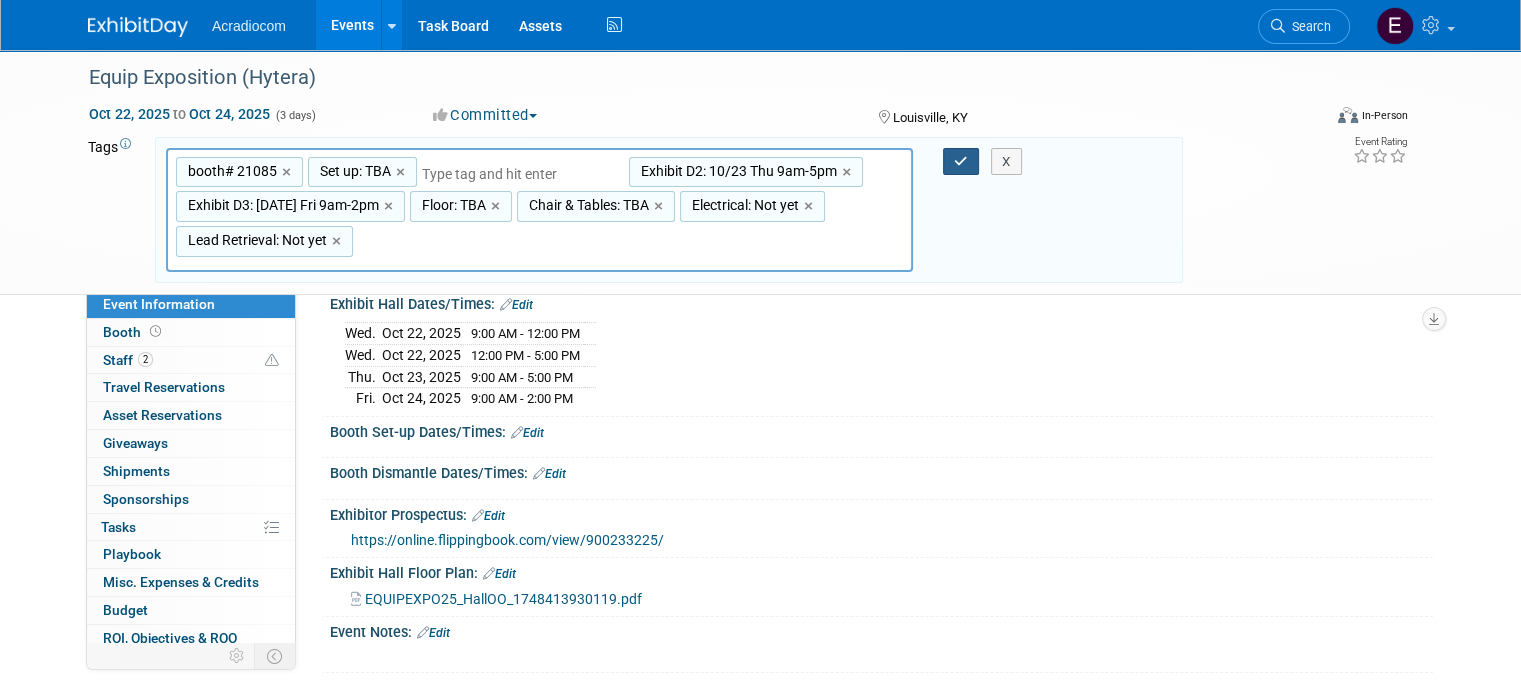 click at bounding box center [961, 162] 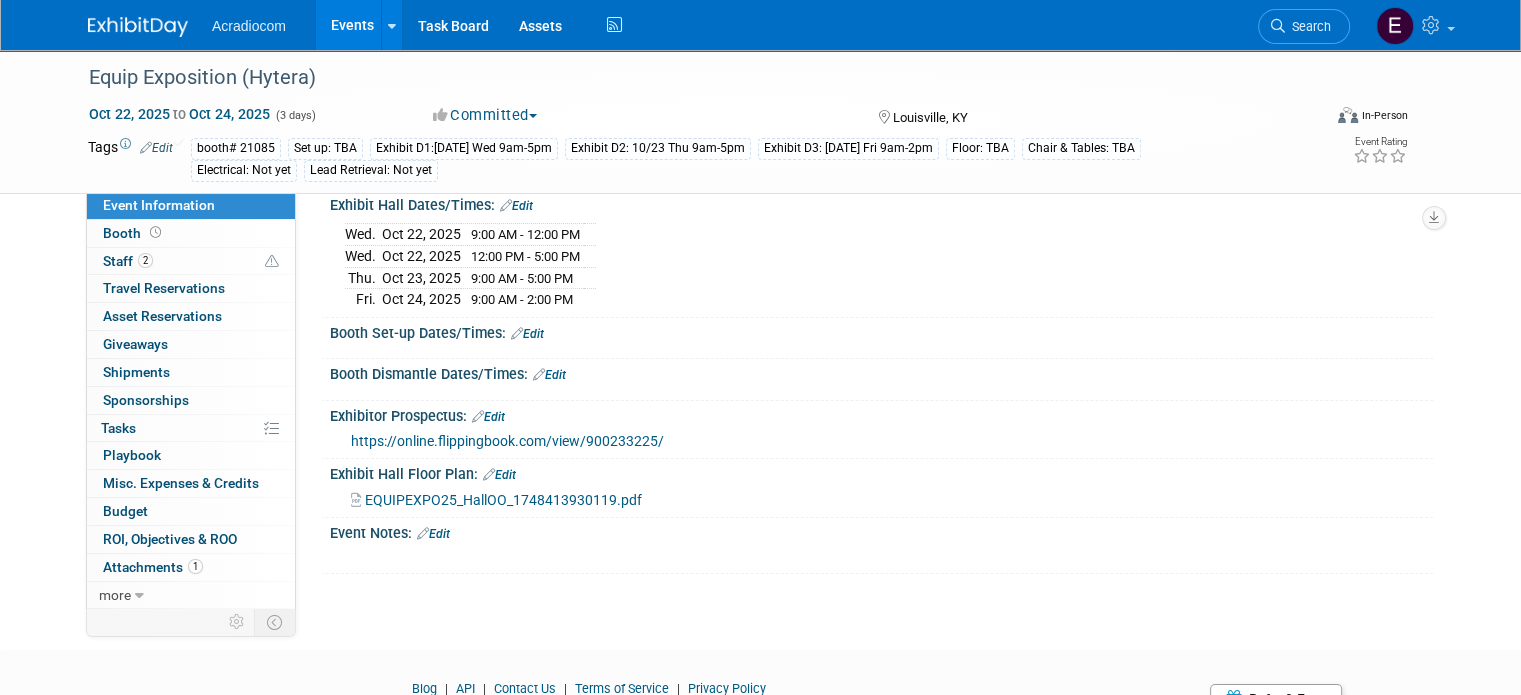 click on "12:00 PM                                -
5:00 PM" at bounding box center (525, 256) 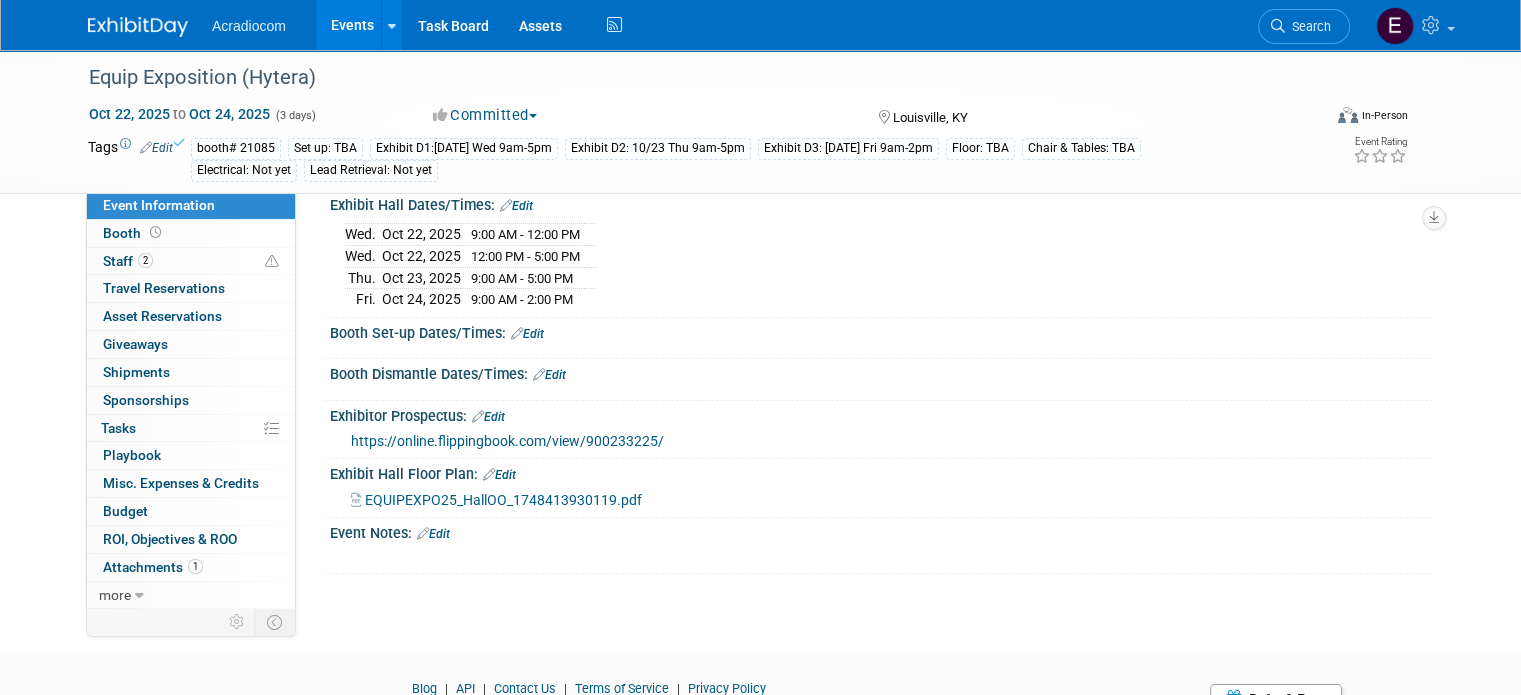 click on "9:00 AM                                -
12:00 PM" at bounding box center (525, 234) 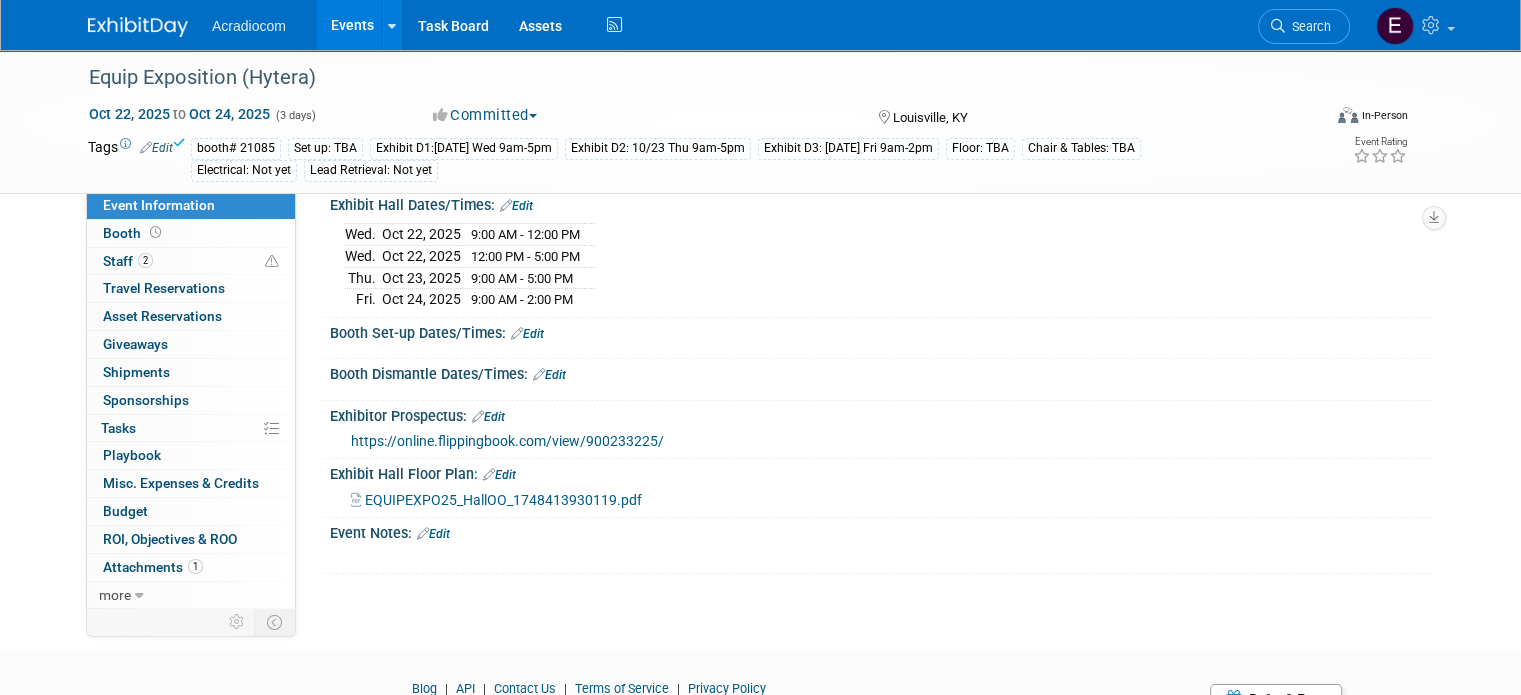 click on "9:00 AM                                -
12:00 PM" at bounding box center [525, 234] 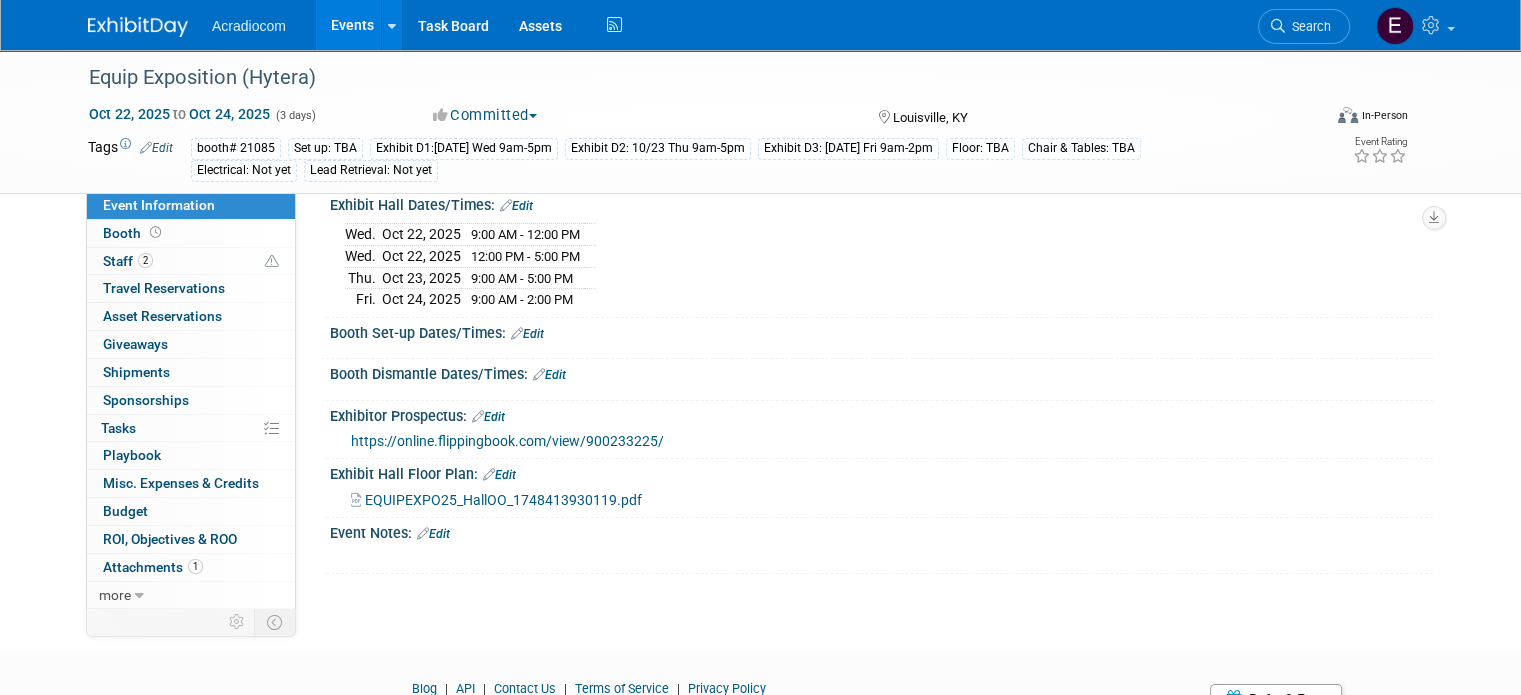 click on "Exhibit Hall Dates/Times:
Edit" at bounding box center [881, 203] 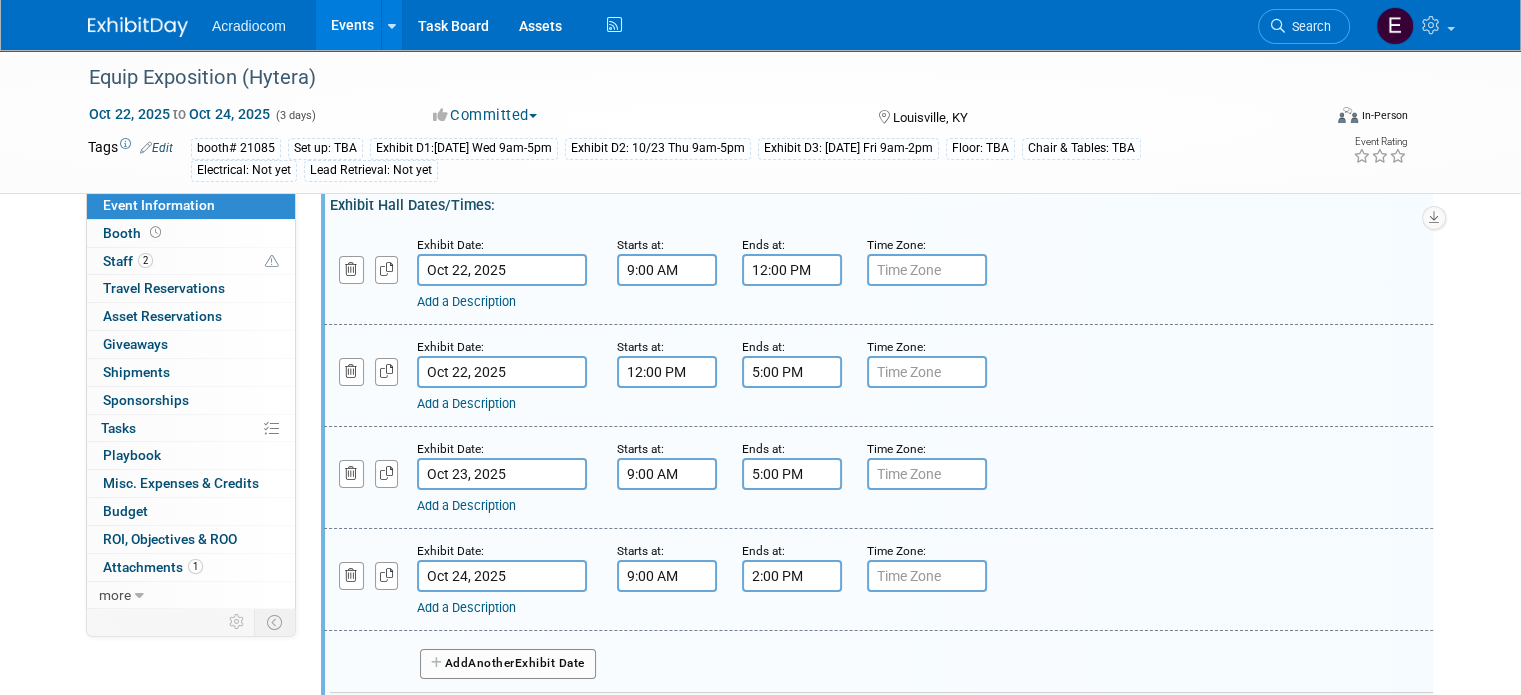 click on "12:00 PM" at bounding box center [792, 270] 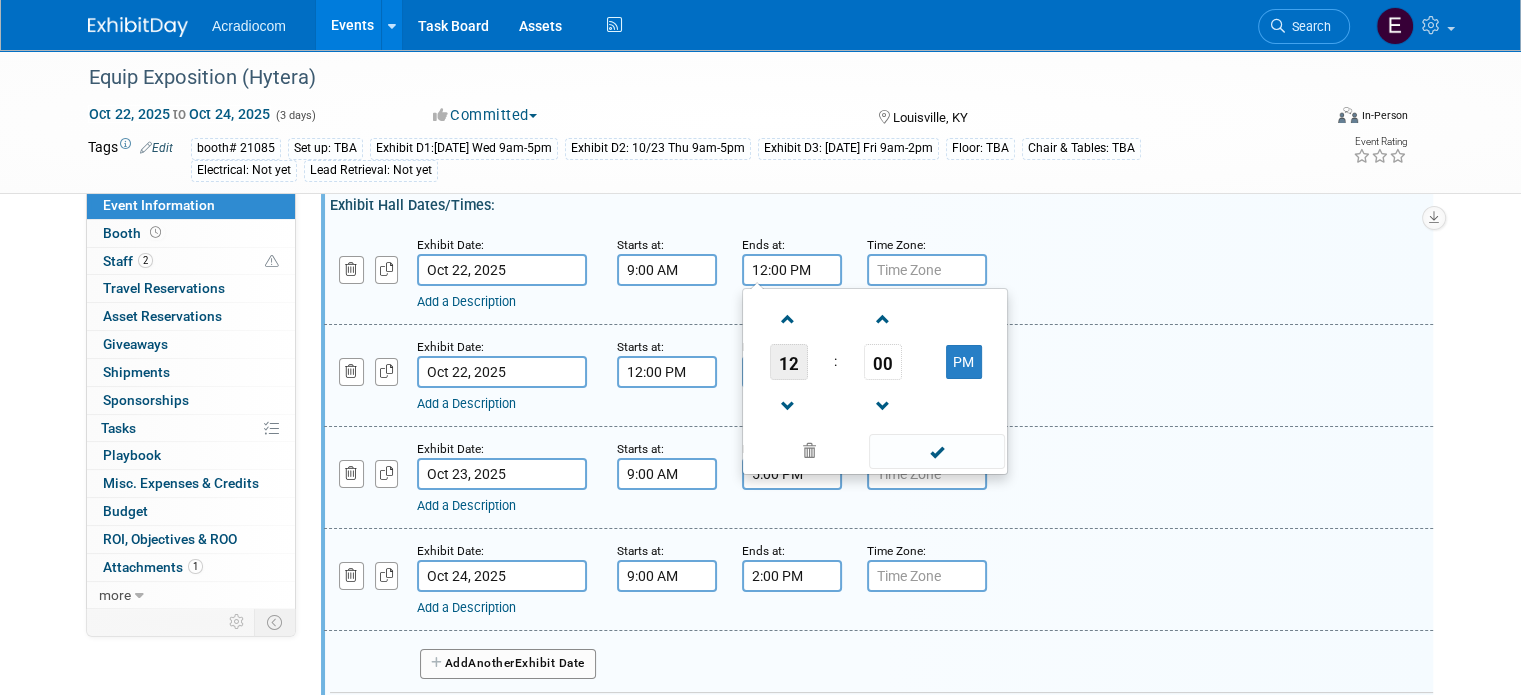click on "12" at bounding box center [789, 362] 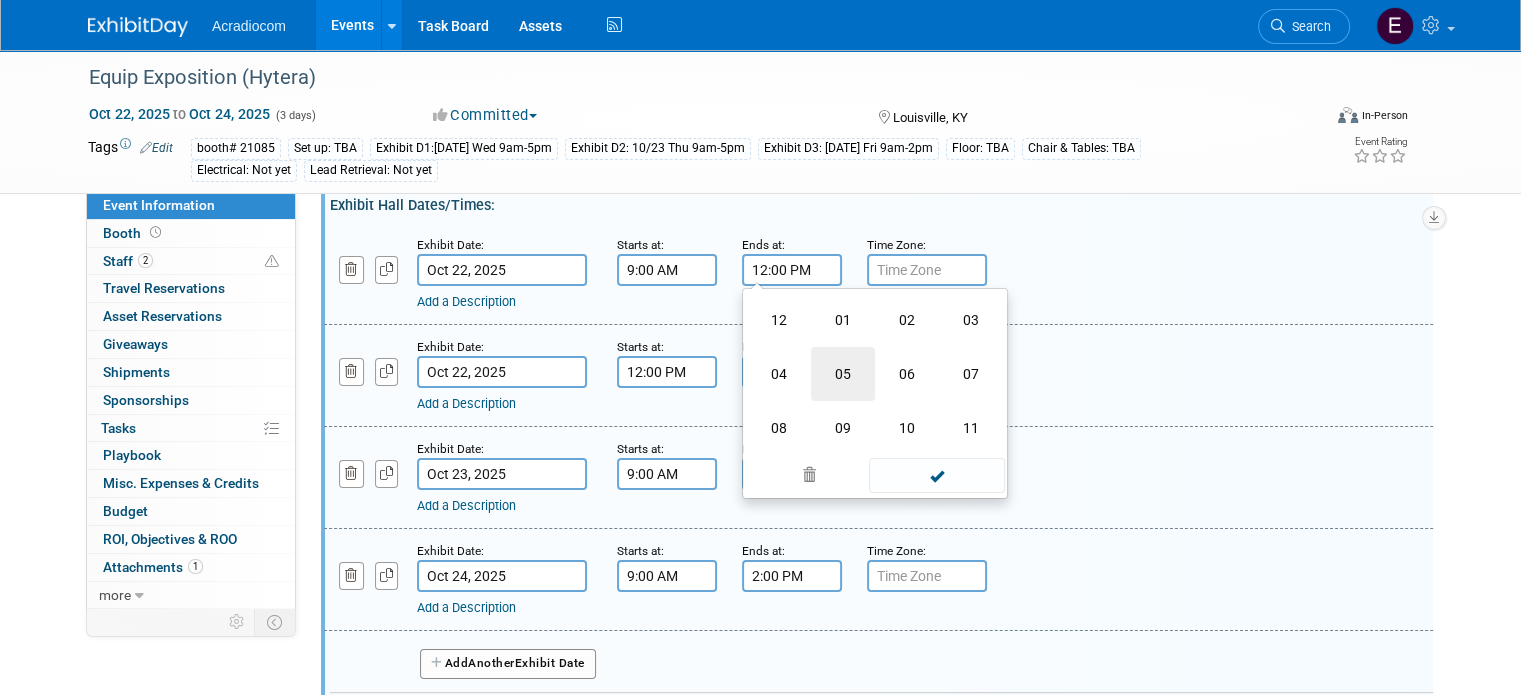 click on "05" at bounding box center [843, 374] 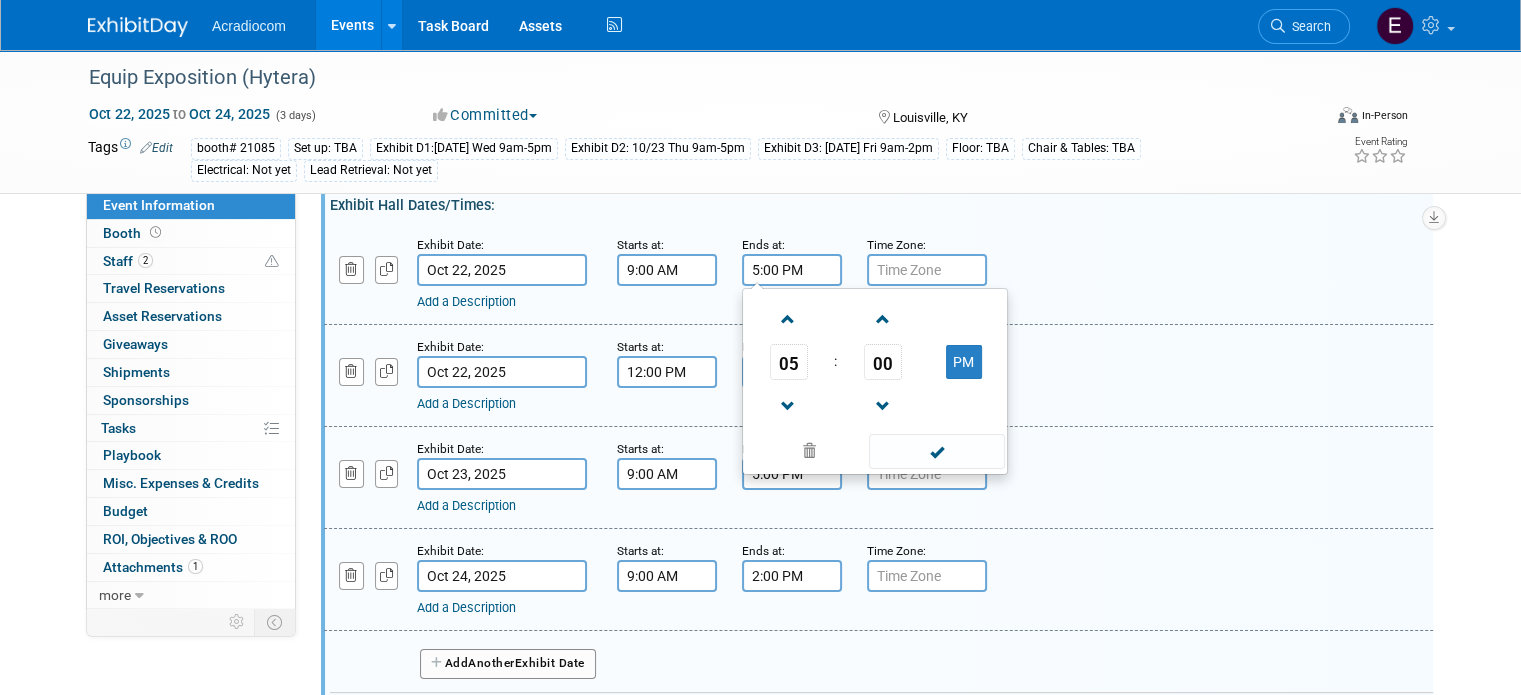 click on "Exhibit Date:
Oct 22, 2025
Starts at:
9:00 AM
Ends at:
5:00 PM 05 : 00 PM 12 01 02 03 04 05 06 07 08 09 10 11 00 05 10 15 20 25 30 35 40 45 50 55
Time Zone:  Apply to all
Add a Description
Description:" at bounding box center [878, 274] 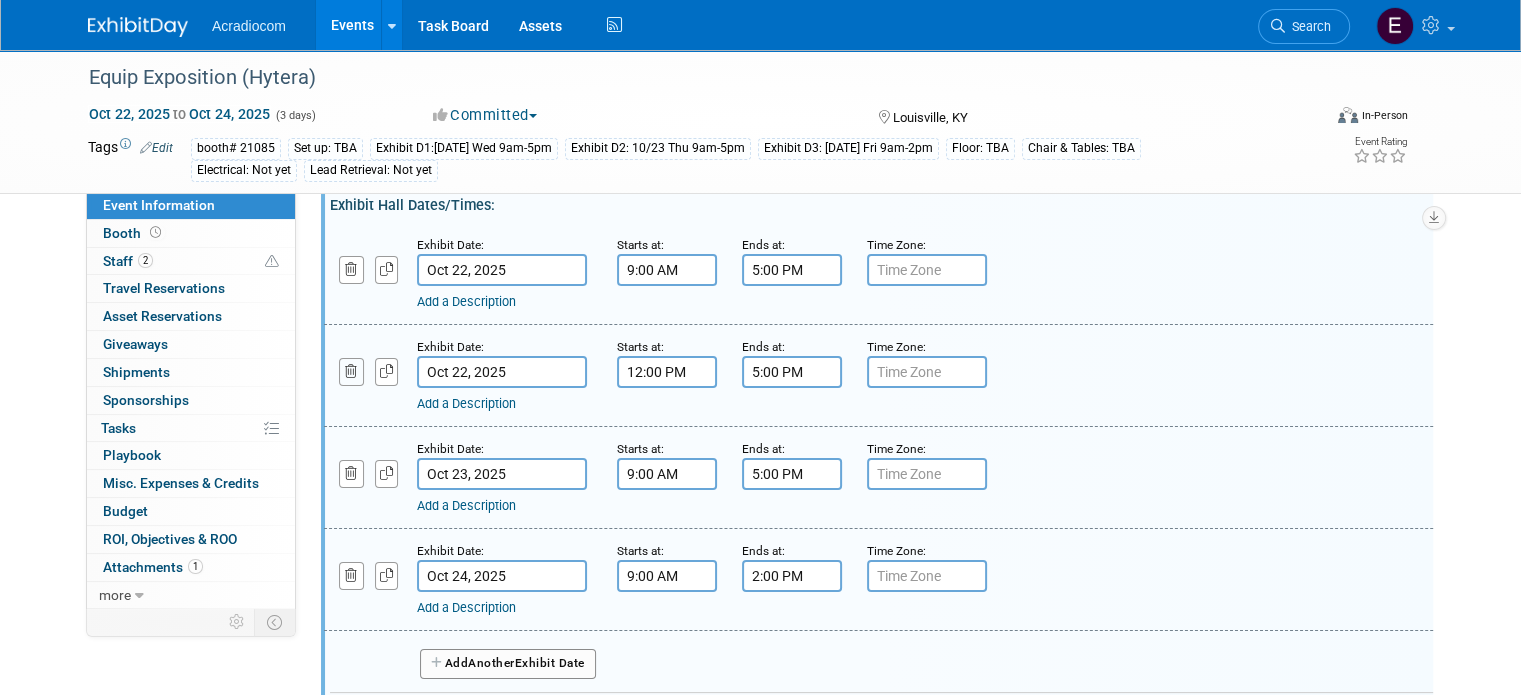 click at bounding box center [351, 371] 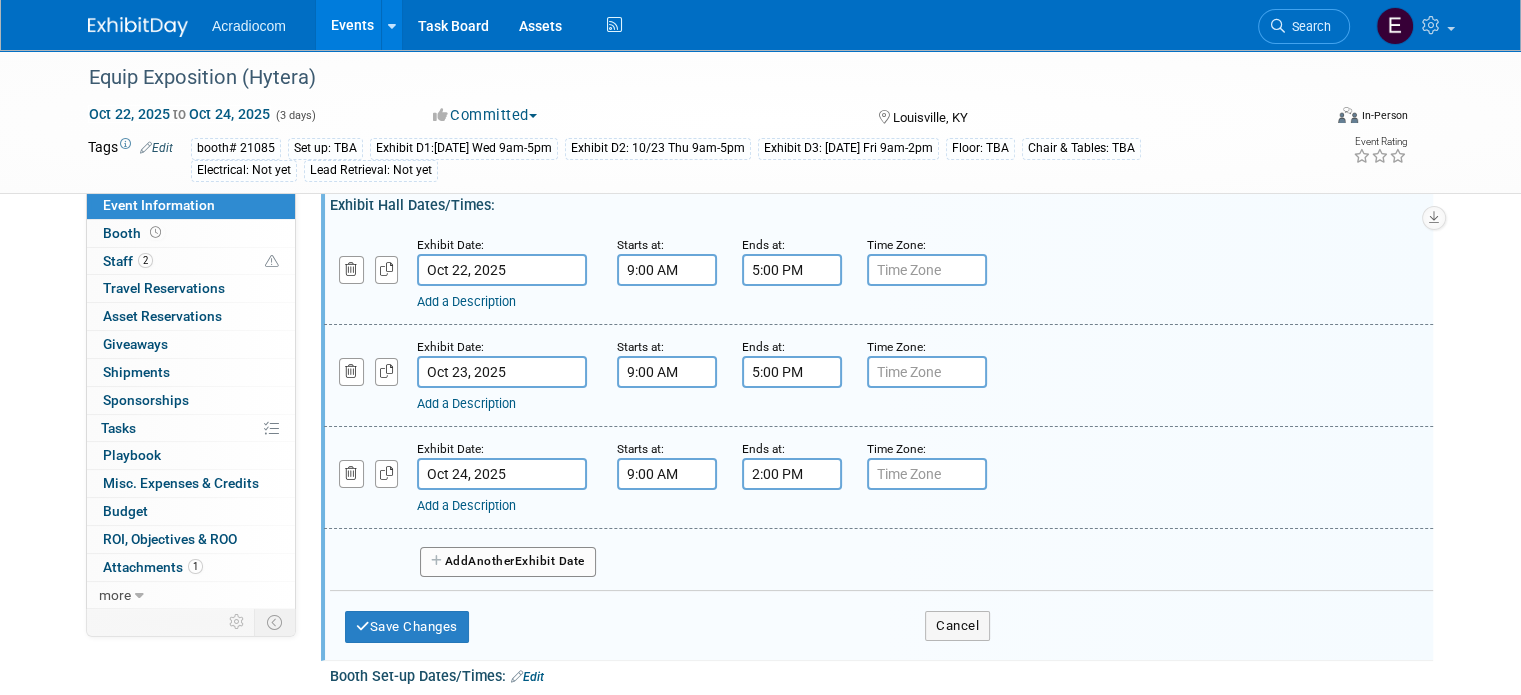 click on "Save Changes
Cancel" at bounding box center [667, 622] 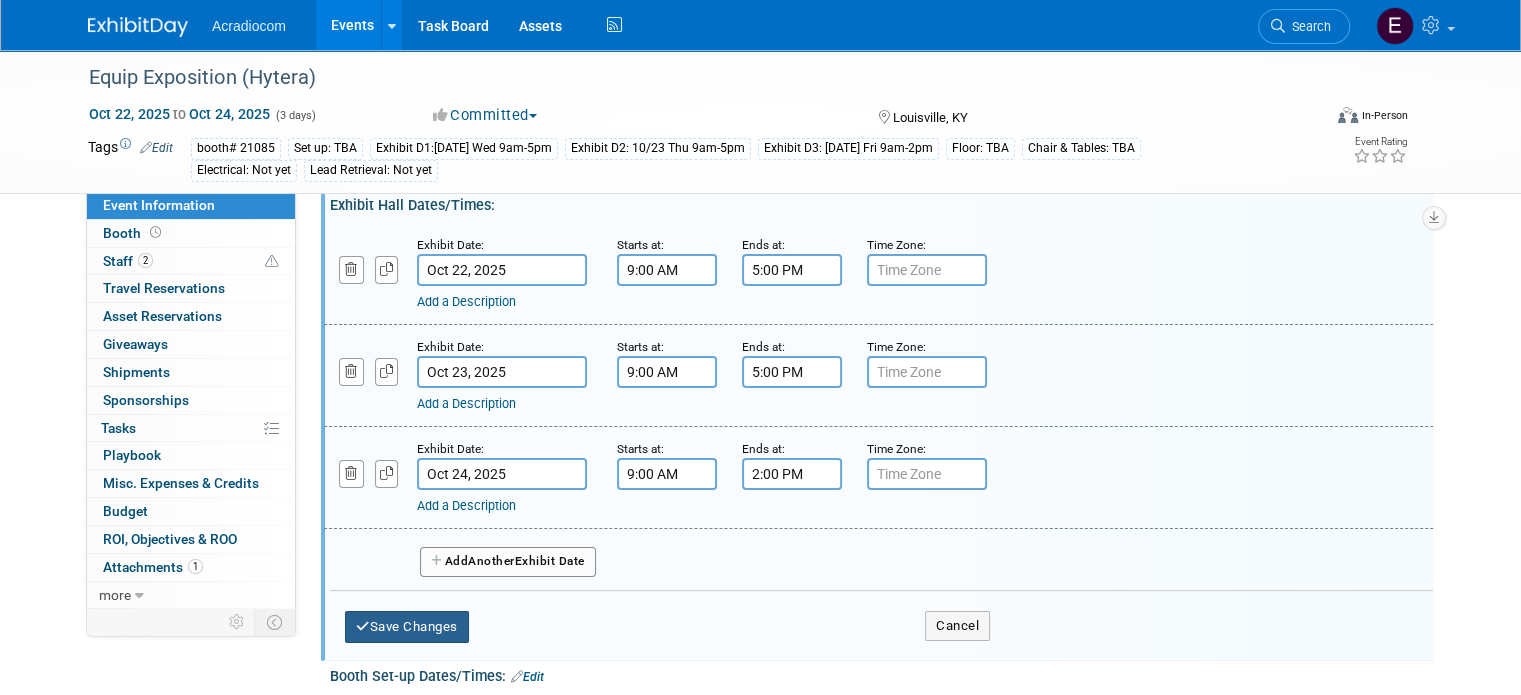 click on "Save Changes" at bounding box center (407, 627) 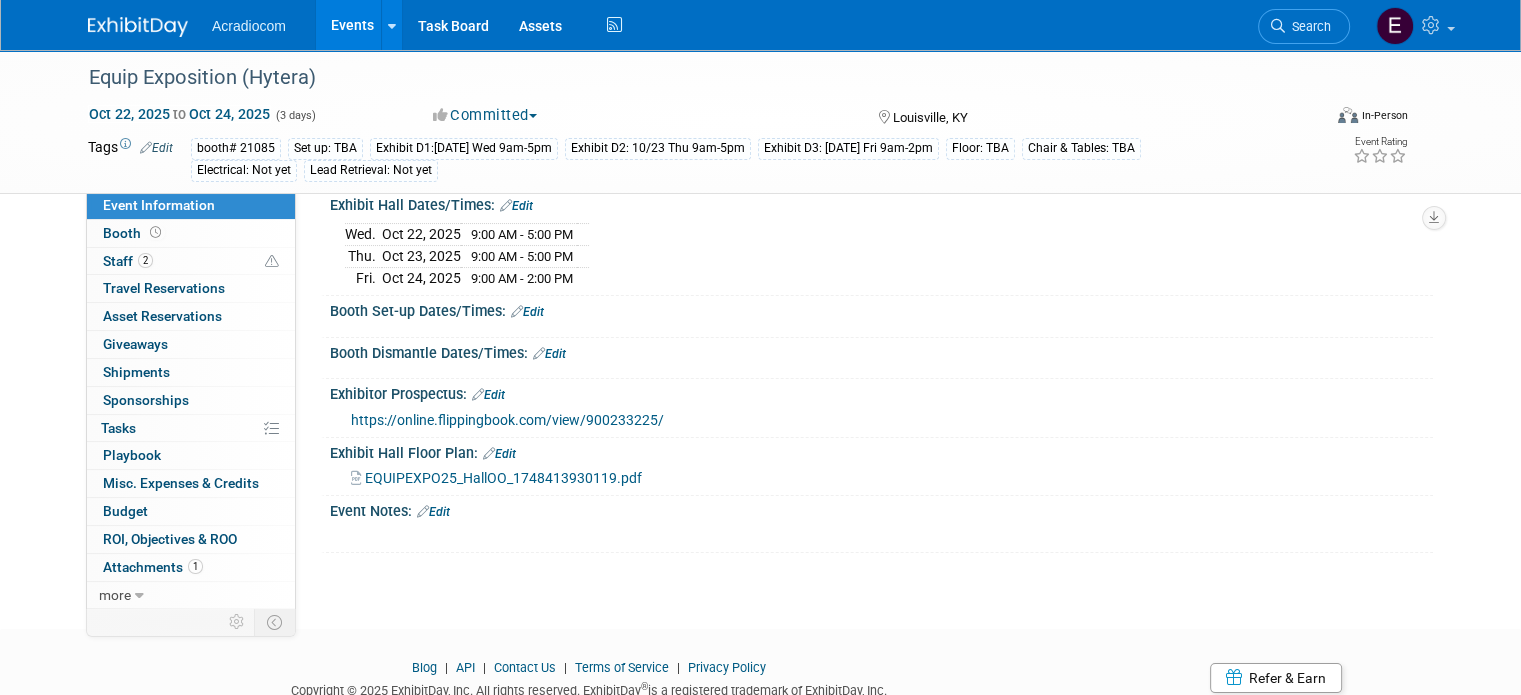 scroll, scrollTop: 0, scrollLeft: 0, axis: both 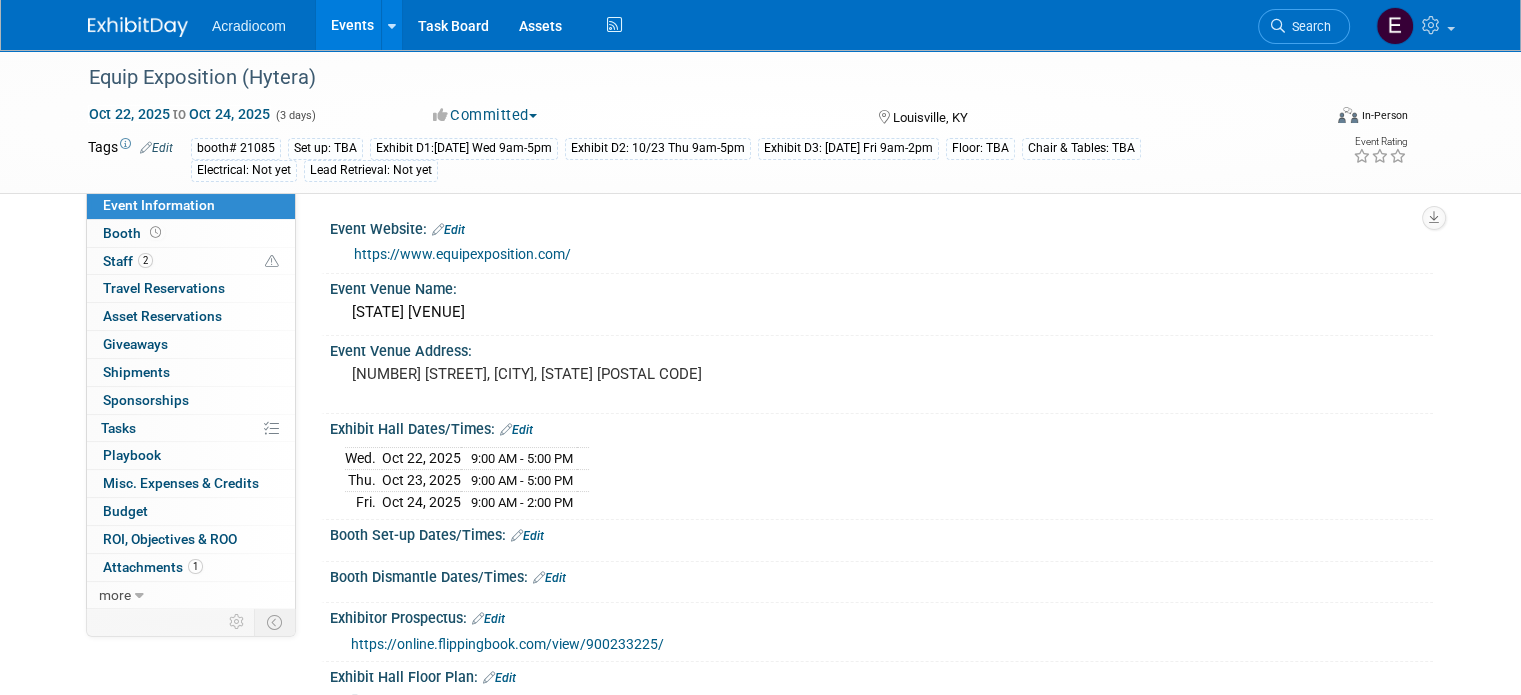 click on "Acradiocom
Events
Add Event
Bulk Upload Events
Shareable Event Boards
Recently Viewed Events:
Equip Exposition (Hytera)
Louisville, KY
Oct 22, 2025  to  Oct 24, 2025
Wedding MBA (TBA)
Nov 11, 2025  to  Nov 13, 2025
World Waterpark Association
Lake Buena Vista, FL
Oct 21, 2025  to  Oct 22, 2025
Task Board
Assets
Activity Feed
My Account
My Profile & Preferences
Sync to External Calendar...
Team Workspace
Users and Permissions
Workspace Settings
Metrics & Analytics
Budgeting, ROI & ROO
Annual Budgets (all events)
Refer & Earn
Contact us
Sign out
Search" at bounding box center (760, 25) 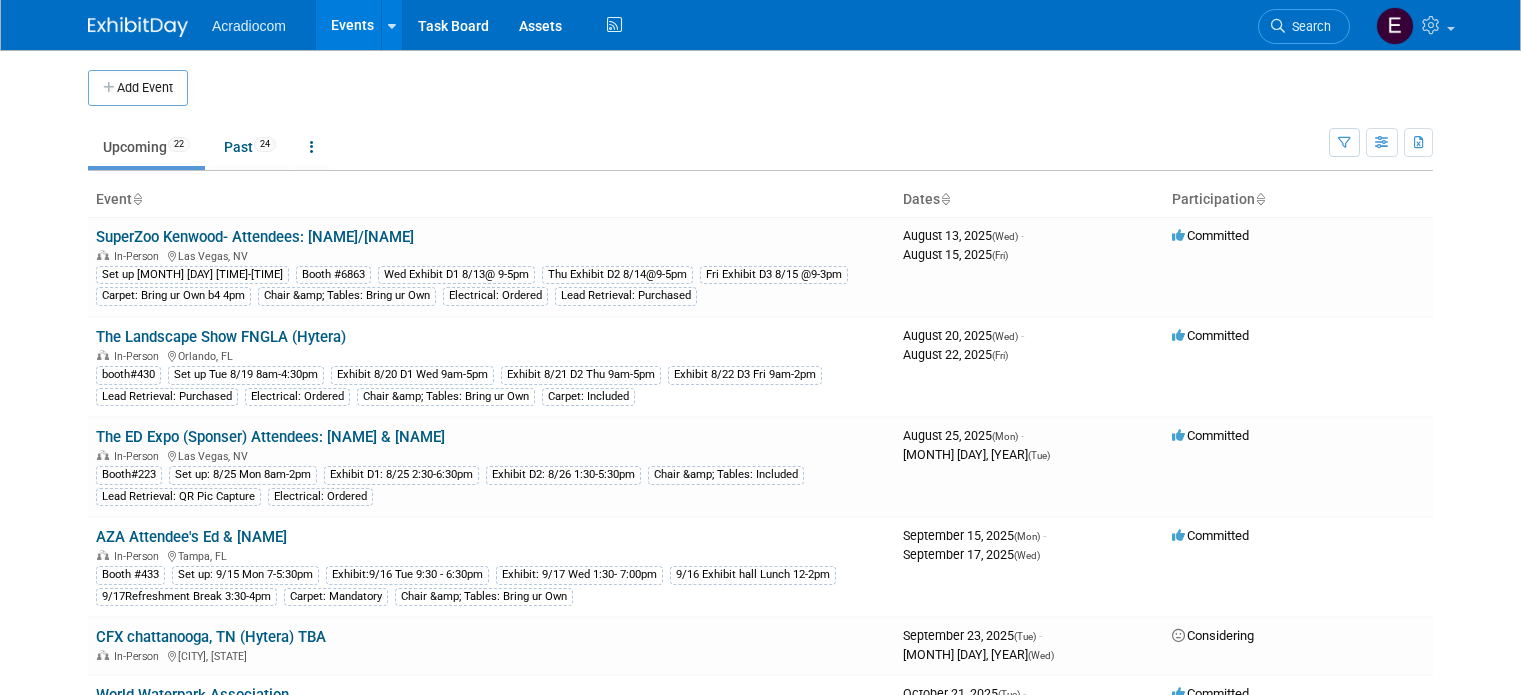 scroll, scrollTop: 0, scrollLeft: 0, axis: both 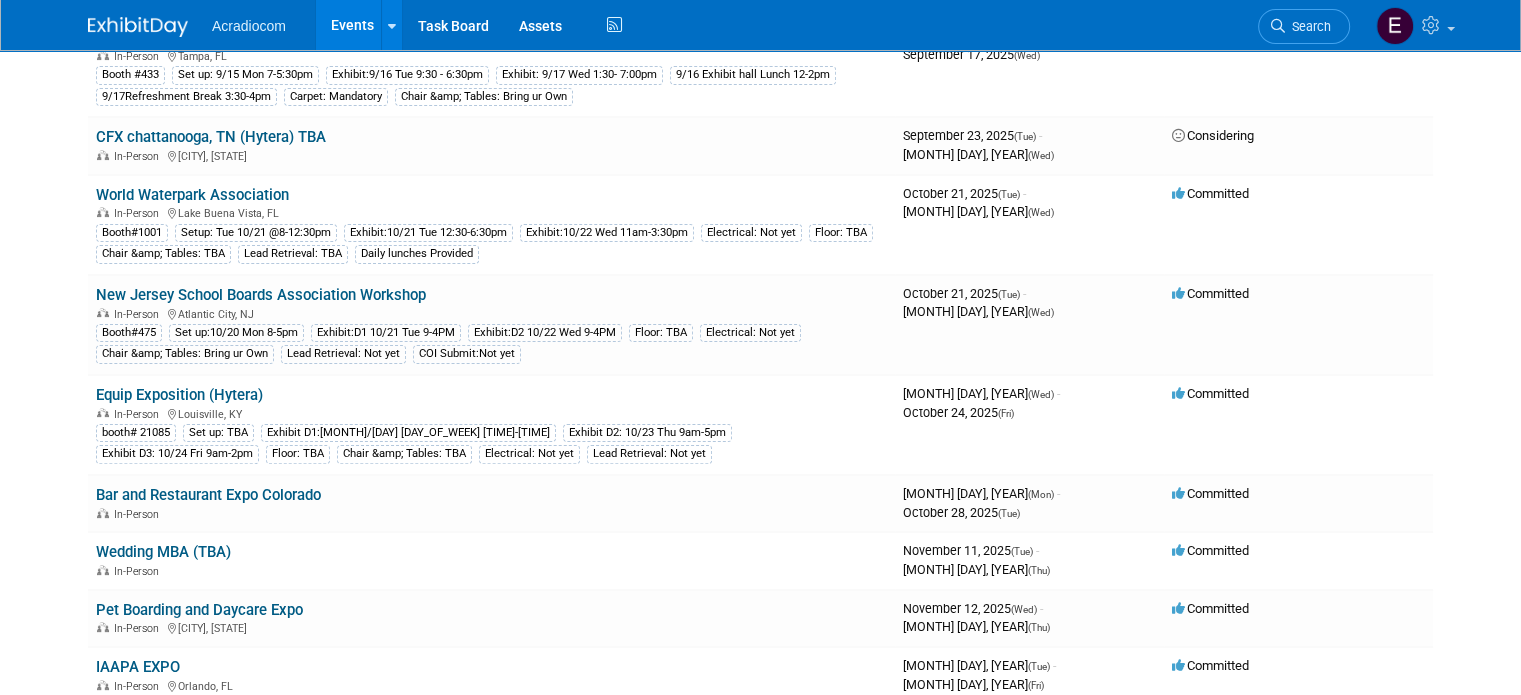 click at bounding box center [138, 27] 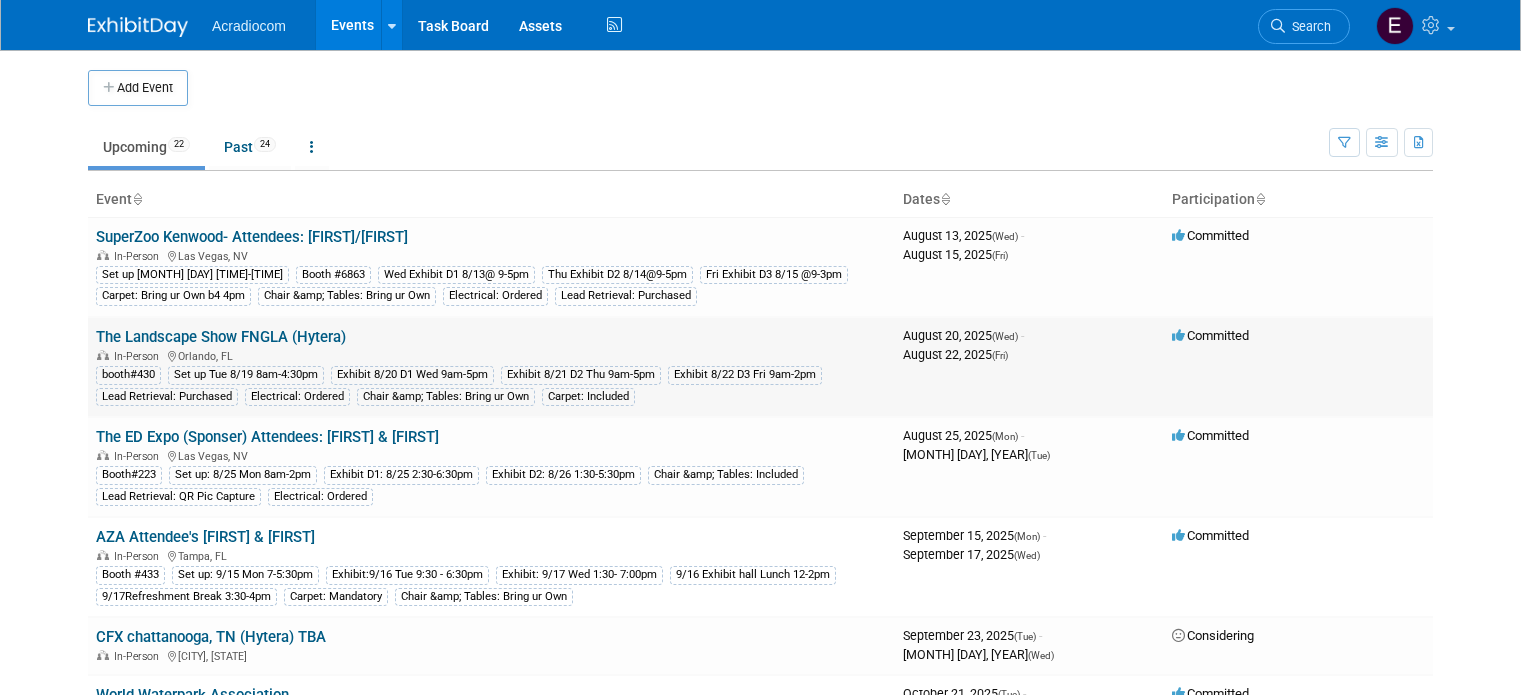 scroll, scrollTop: 0, scrollLeft: 0, axis: both 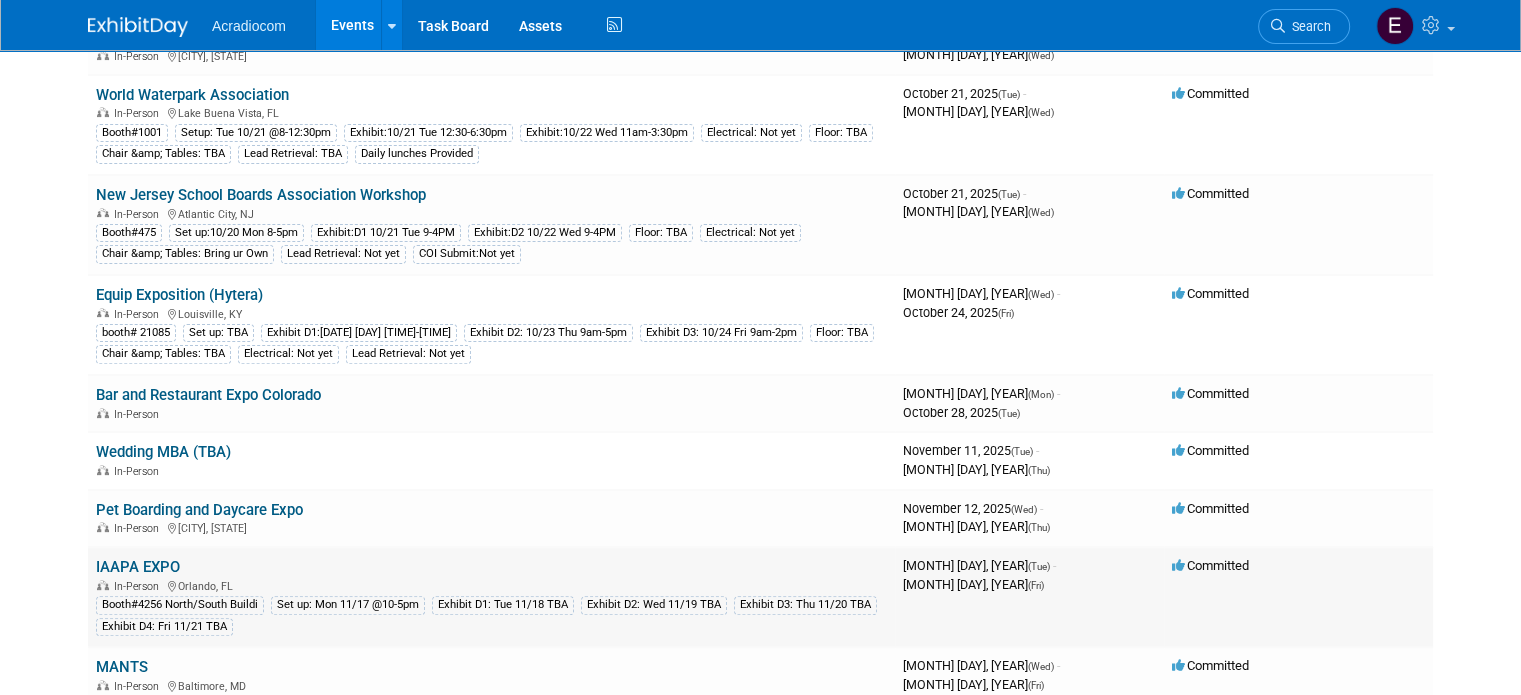 click on "IAAPA EXPO" at bounding box center [138, 567] 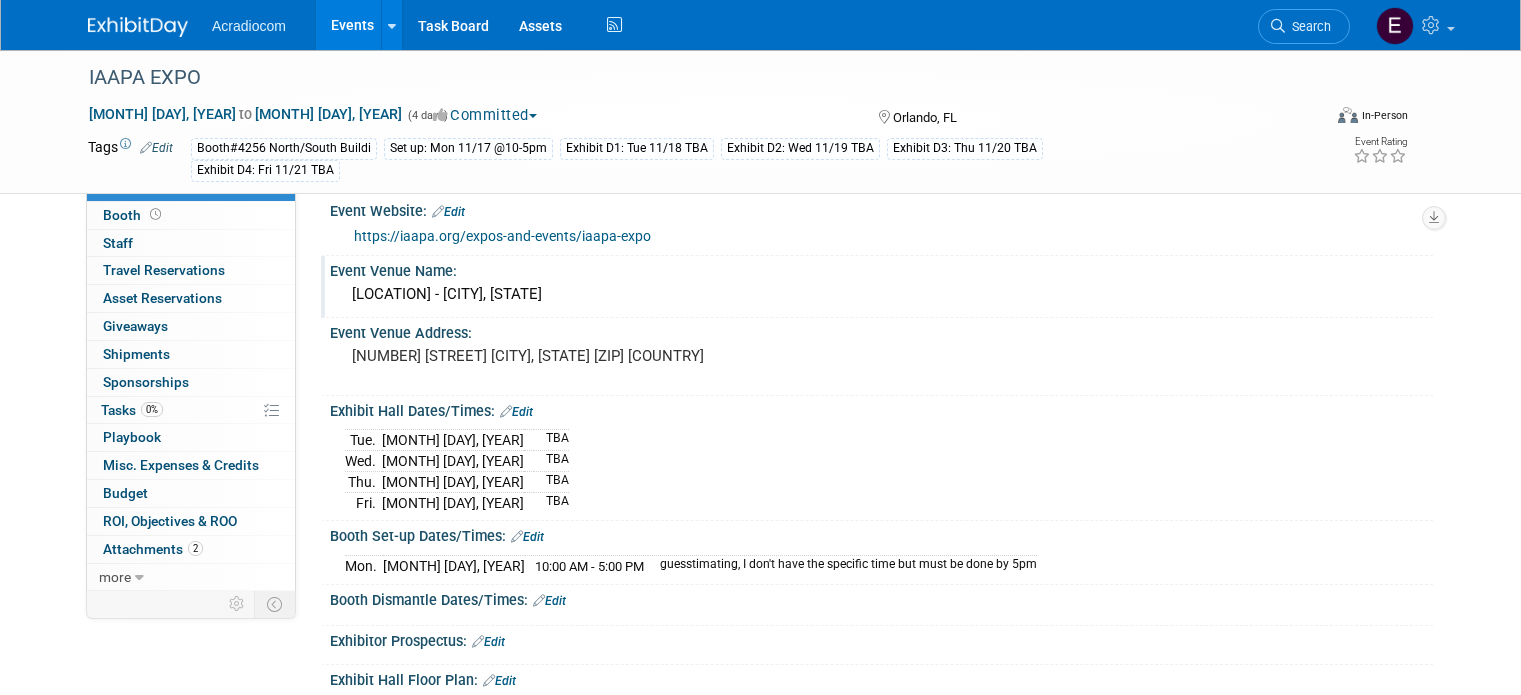 scroll, scrollTop: 0, scrollLeft: 0, axis: both 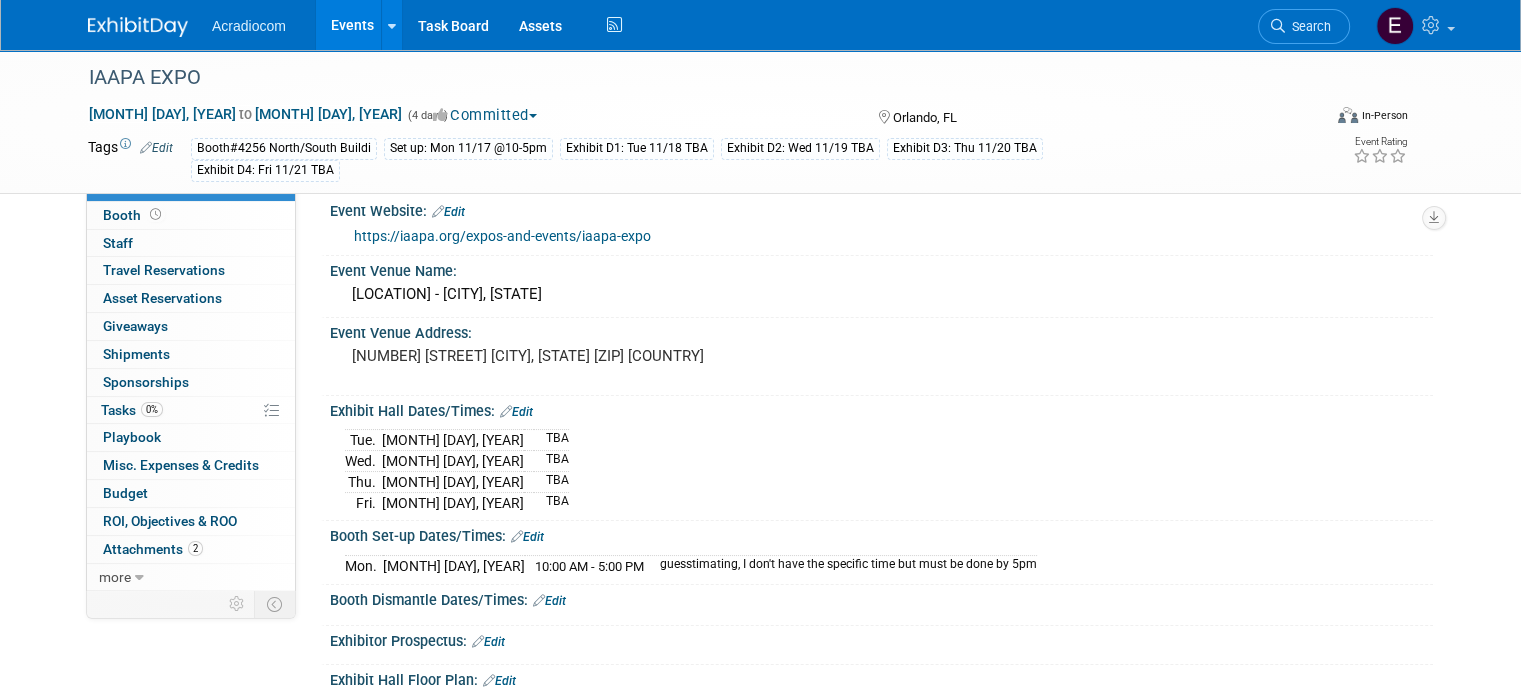 click on "https://iaapa.org/expos-and-events/iaapa-expo" at bounding box center (502, 236) 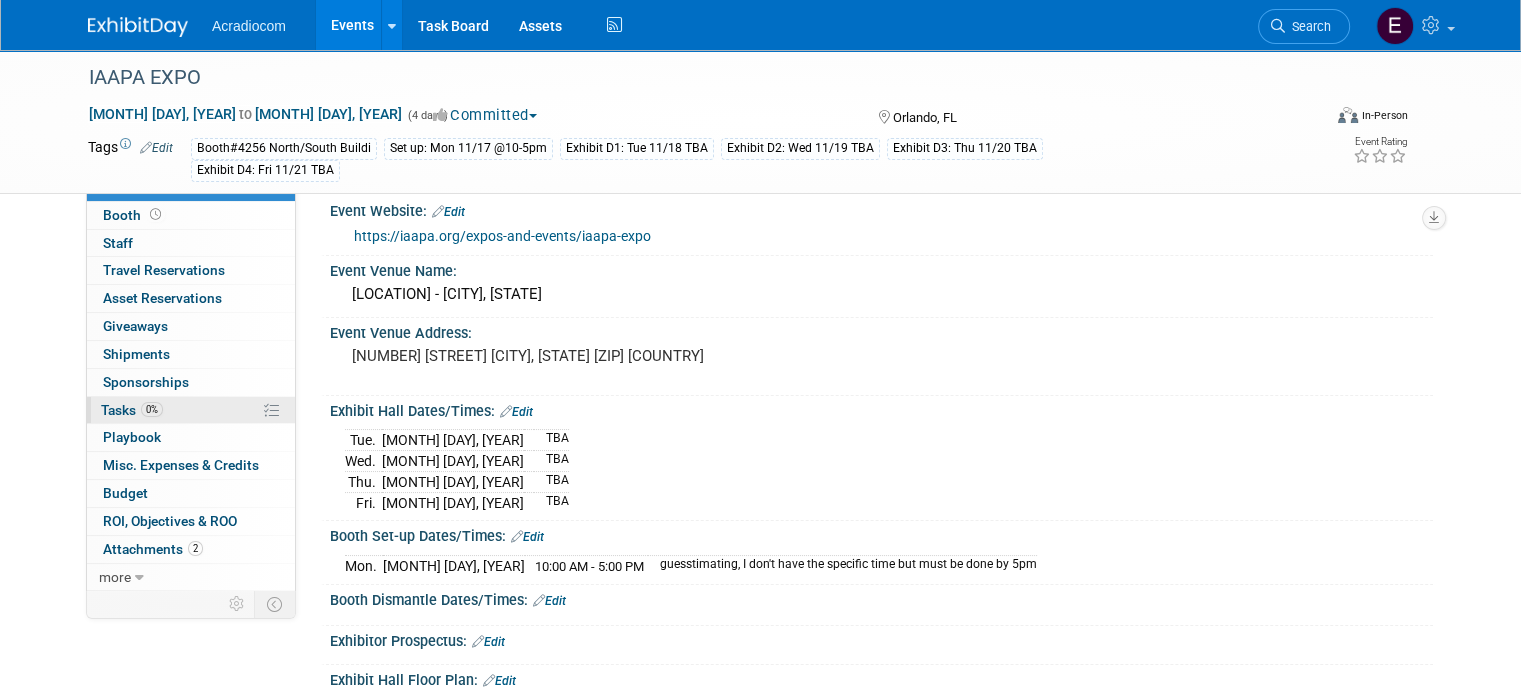 click on "0%
Tasks 0%" at bounding box center [191, 410] 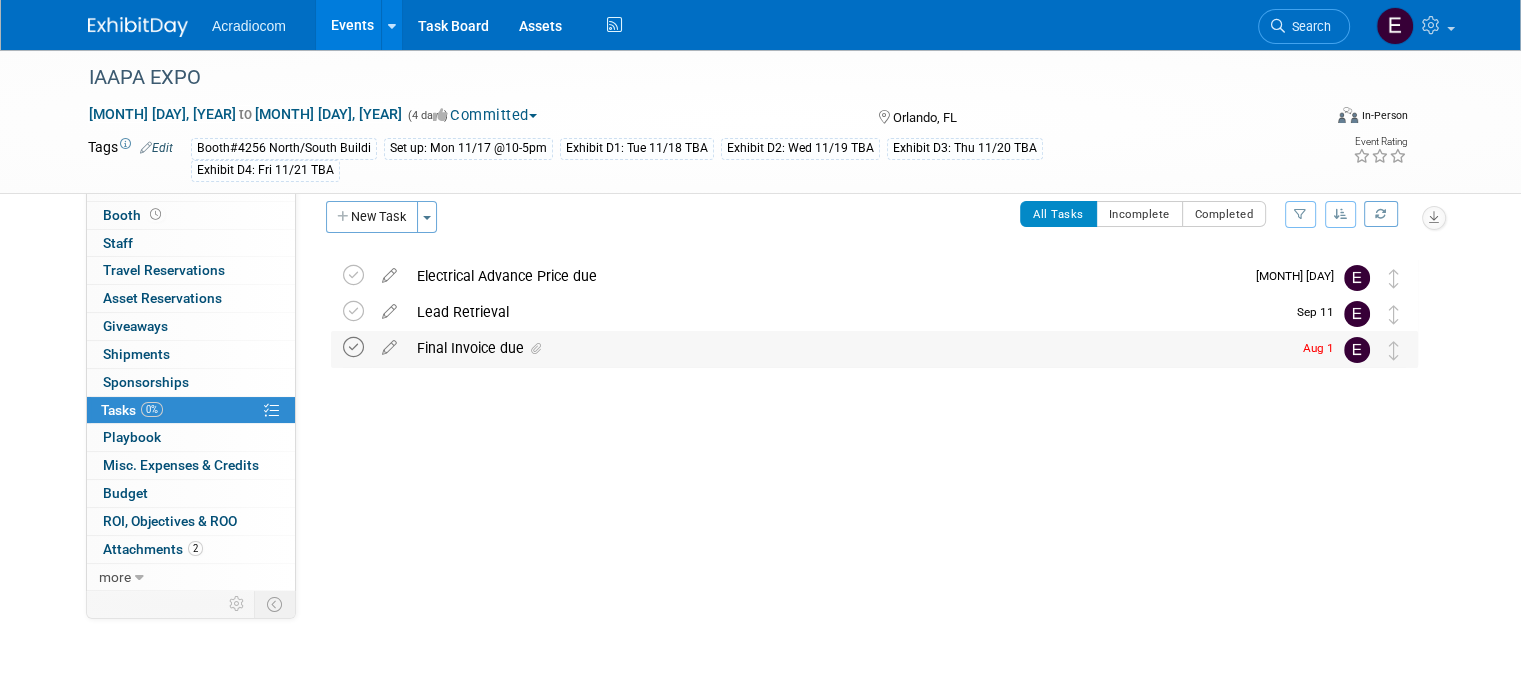 click at bounding box center [353, 347] 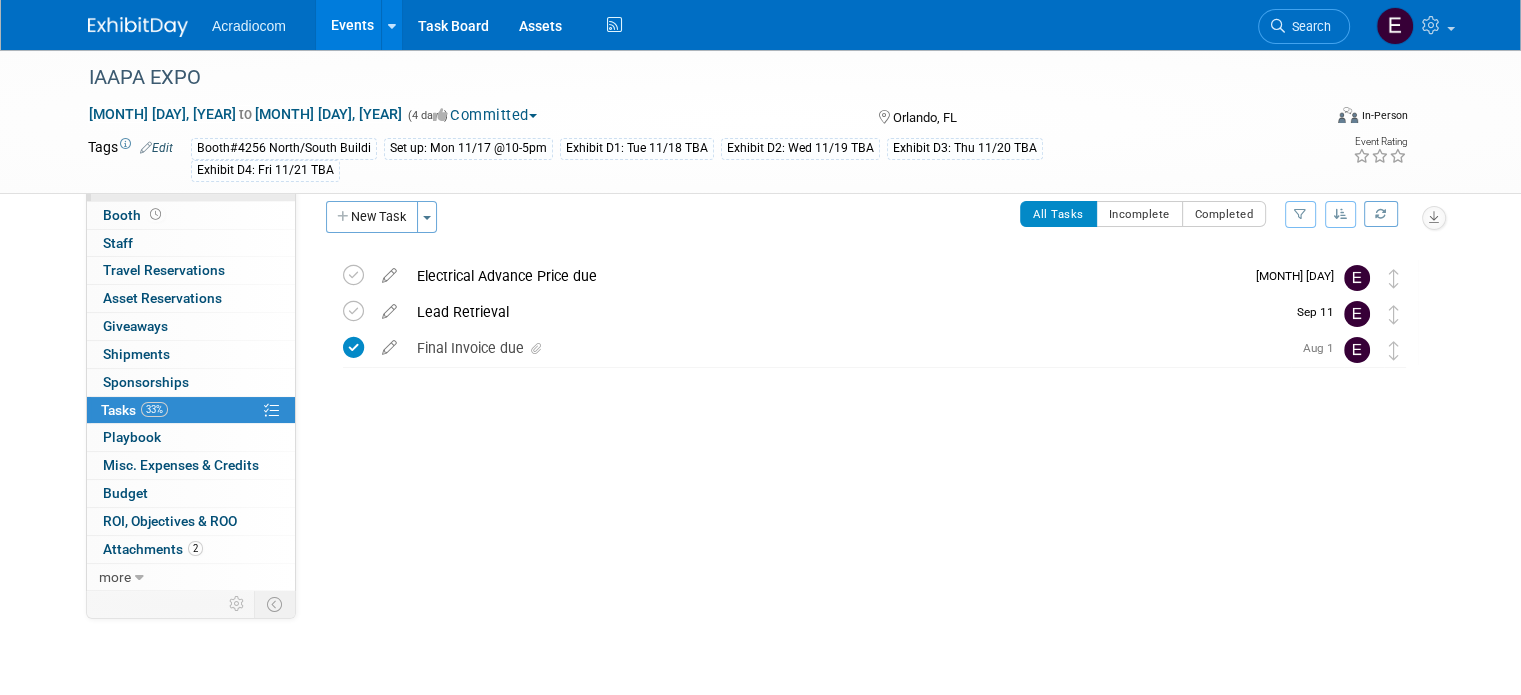 click on "Event Information" at bounding box center (159, 187) 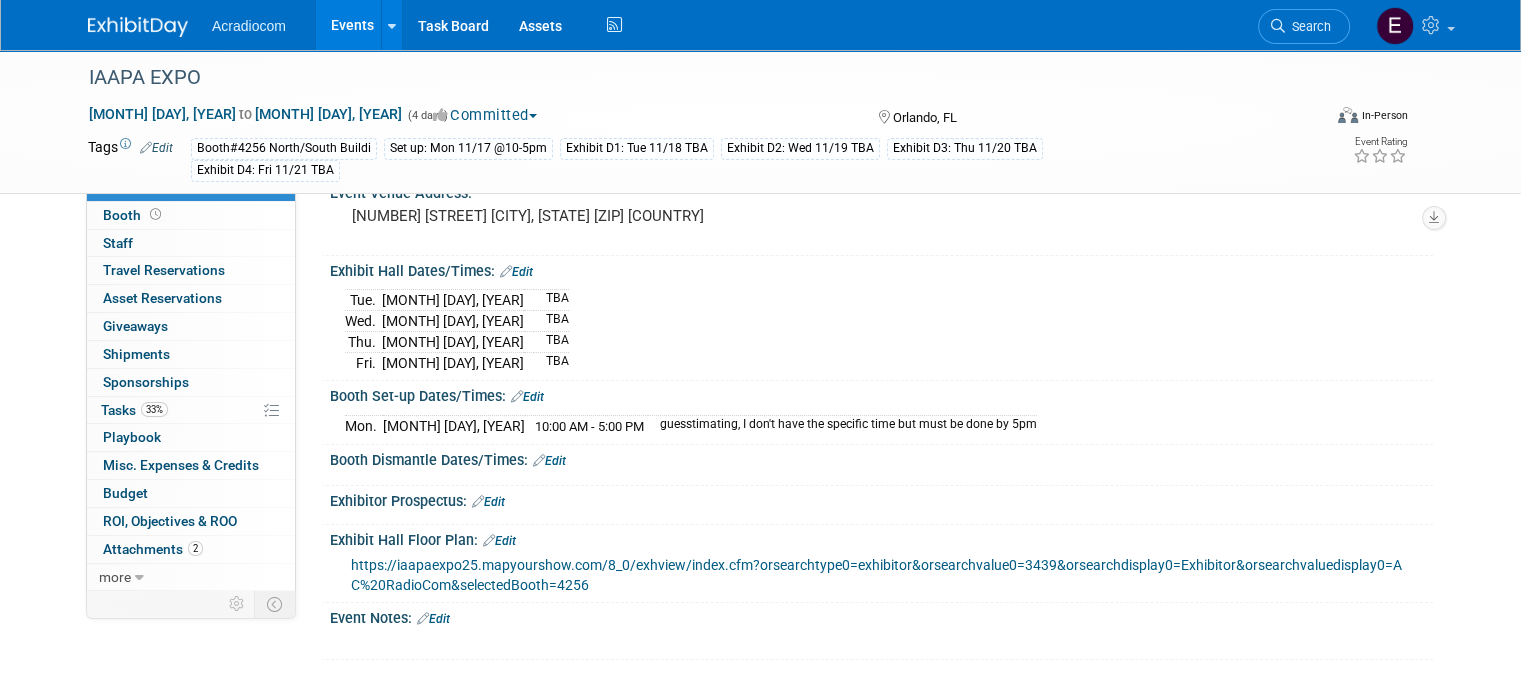scroll, scrollTop: 0, scrollLeft: 0, axis: both 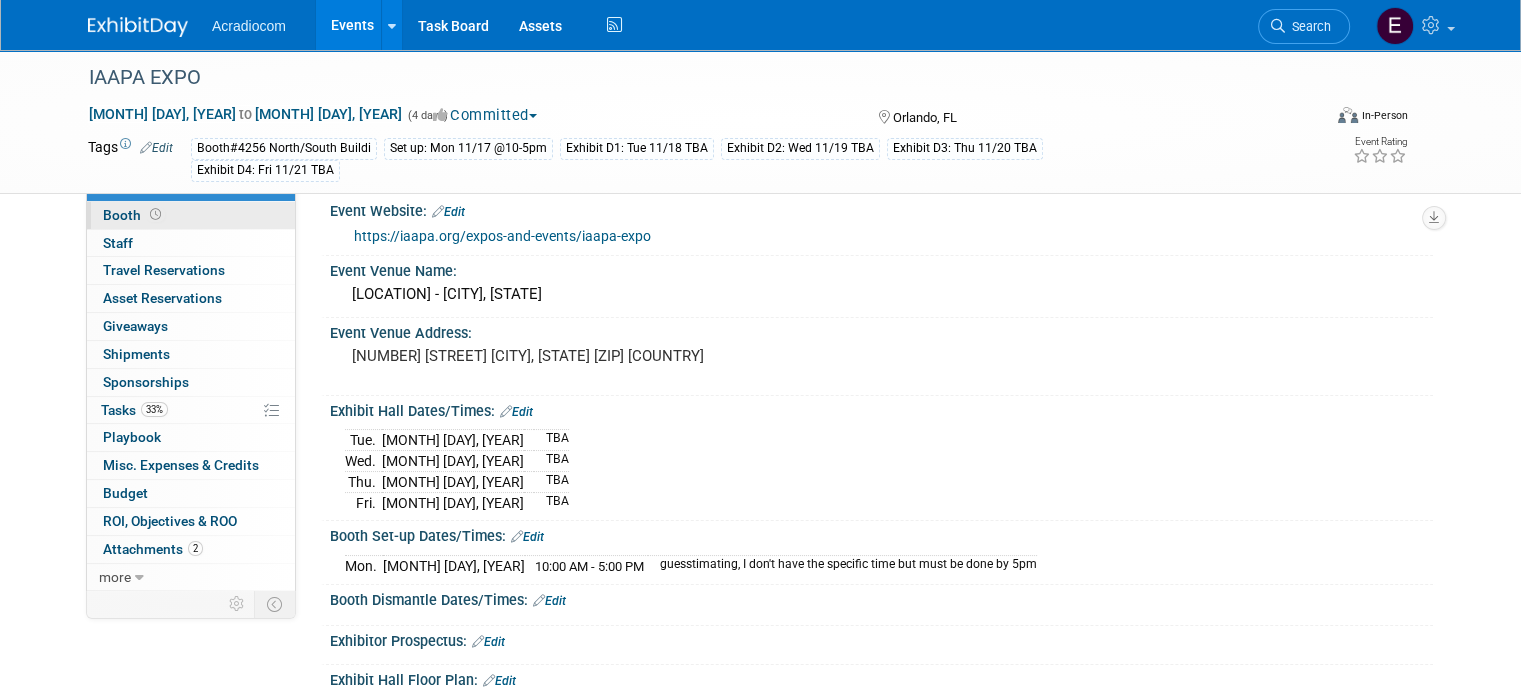 click on "Booth" at bounding box center [191, 215] 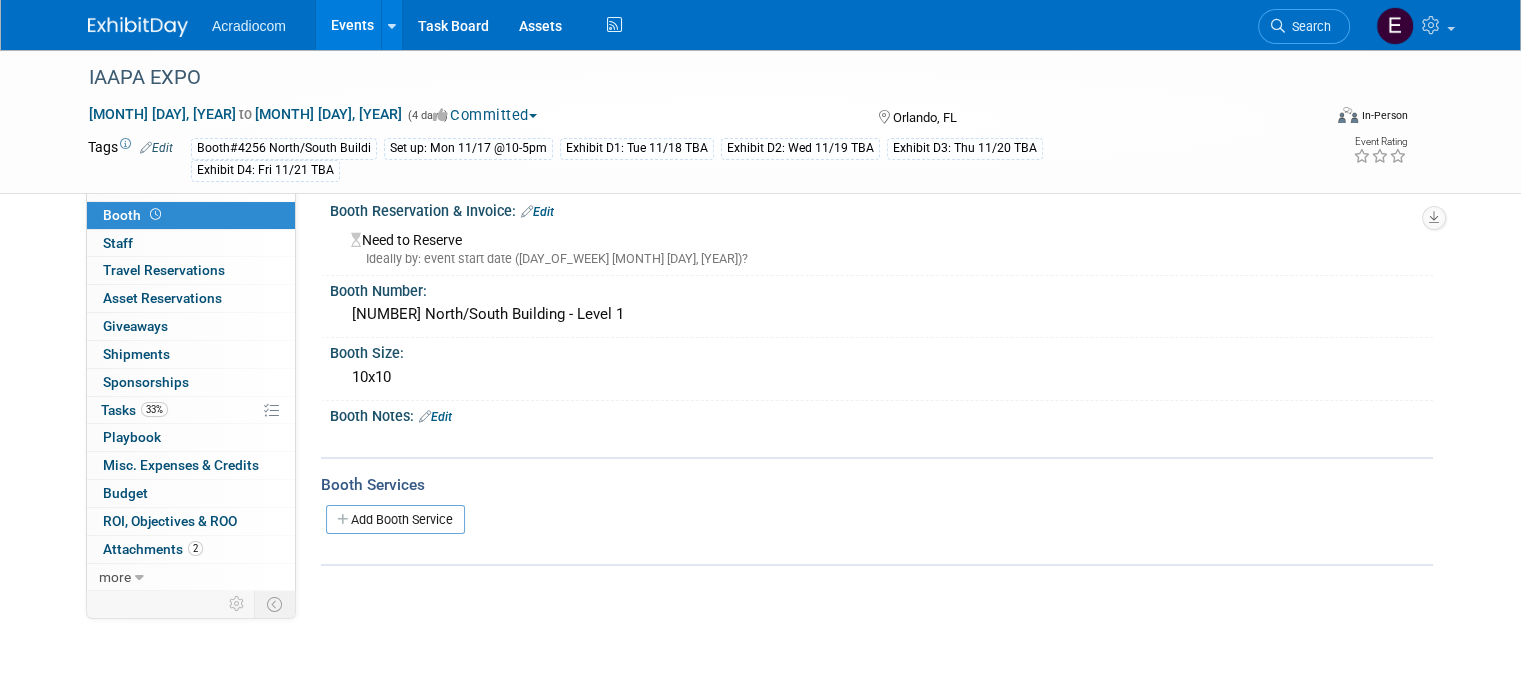 click at bounding box center [527, 211] 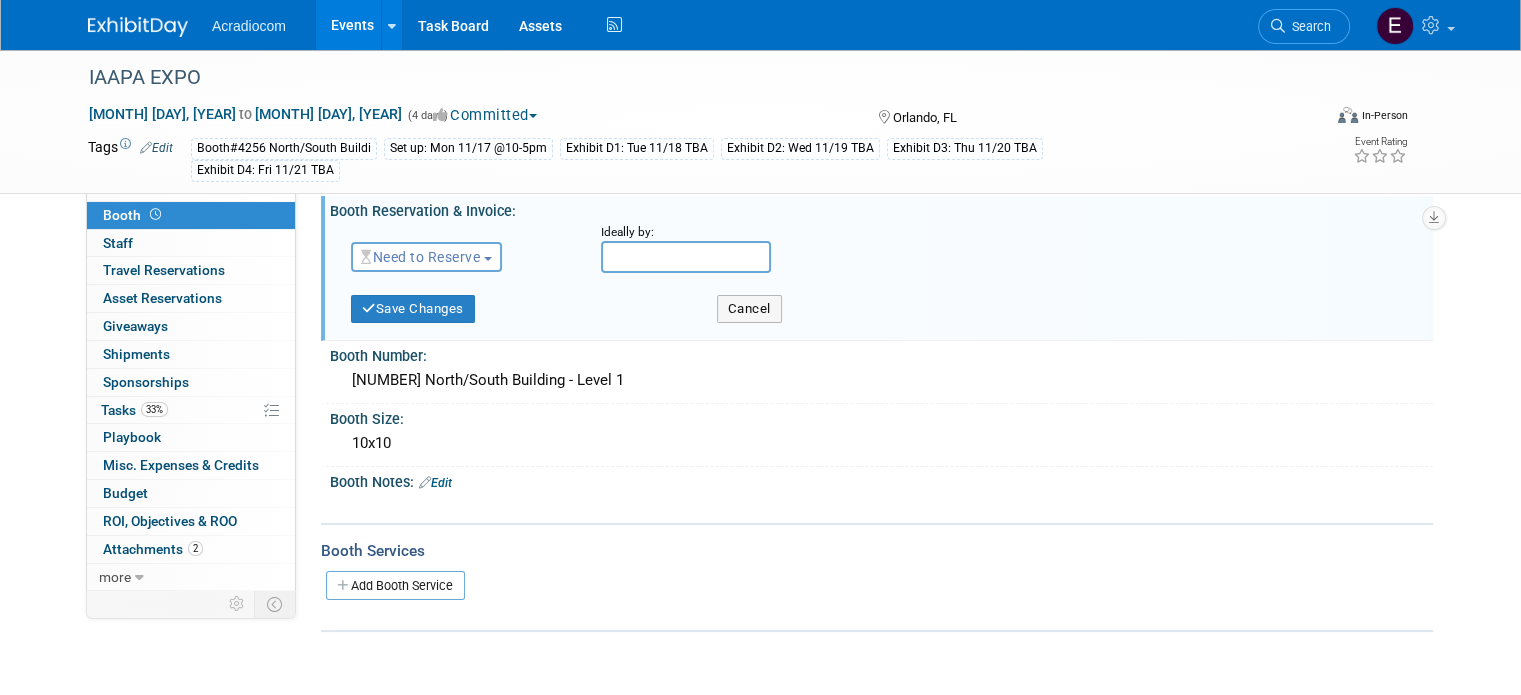 click on "Need to Reserve" at bounding box center [420, 257] 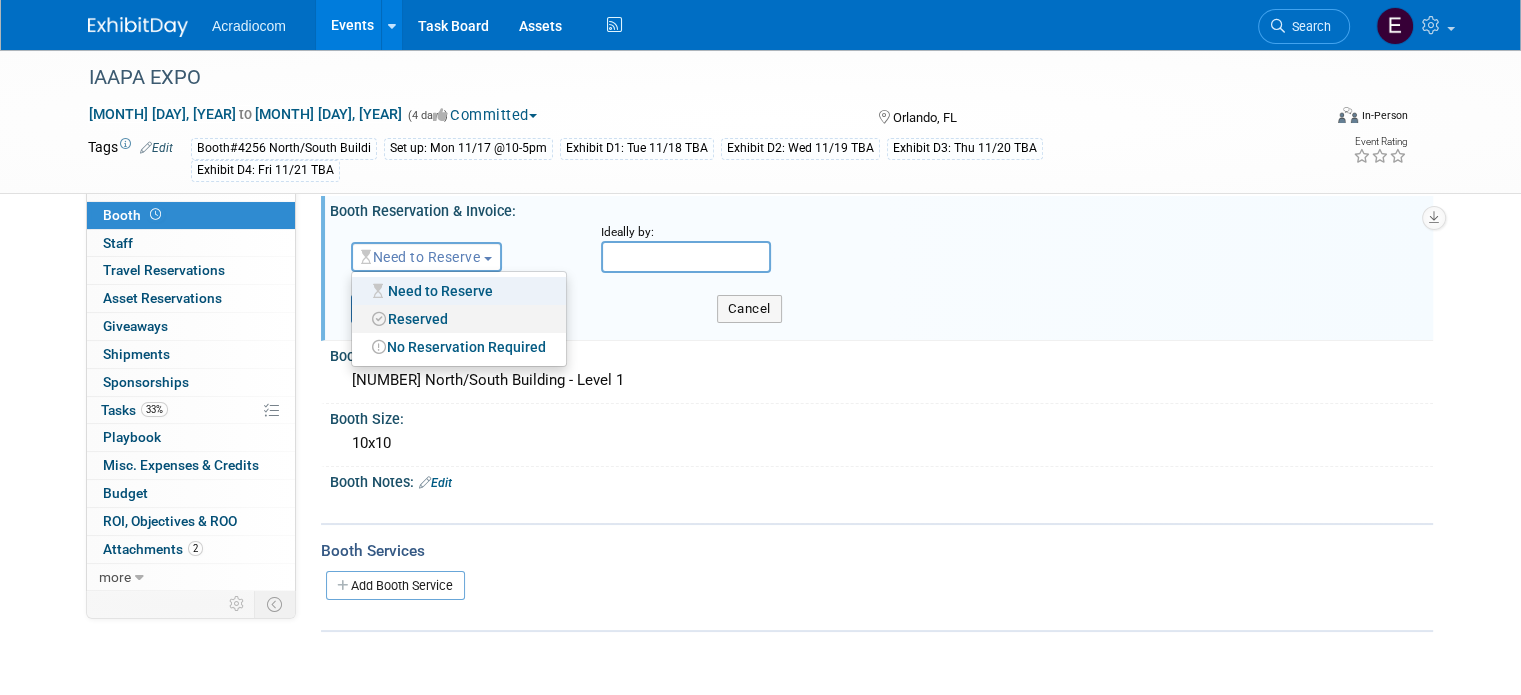 click on "Reserved" at bounding box center (459, 319) 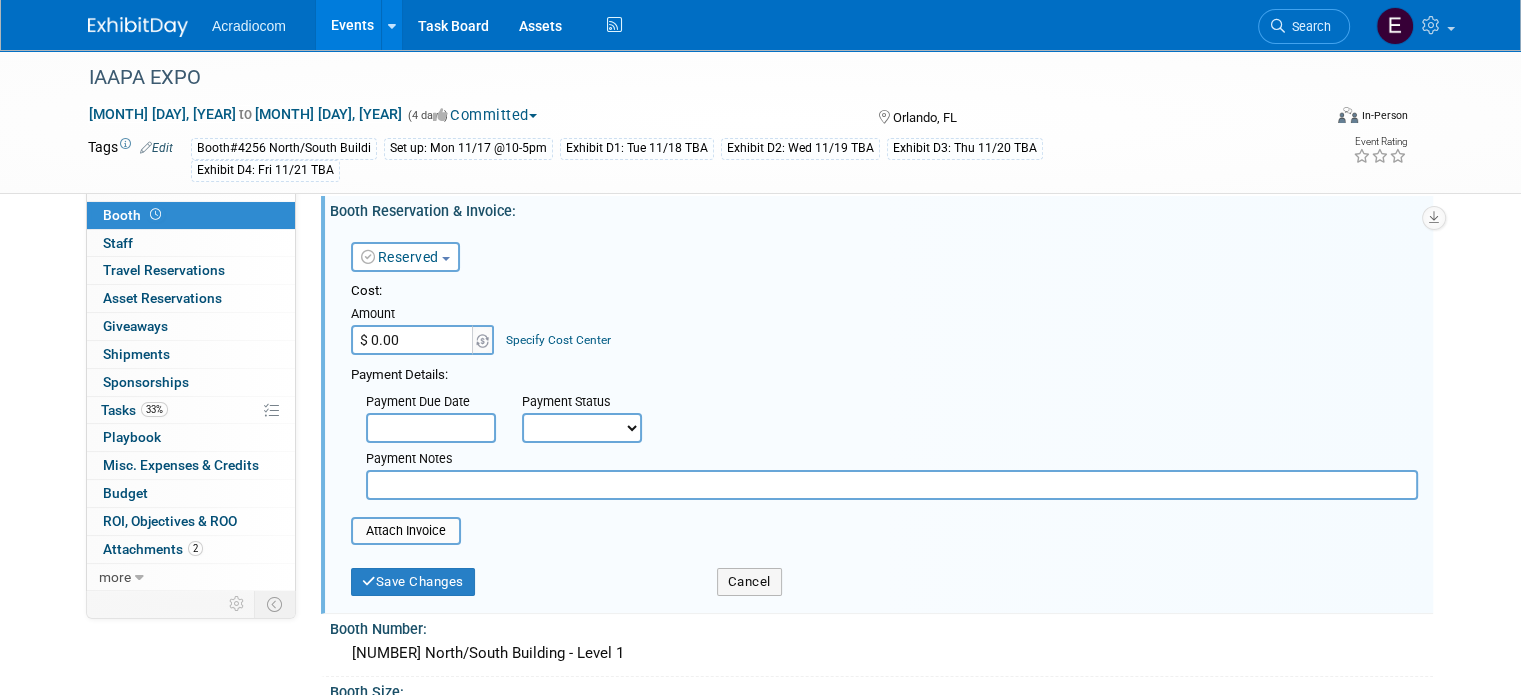 click on "$ 0.00" at bounding box center [413, 340] 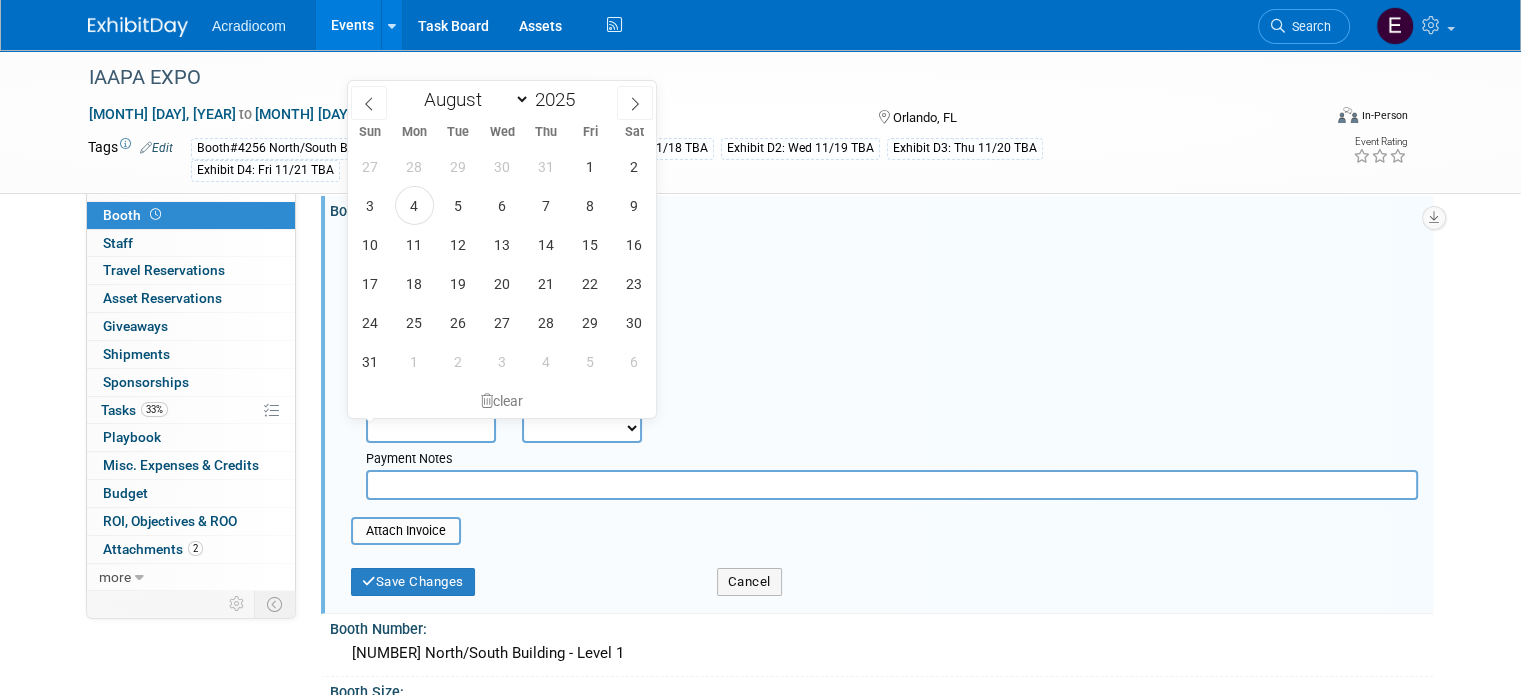 click on "Reserved
Need to Reserve
Reserved
No Reservation Required
Ideally by:
Cost:" at bounding box center [881, 413] 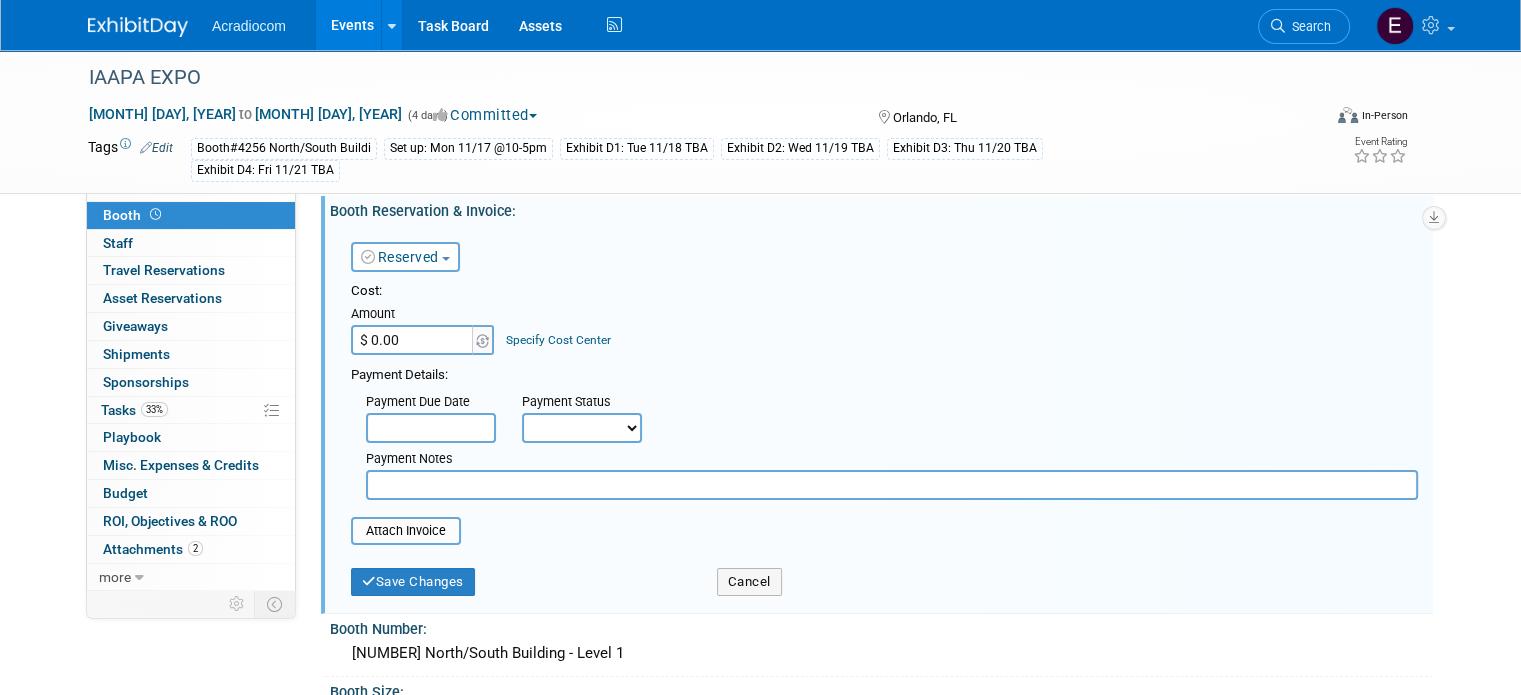 click on "$ 0.00" at bounding box center (413, 340) 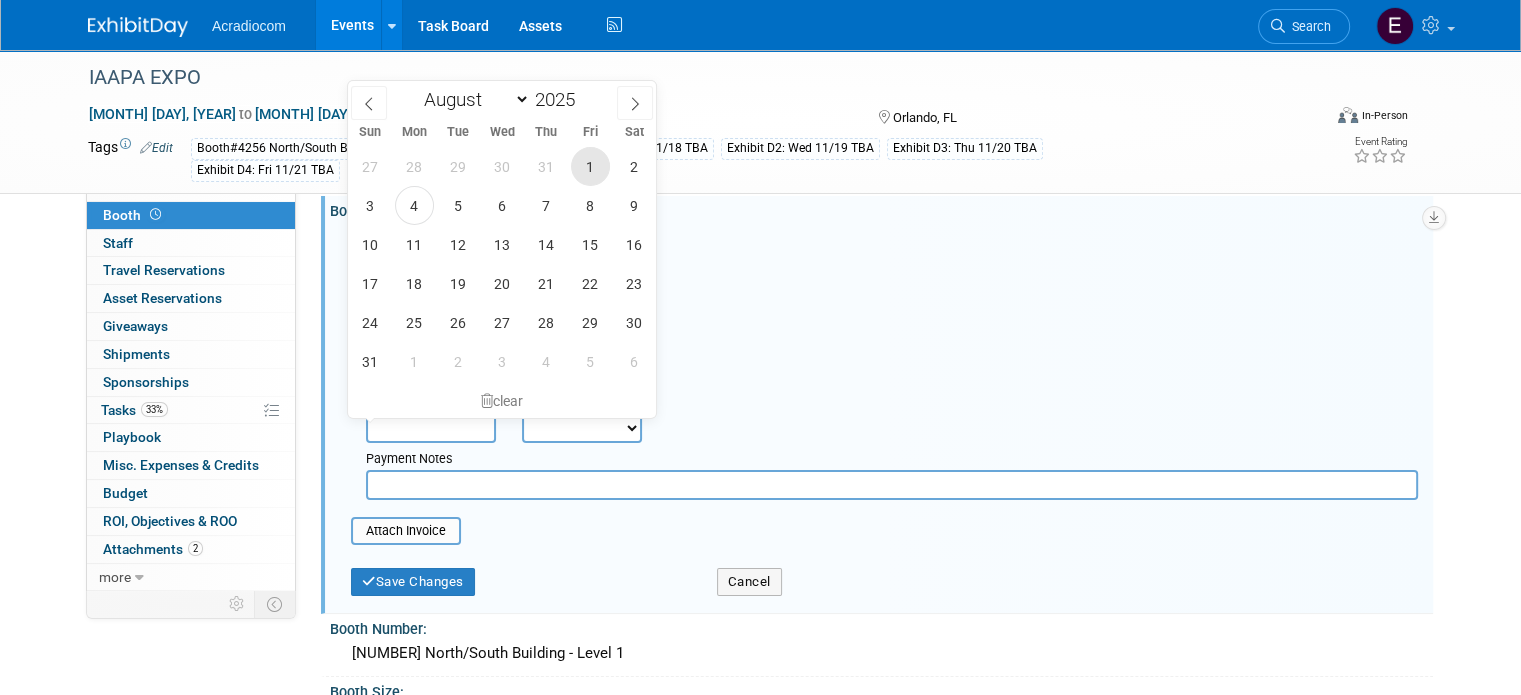 click on "1" at bounding box center [590, 166] 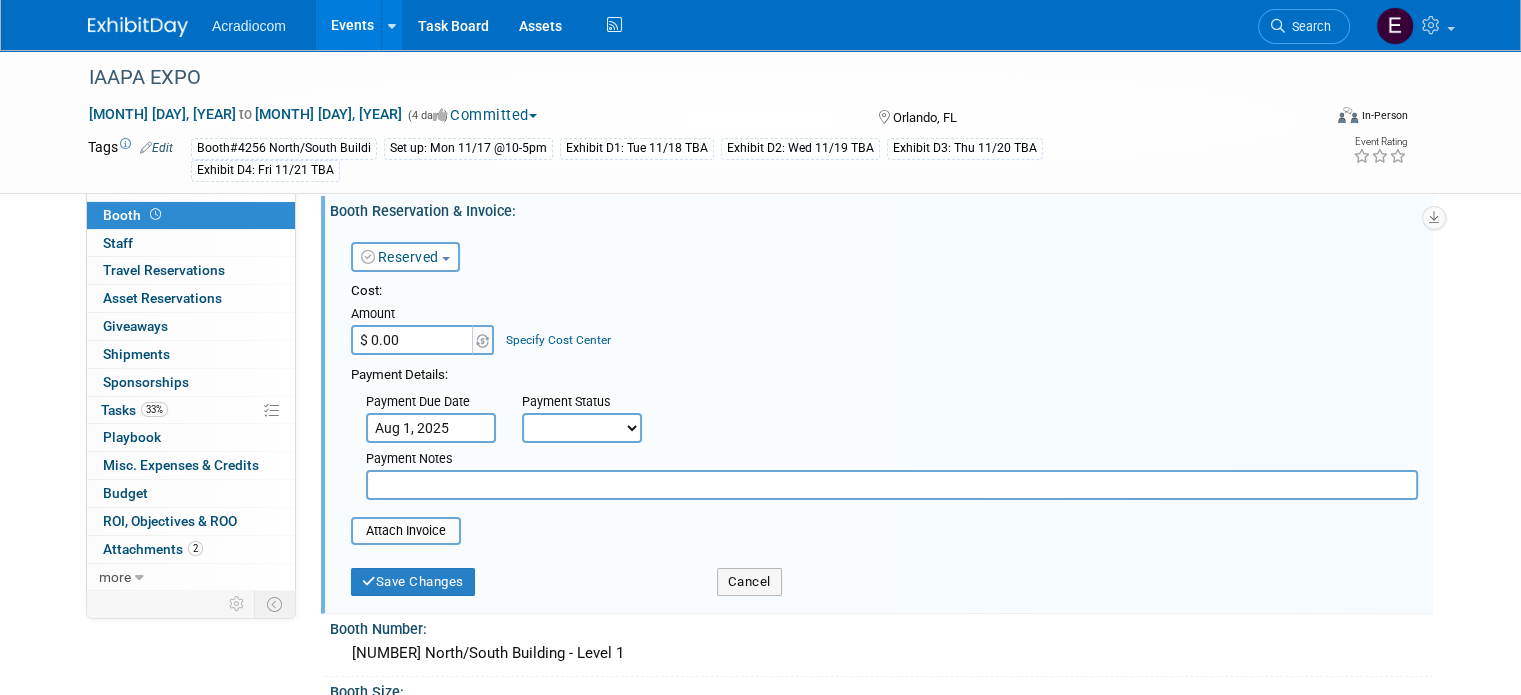 click on "Not Paid Yet
Partially Paid
Paid in Full" at bounding box center [582, 428] 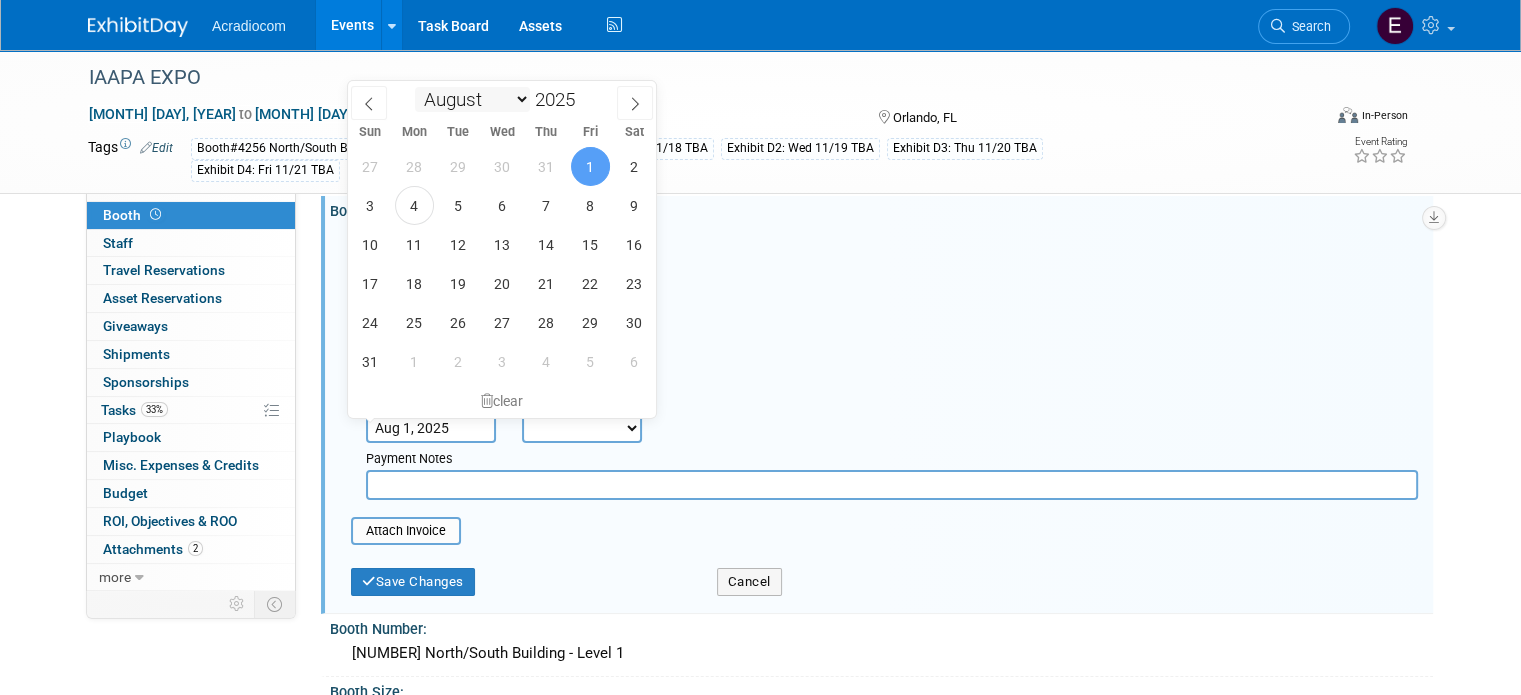 click on "January February March April May June July August September October November December" at bounding box center (472, 99) 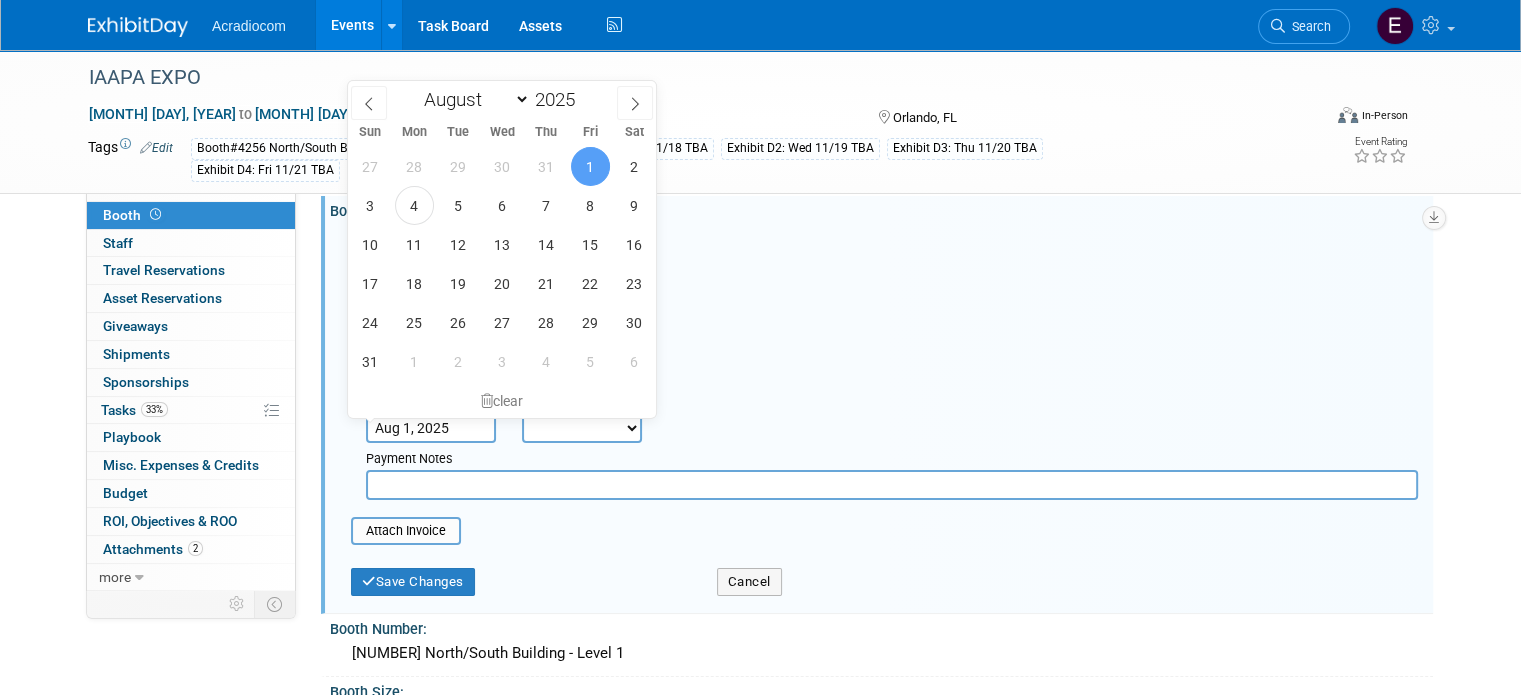 select on "11" 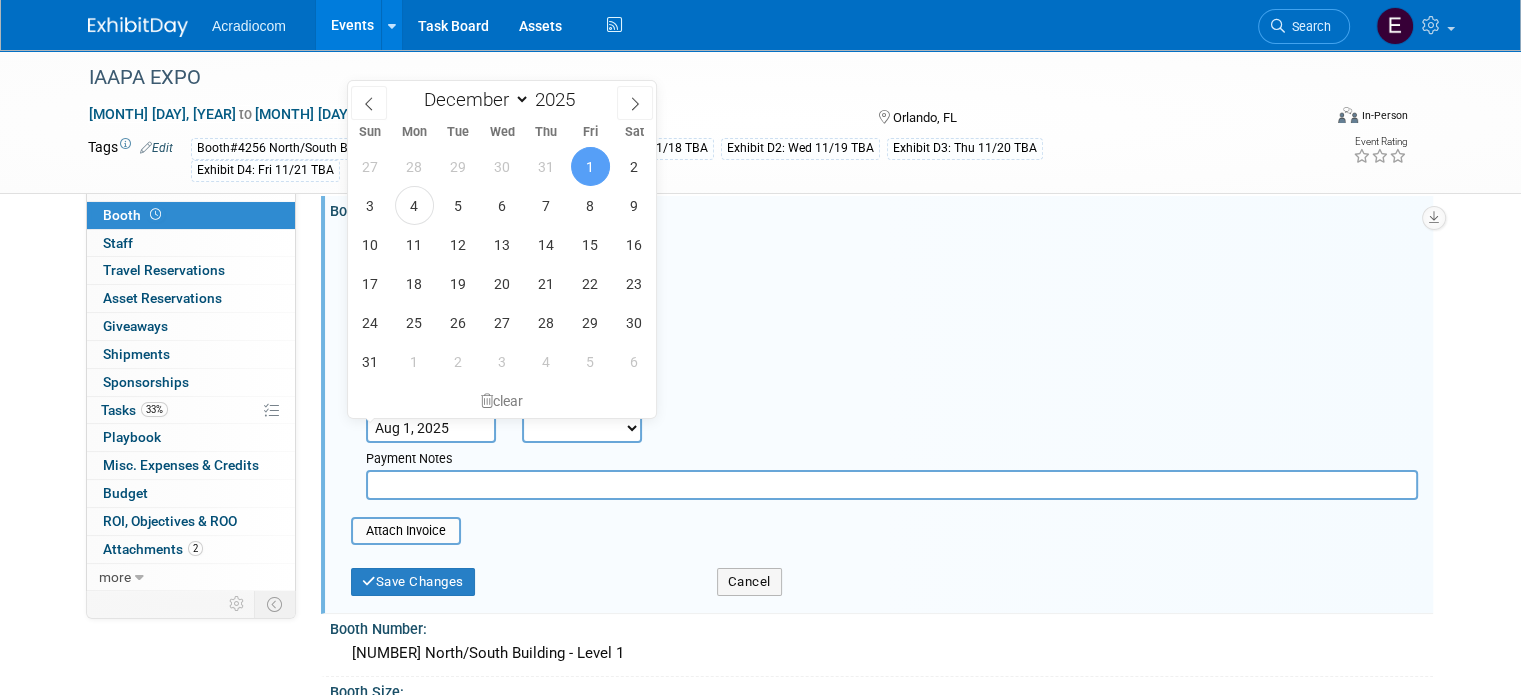 click on "January February March April May June July August September October November December" at bounding box center (472, 99) 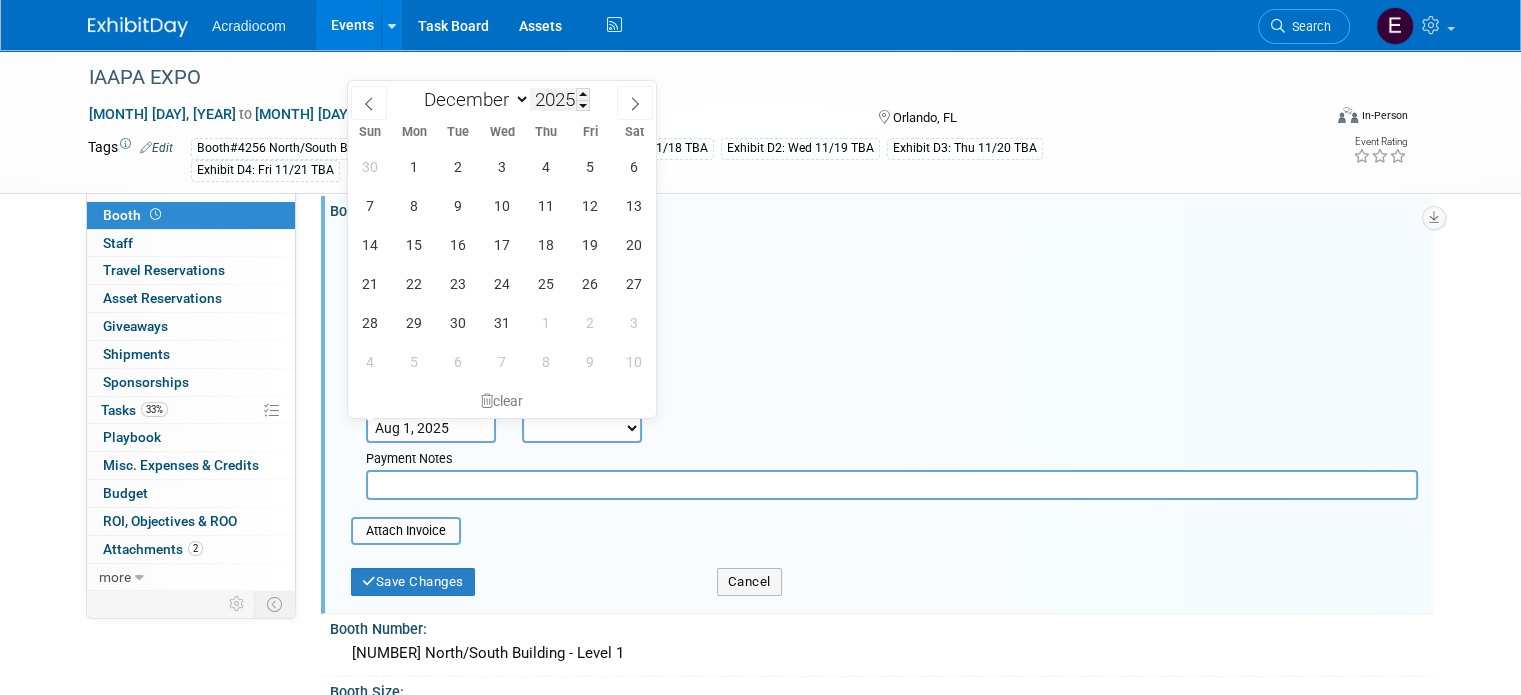 click on "2025" at bounding box center [560, 99] 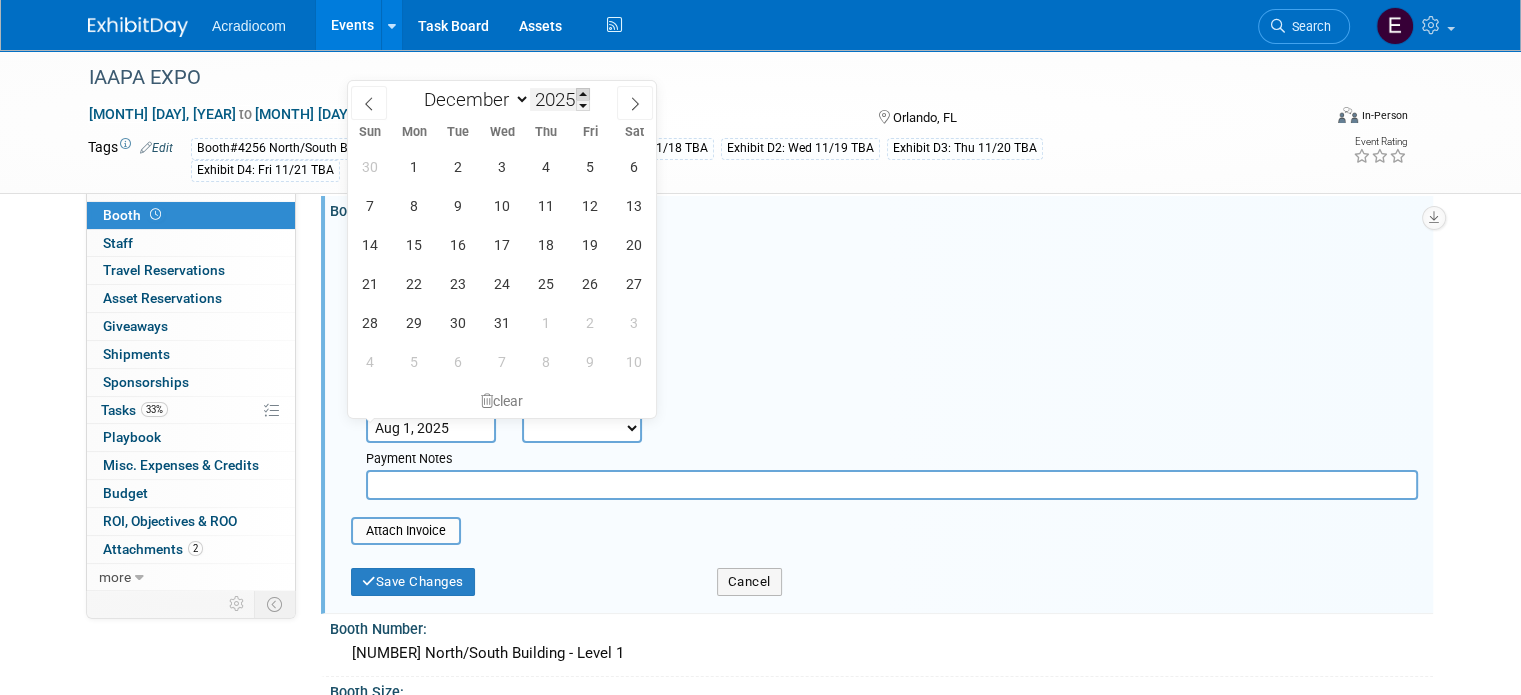 click at bounding box center (583, 94) 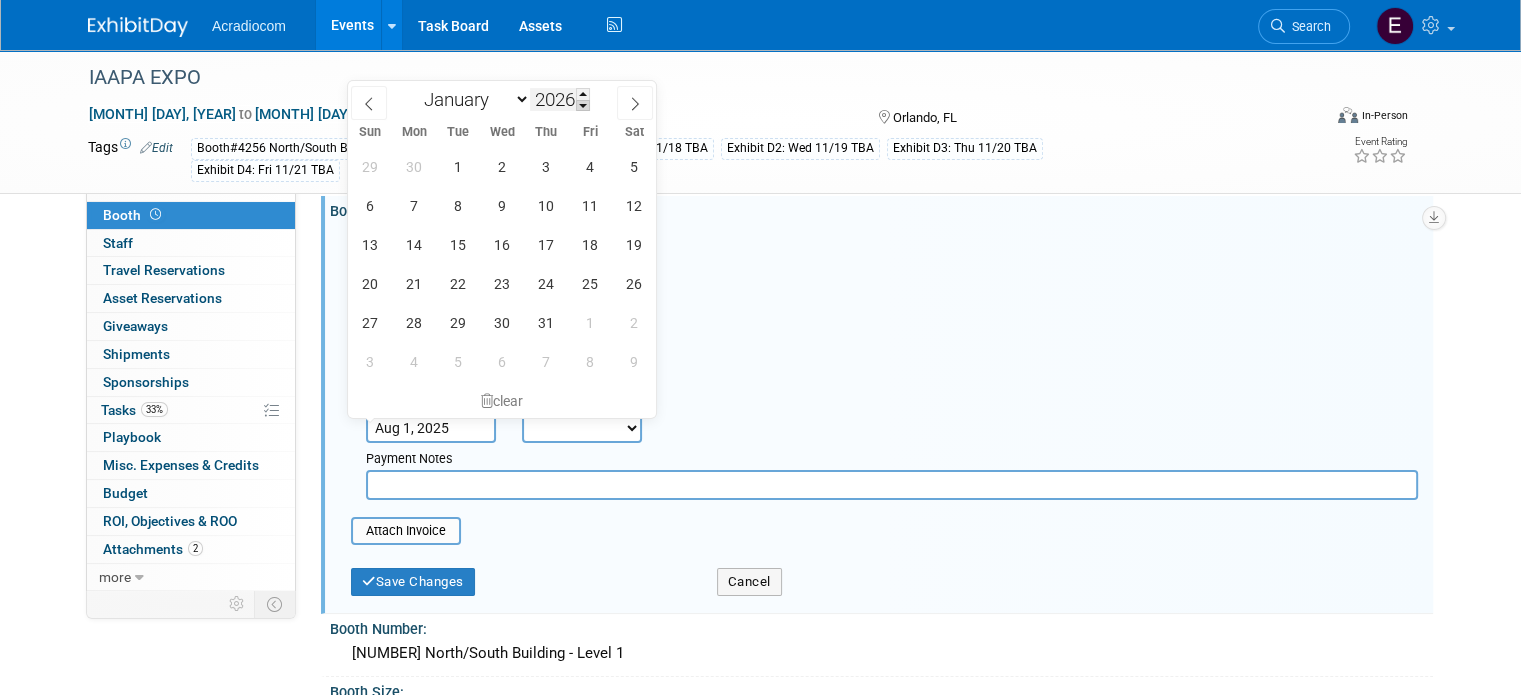 click at bounding box center (583, 106) 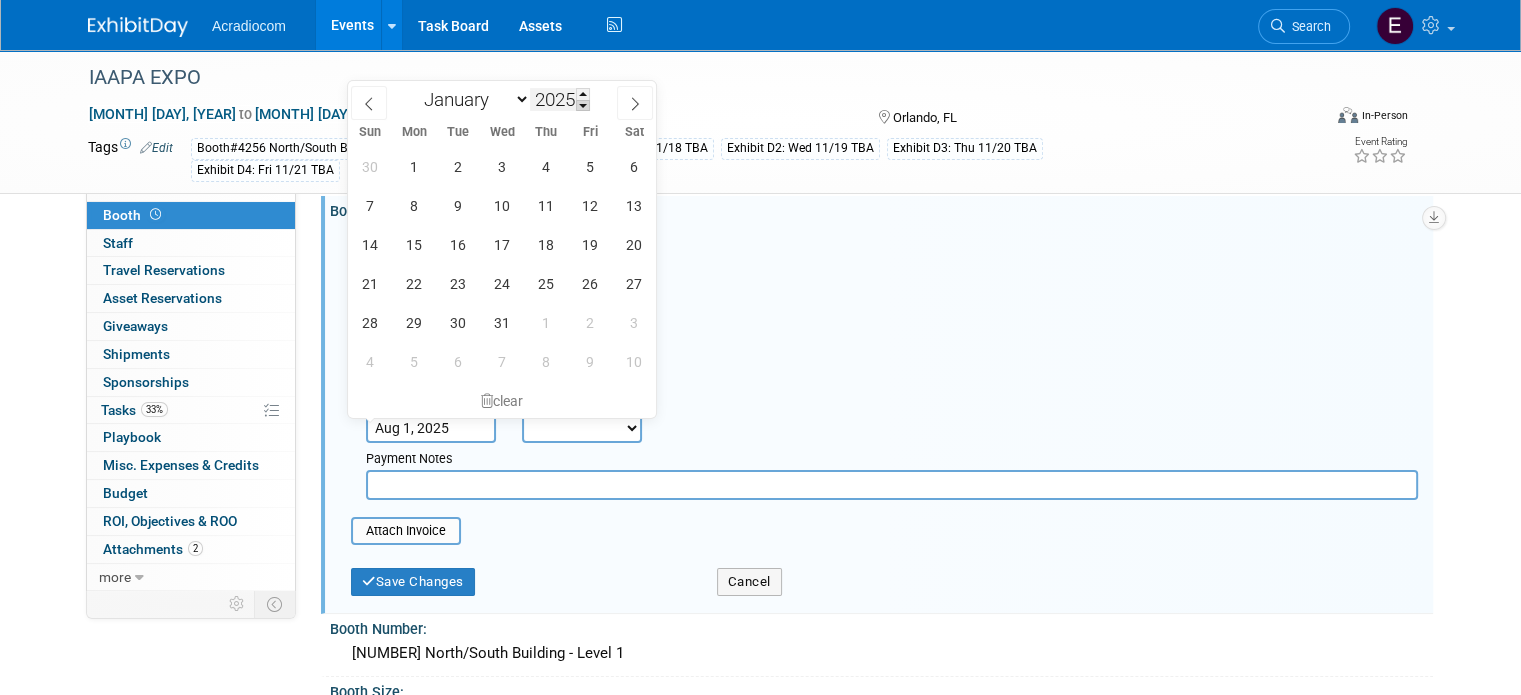 click at bounding box center [583, 106] 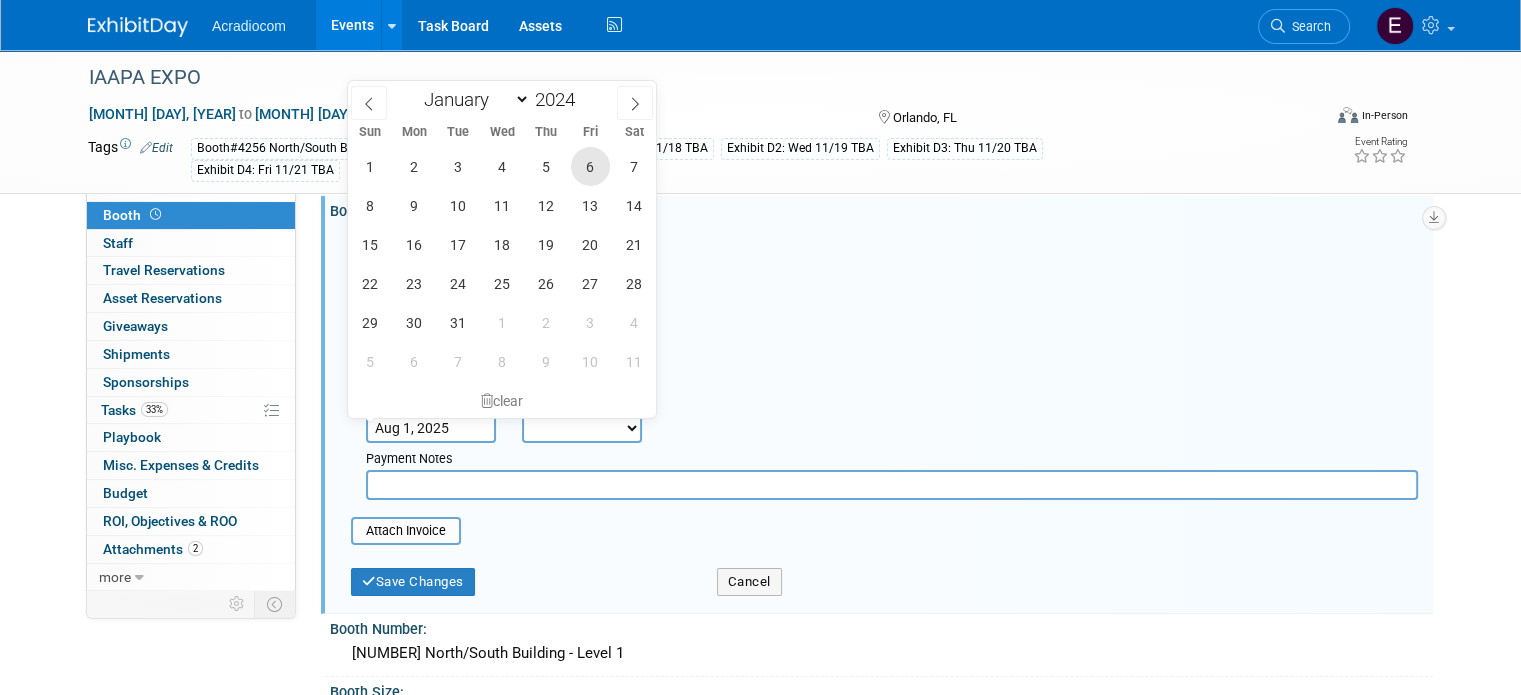 click on "6" at bounding box center (590, 166) 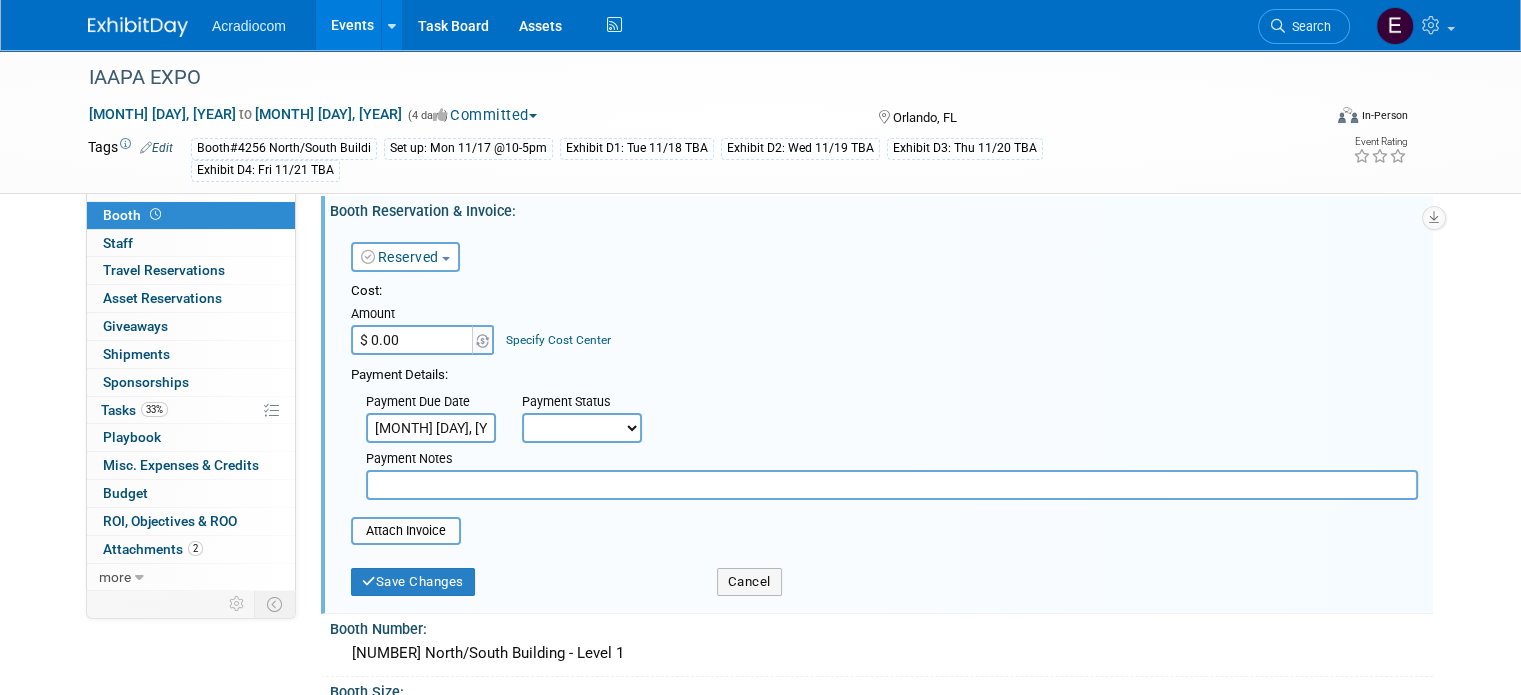 click on "Not Paid Yet
Partially Paid
Paid in Full" at bounding box center (582, 428) 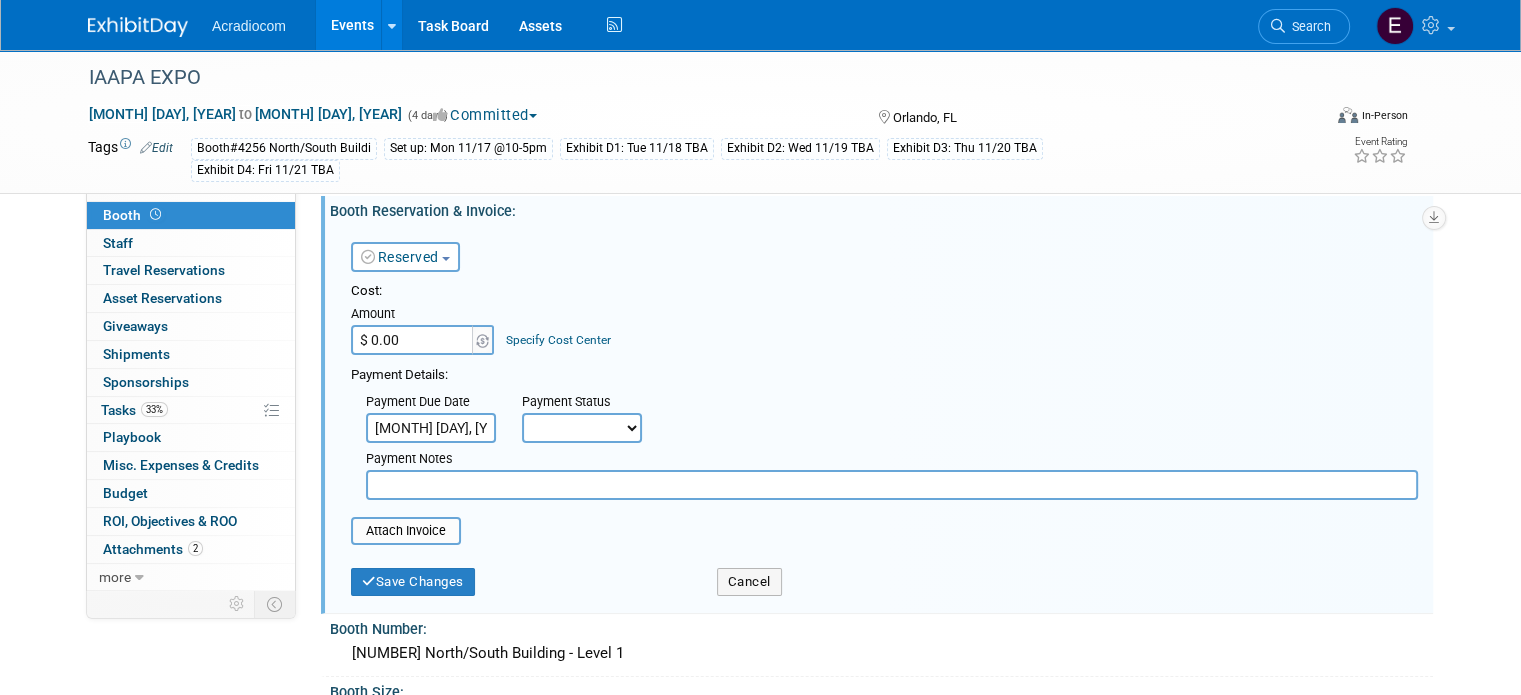 select on "2" 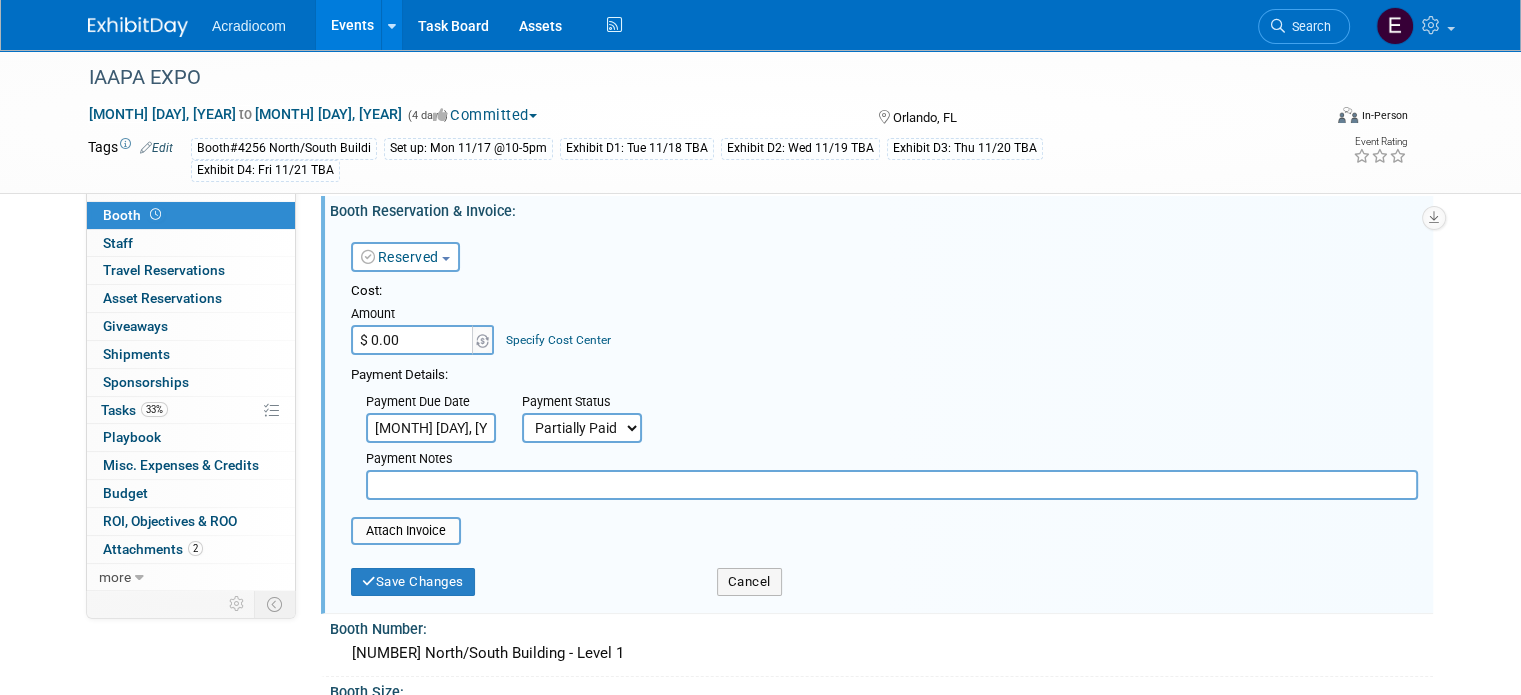click on "Not Paid Yet
Partially Paid
Paid in Full" at bounding box center [582, 428] 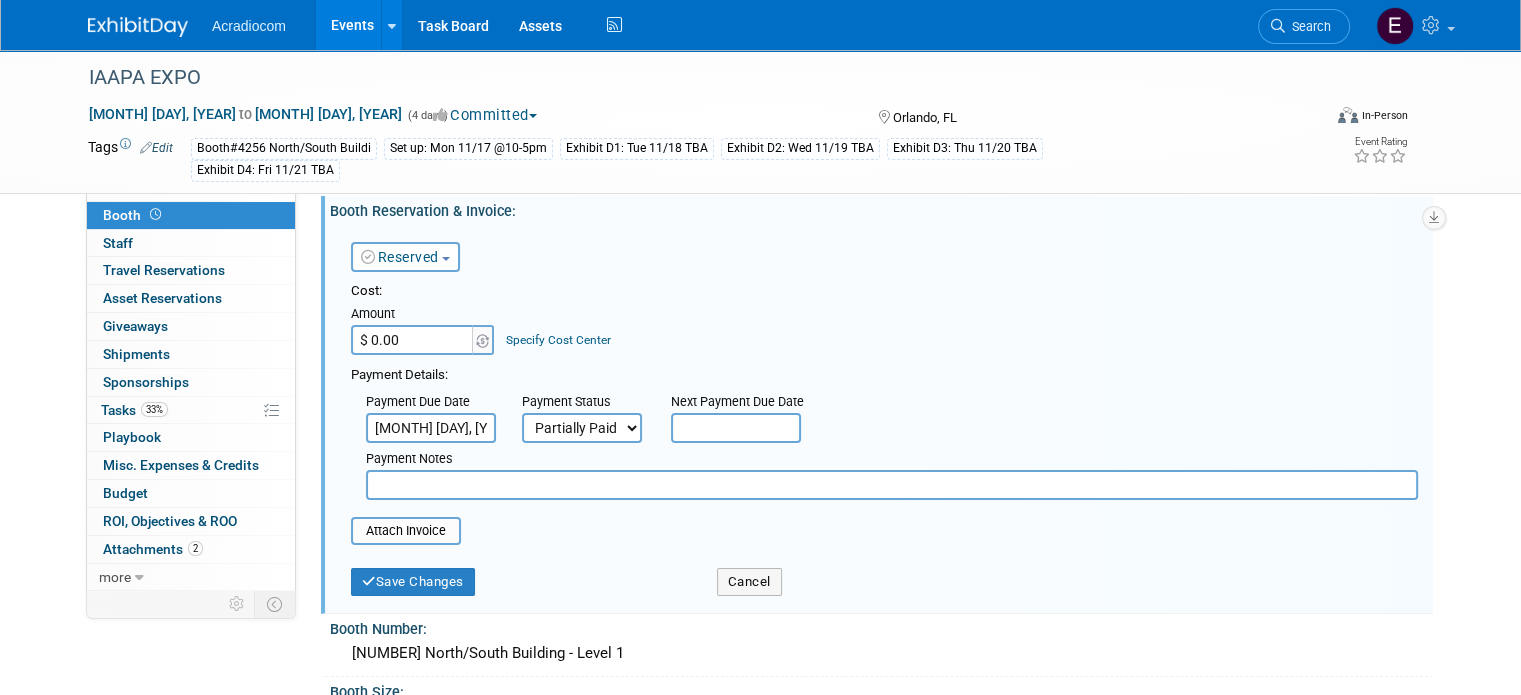 click on "$ 0.00" at bounding box center (413, 340) 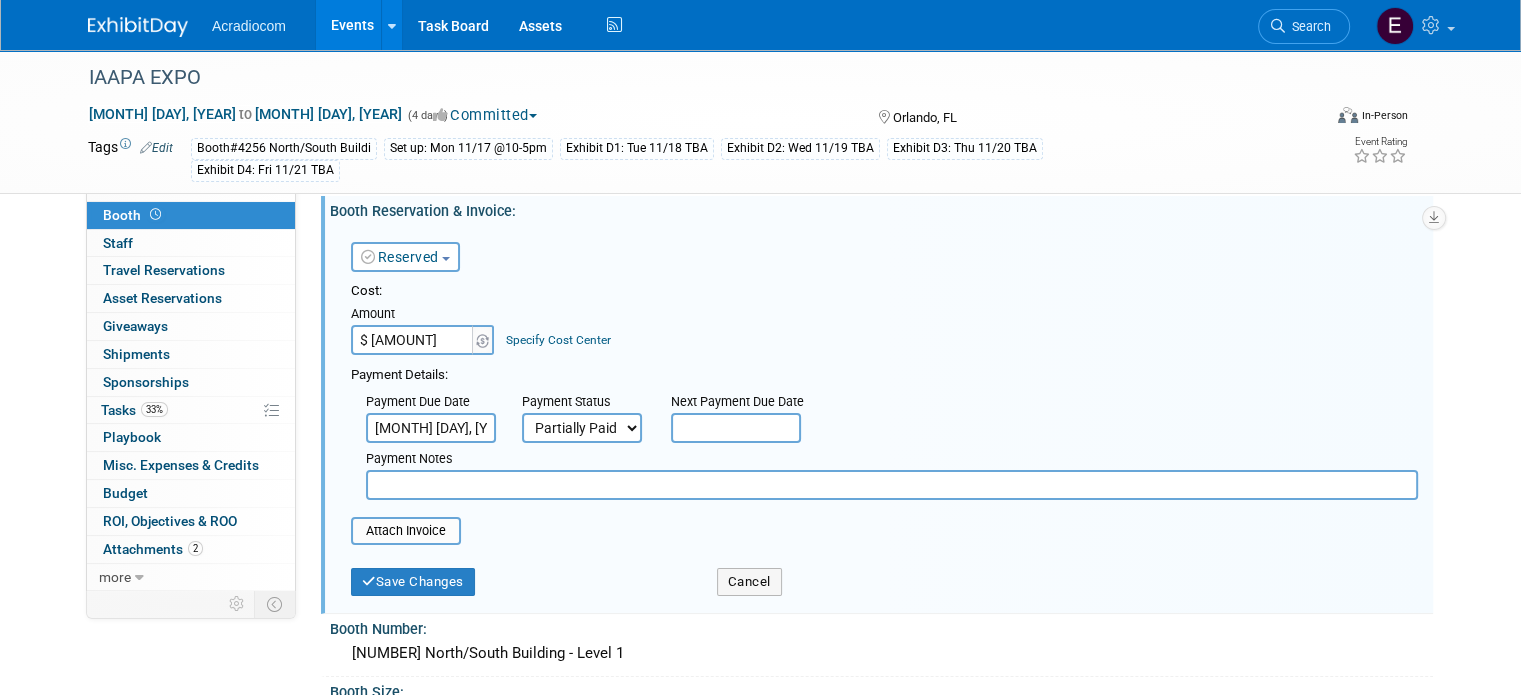 type on "$ 1,650.00" 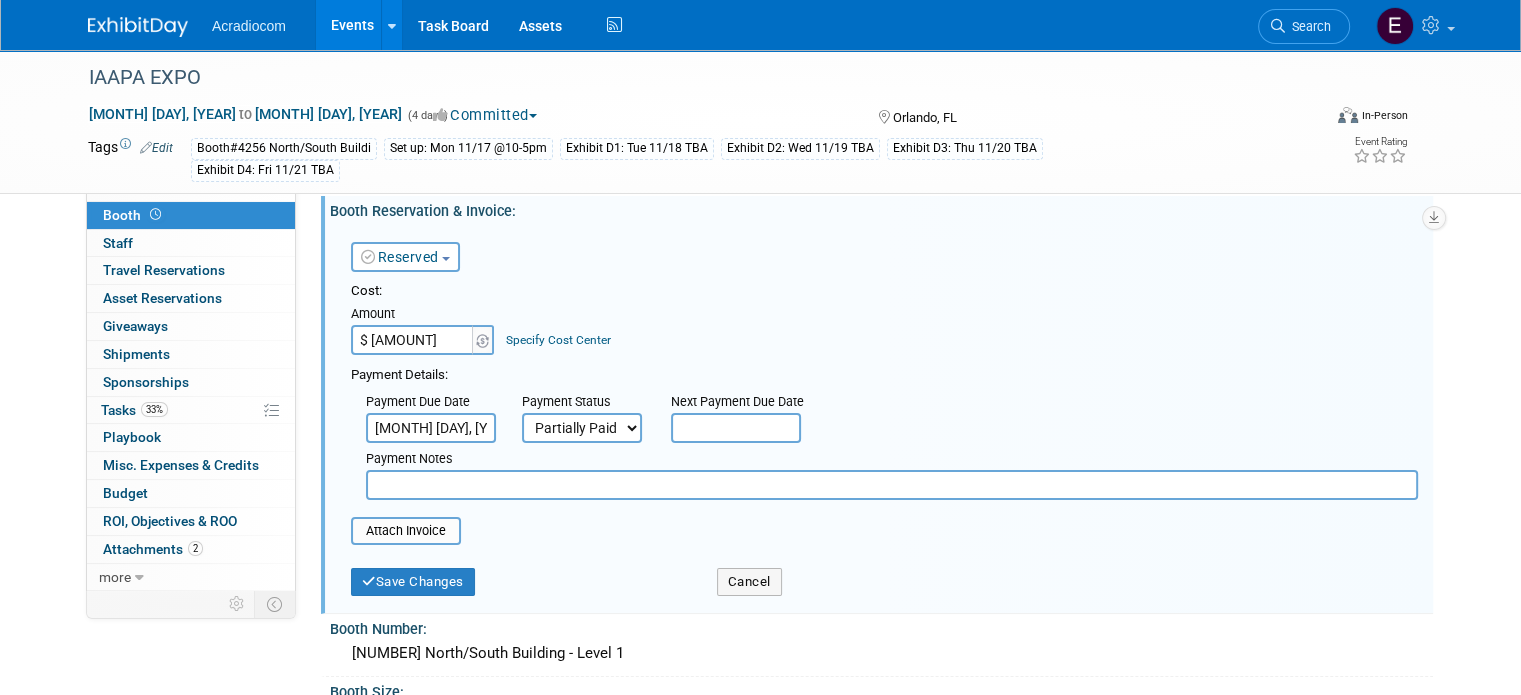 click at bounding box center (736, 428) 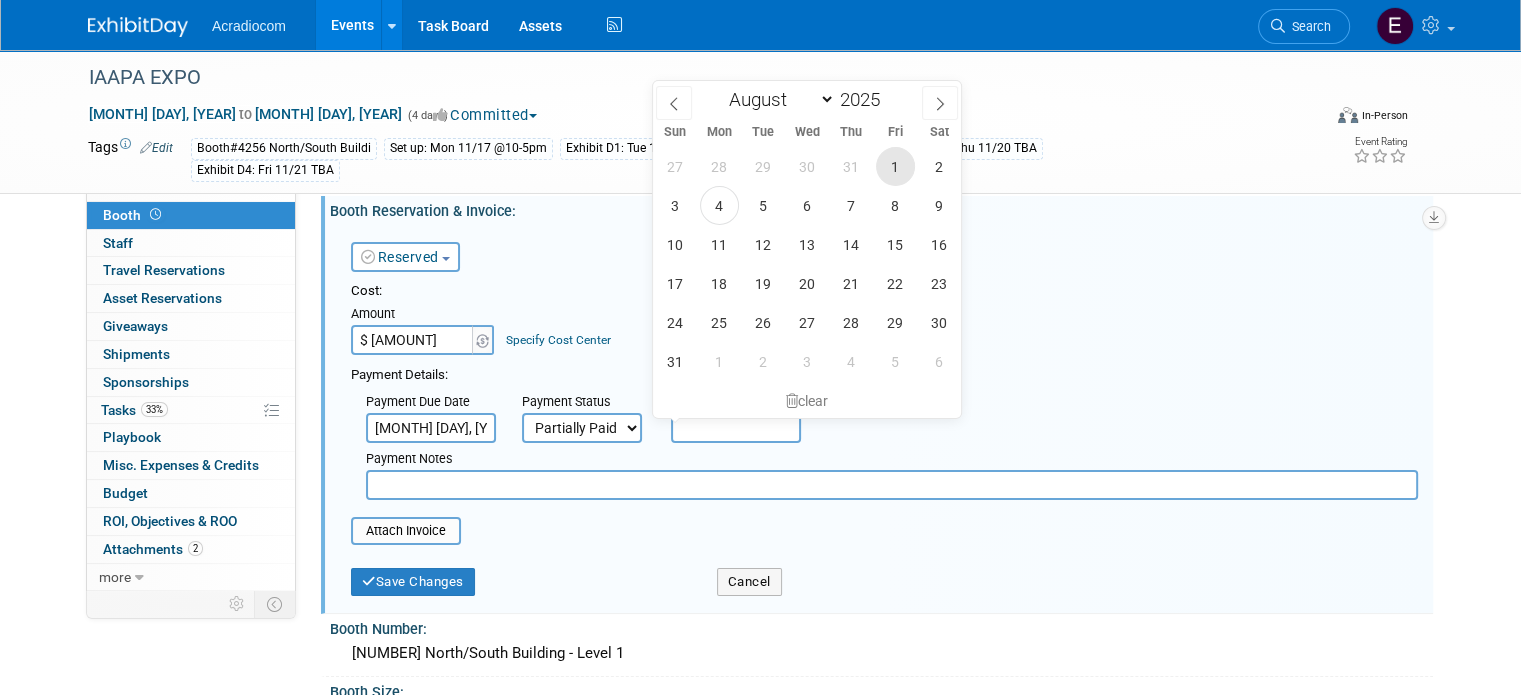 click on "1" at bounding box center (895, 166) 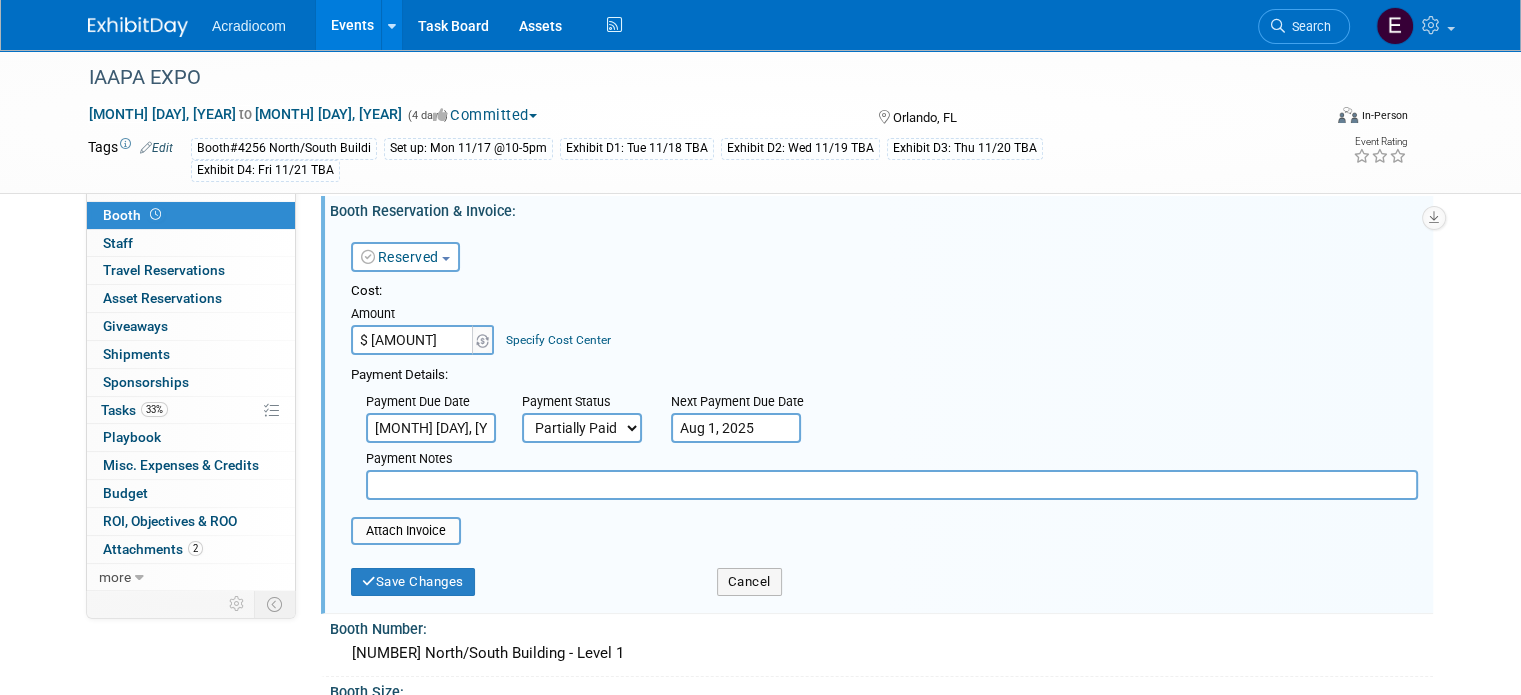 click on "Aug 1, 2025" at bounding box center [736, 428] 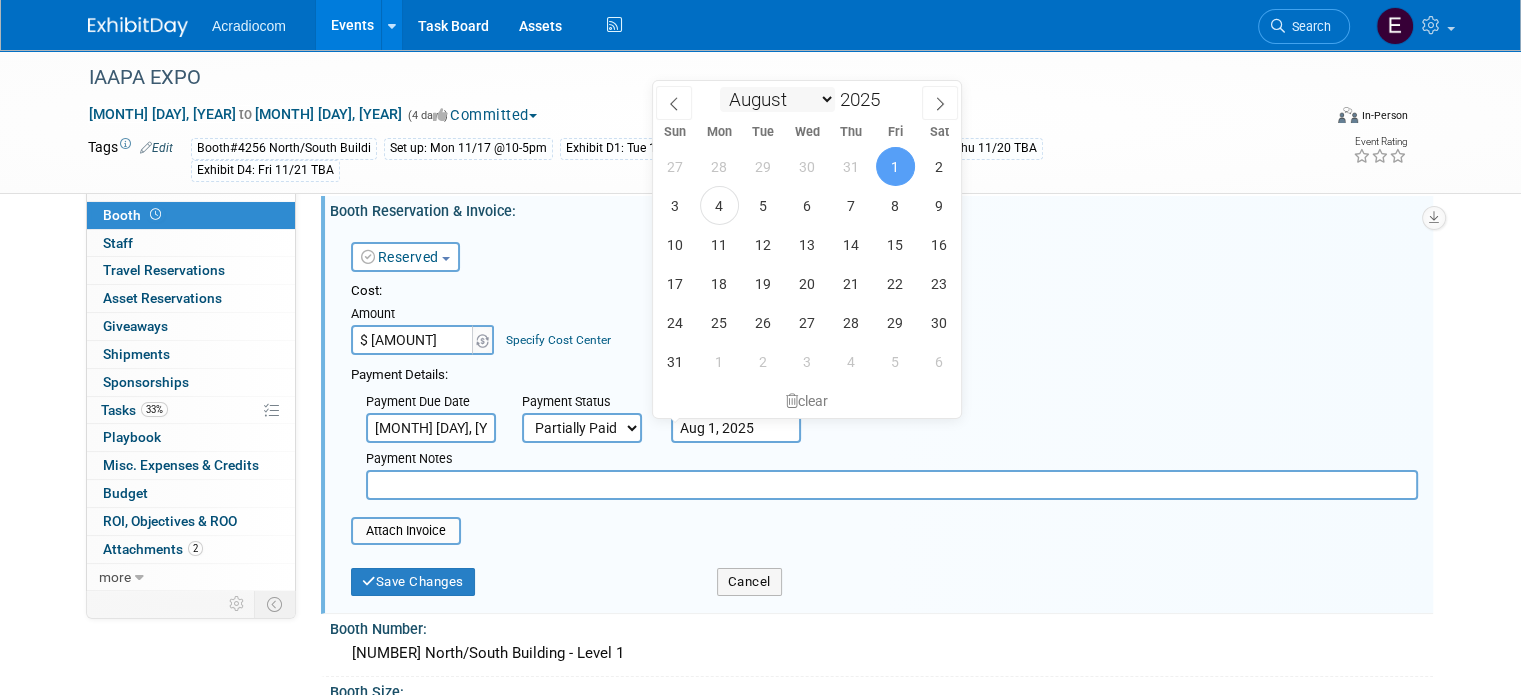 click on "January February March April May June July August September October November December" at bounding box center (777, 99) 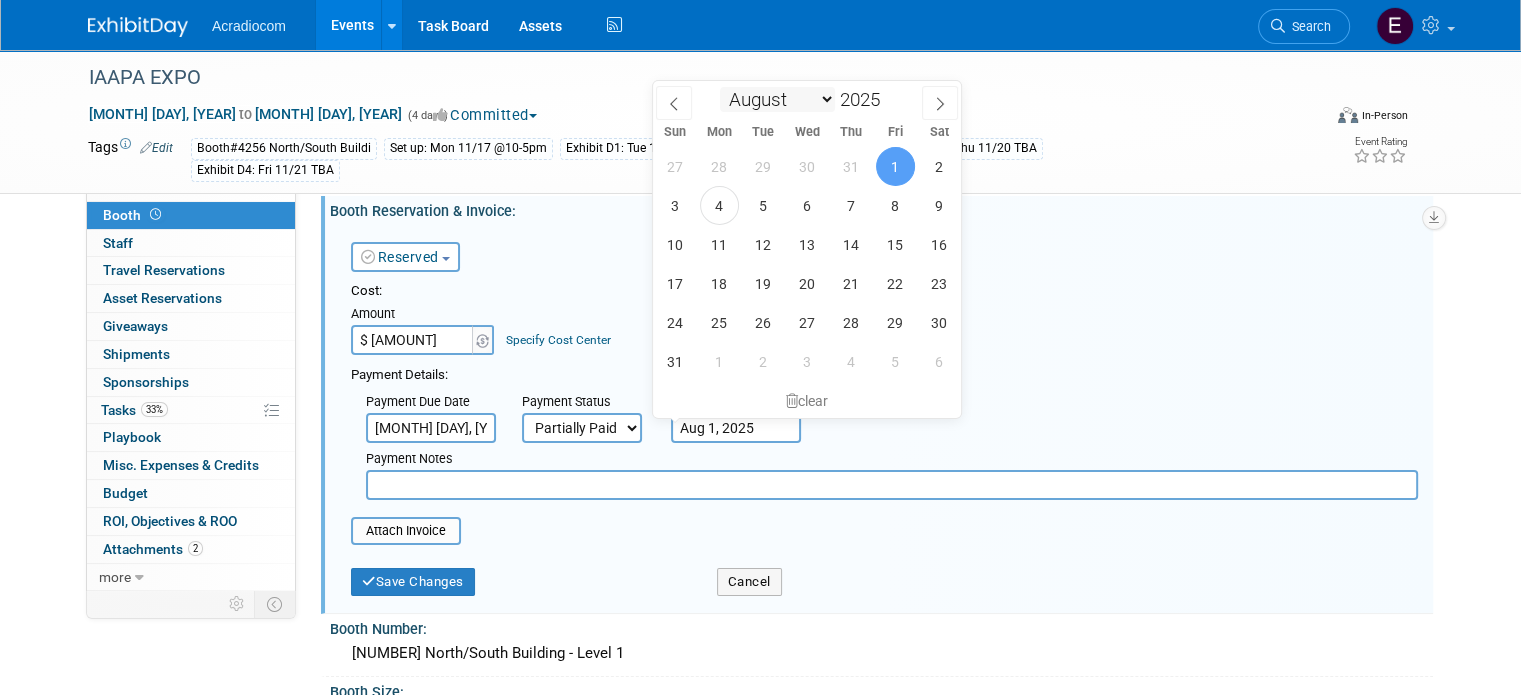 select on "6" 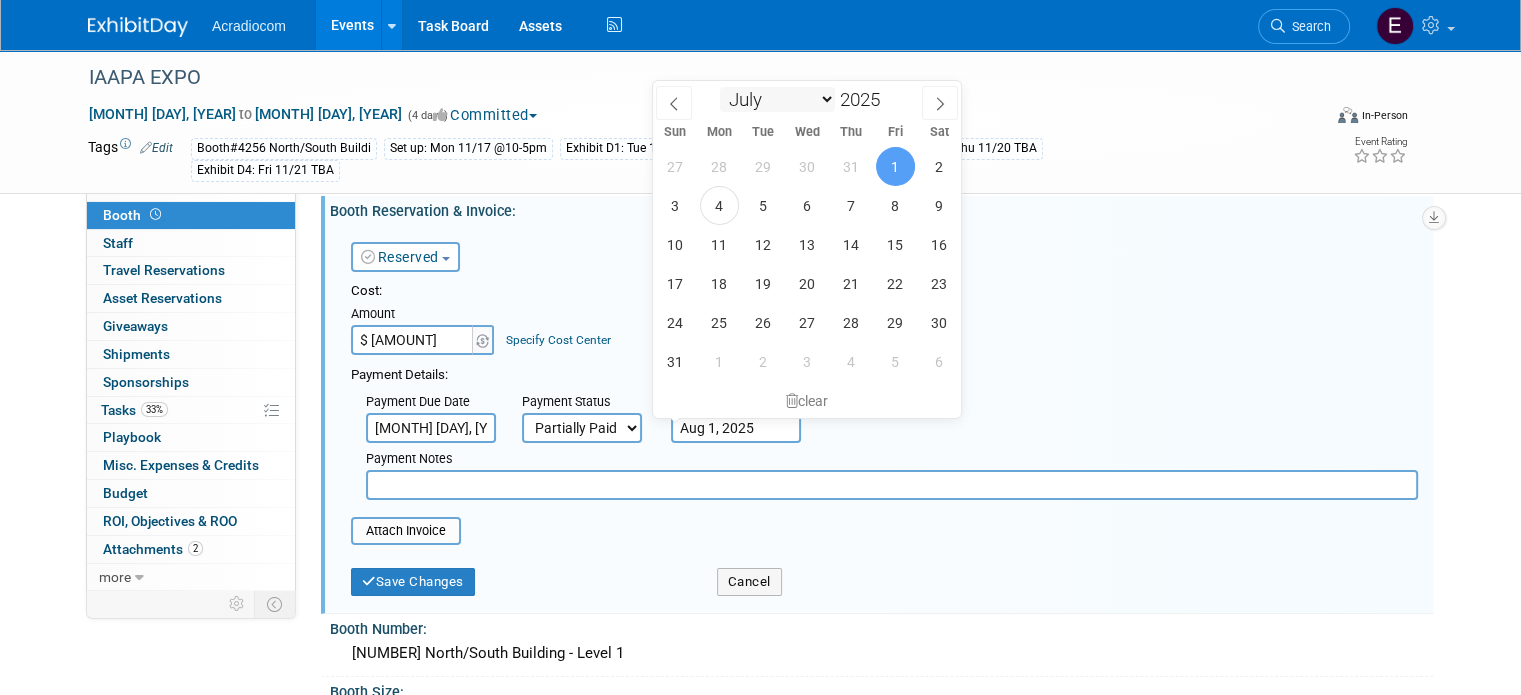 click on "January February March April May June July August September October November December" at bounding box center (777, 99) 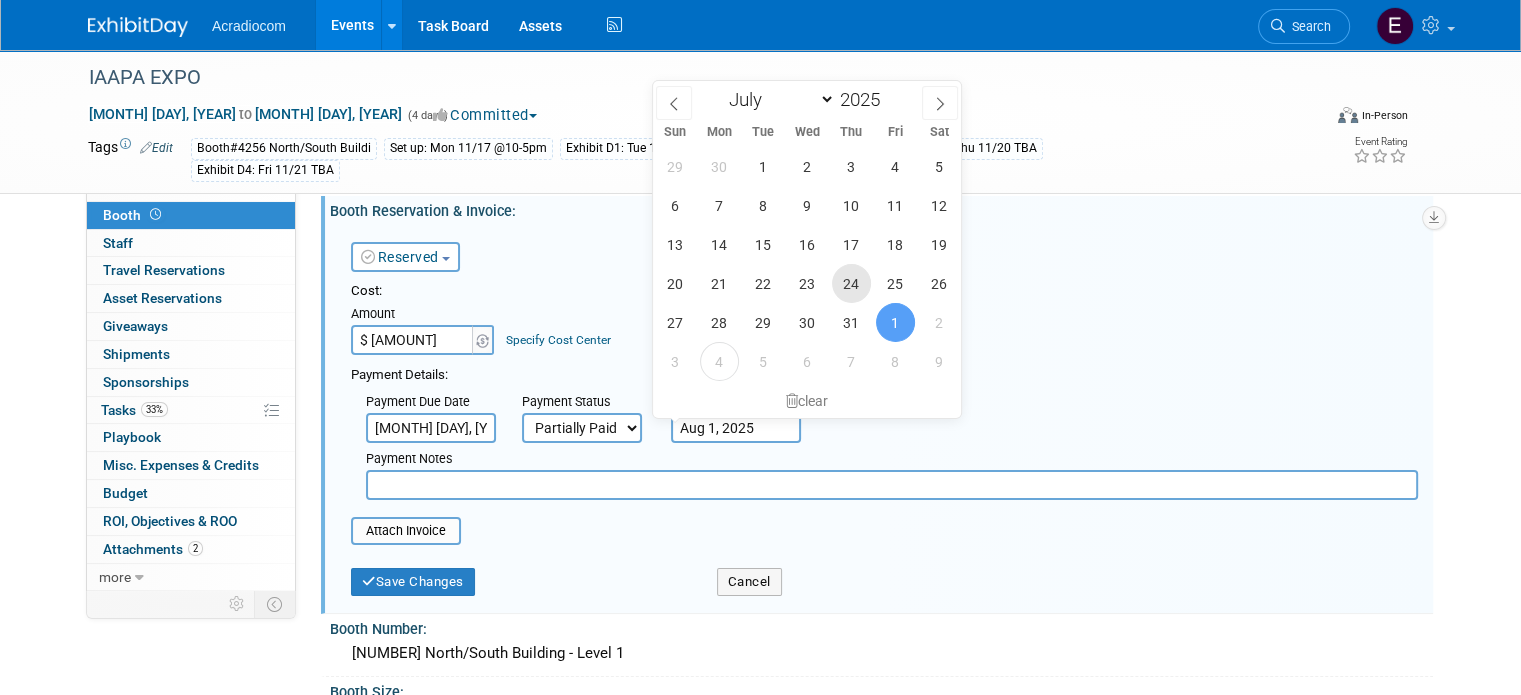 click on "24" at bounding box center (851, 283) 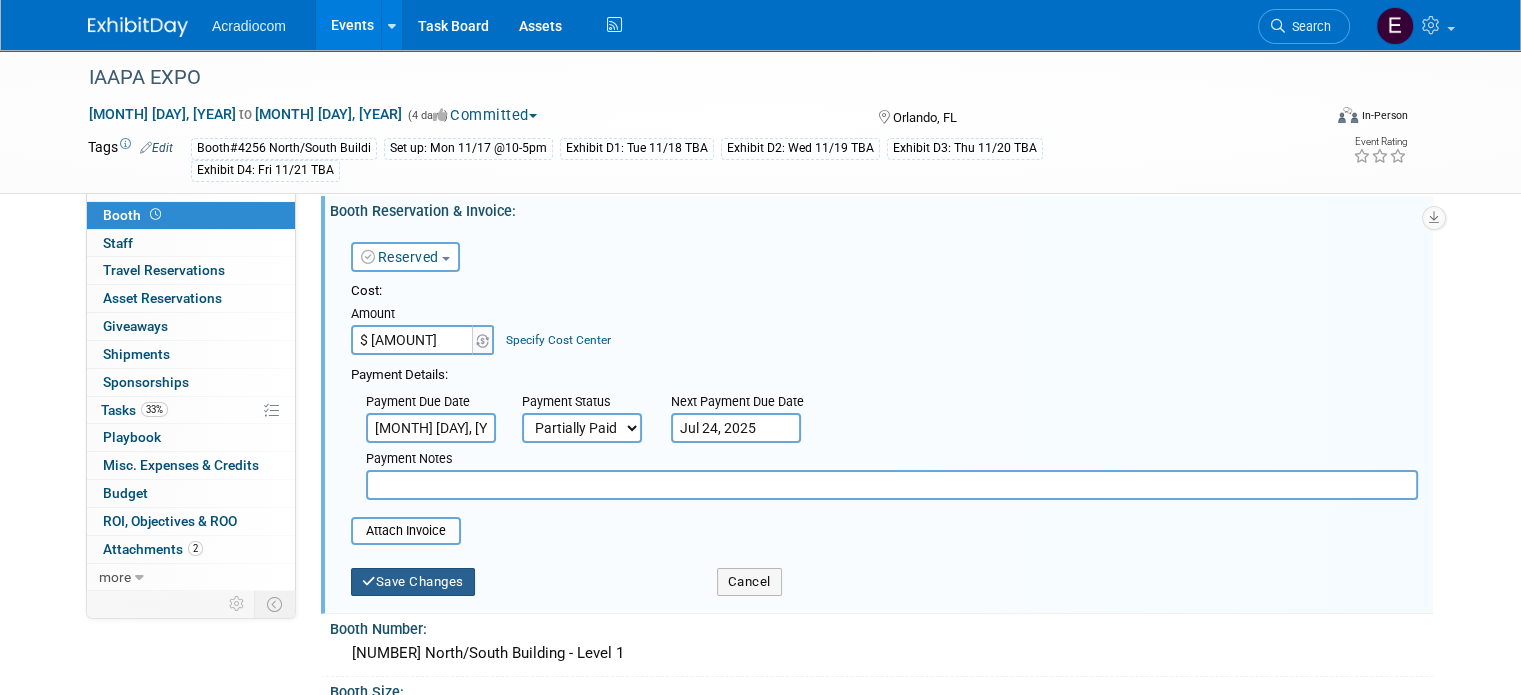 click on "Save Changes" at bounding box center [413, 582] 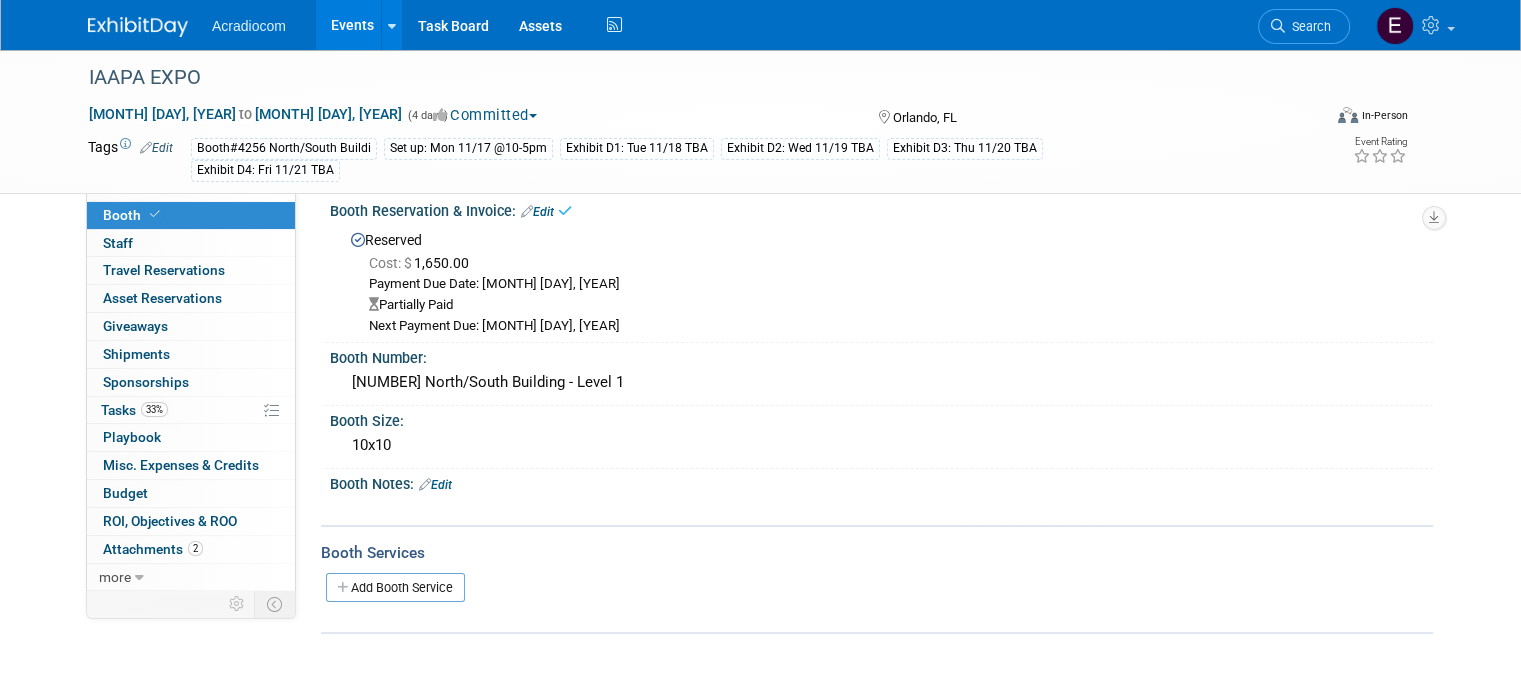 click on "Payment Due Date:
Dec 6, 2024" at bounding box center [893, 284] 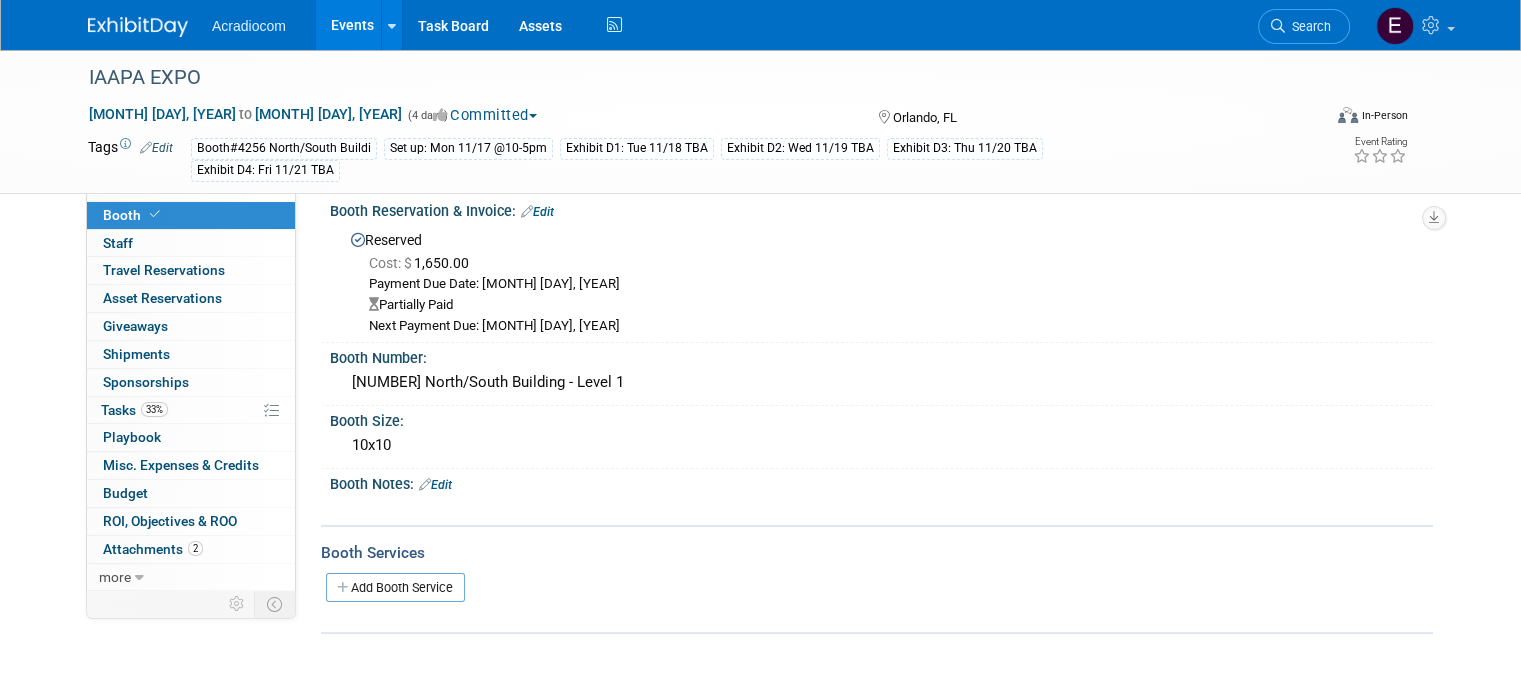 click on "Edit" at bounding box center [537, 212] 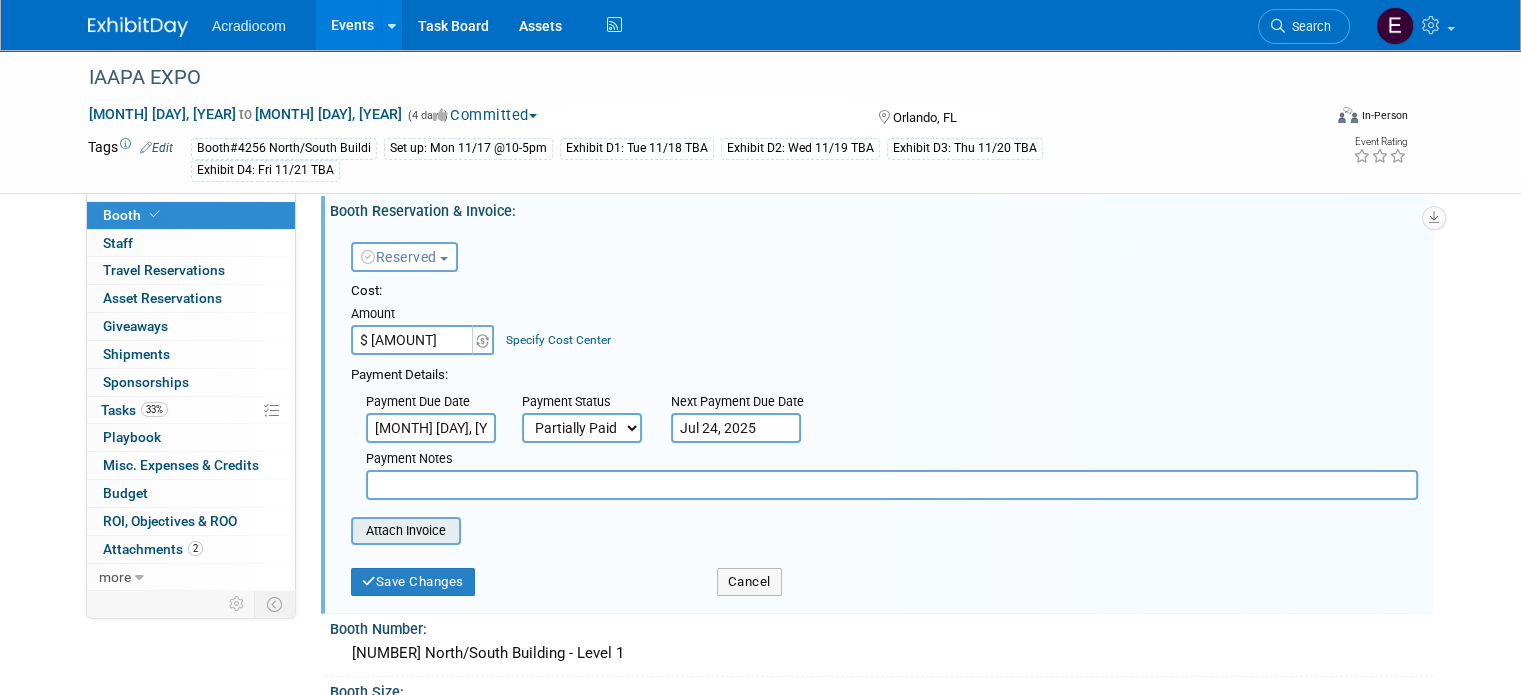 click at bounding box center (340, 531) 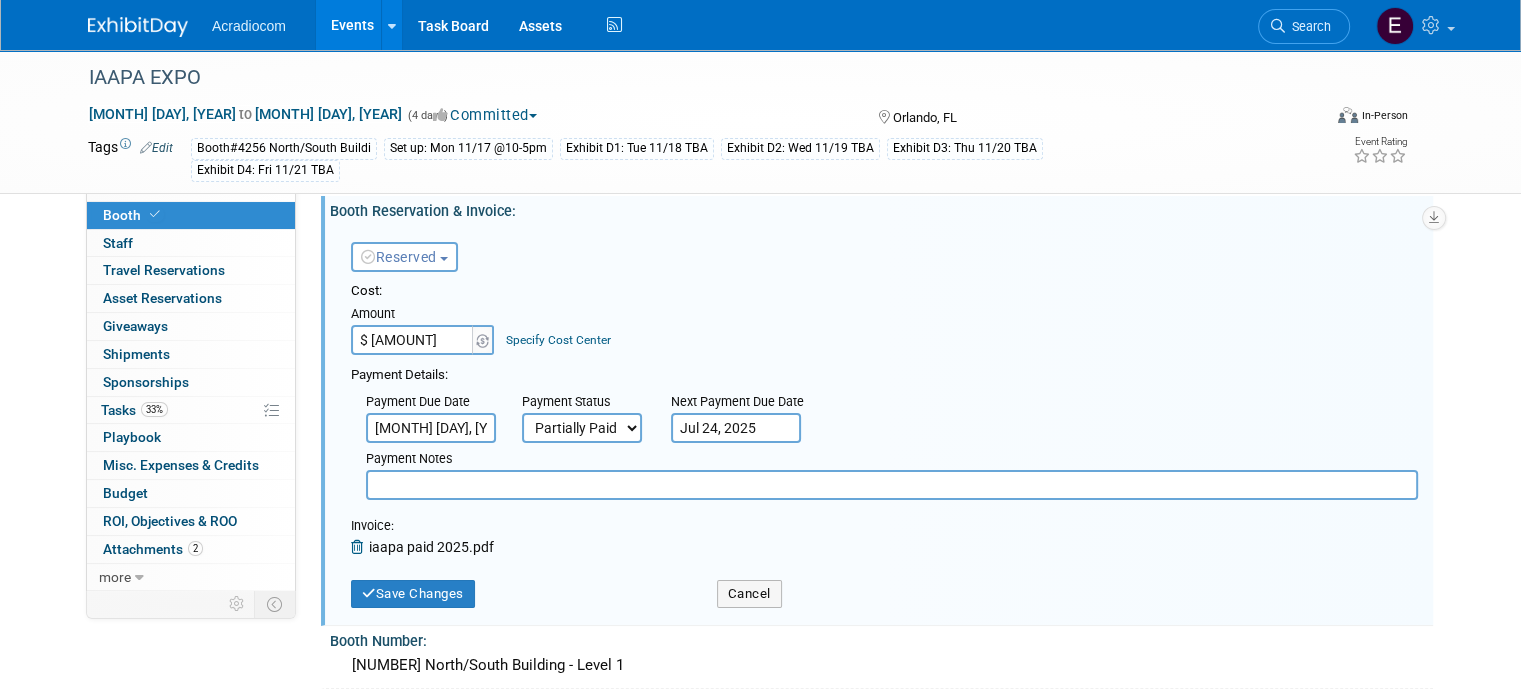 click on "Reserved
Need to Reserve
Reserved
No Reservation Required" at bounding box center (461, 253) 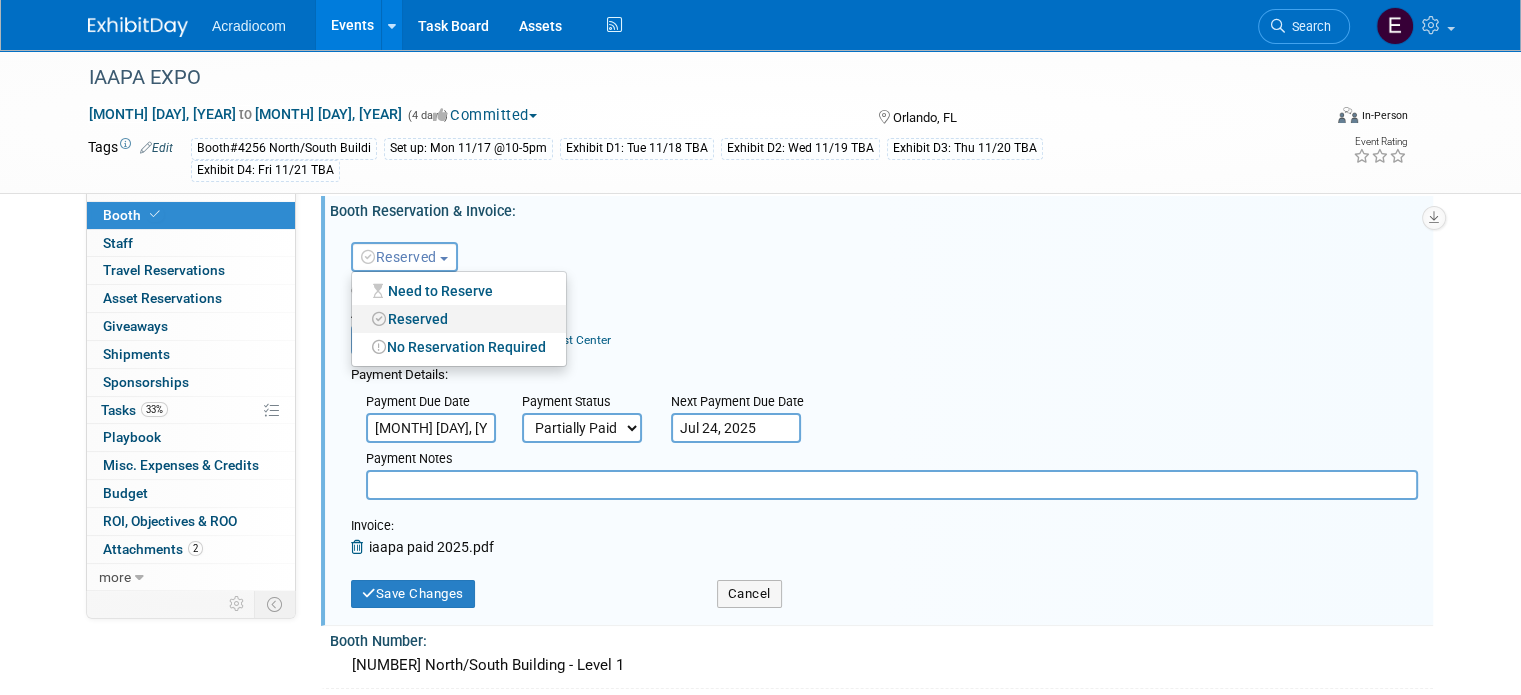 click on "Reserved" at bounding box center [459, 319] 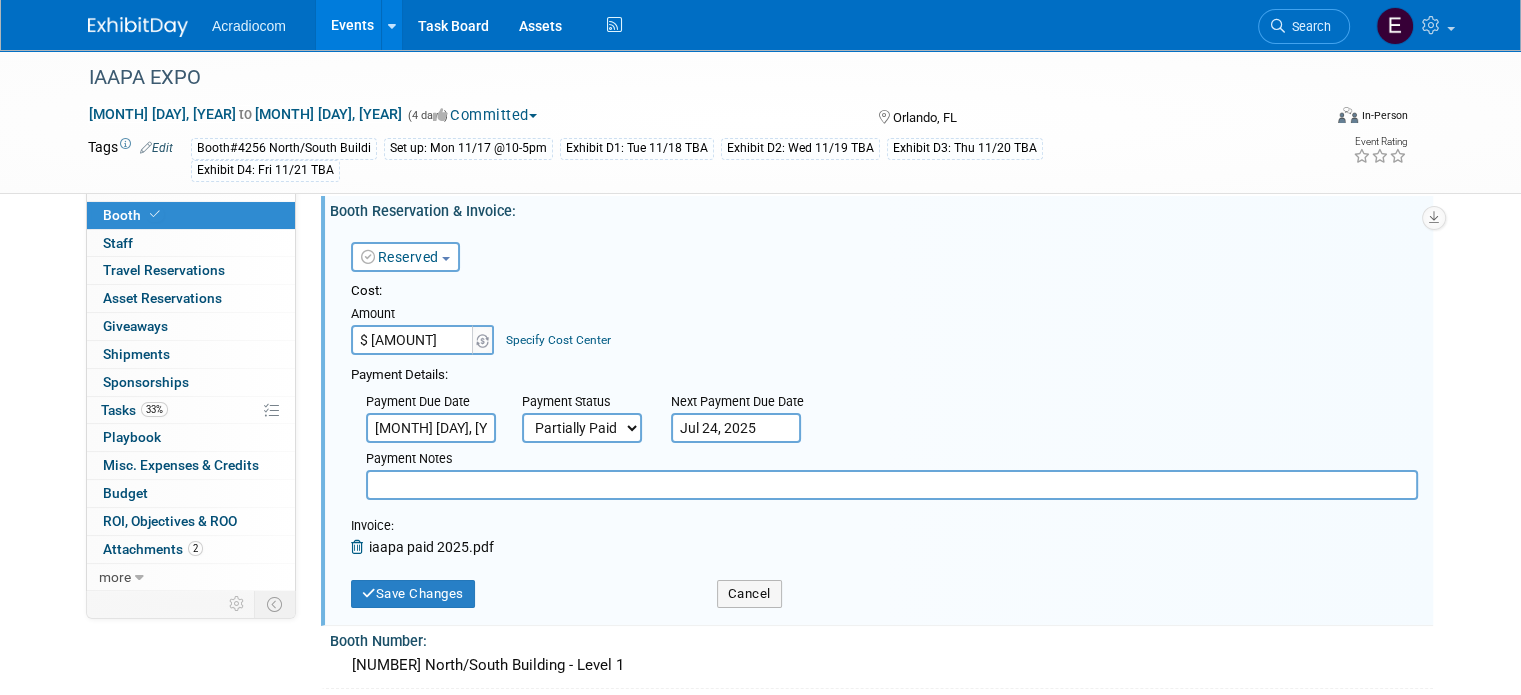 click at bounding box center (892, 485) 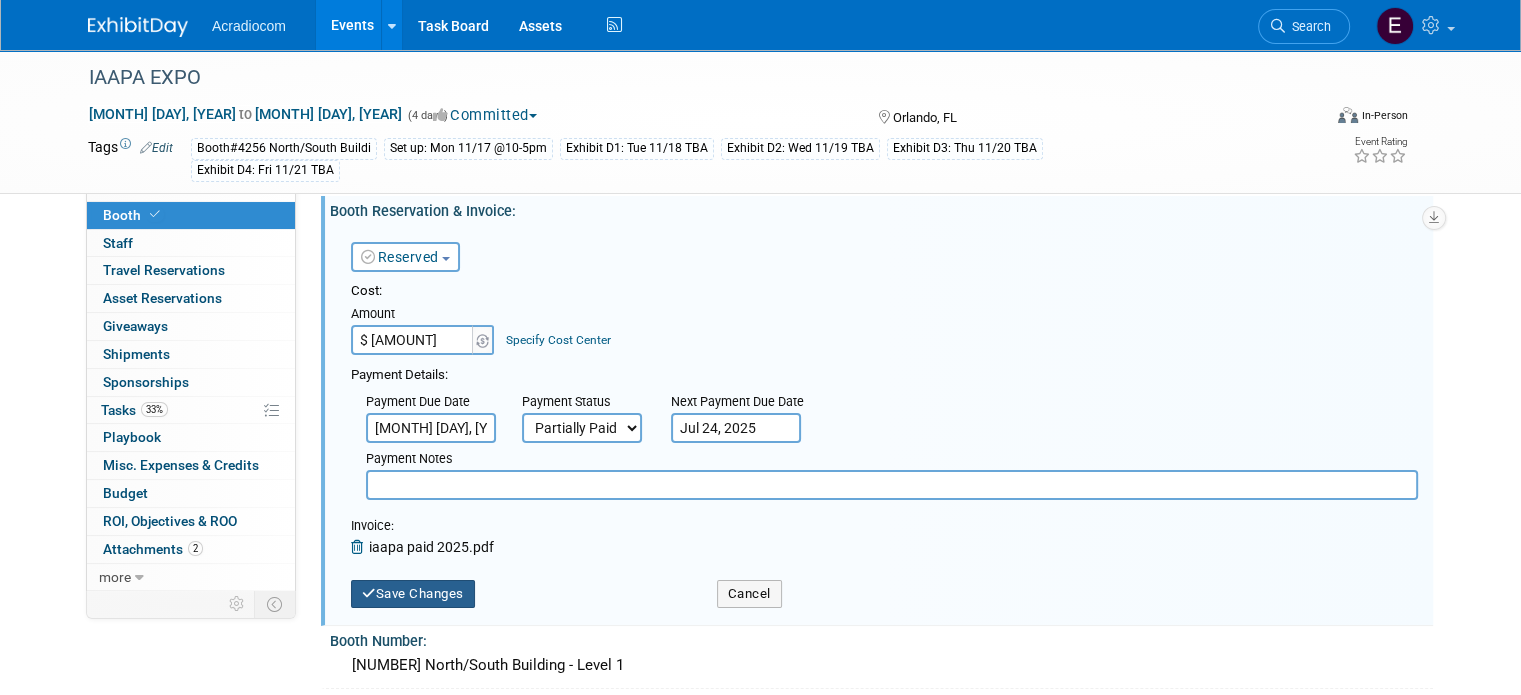 click on "Save Changes" at bounding box center [413, 594] 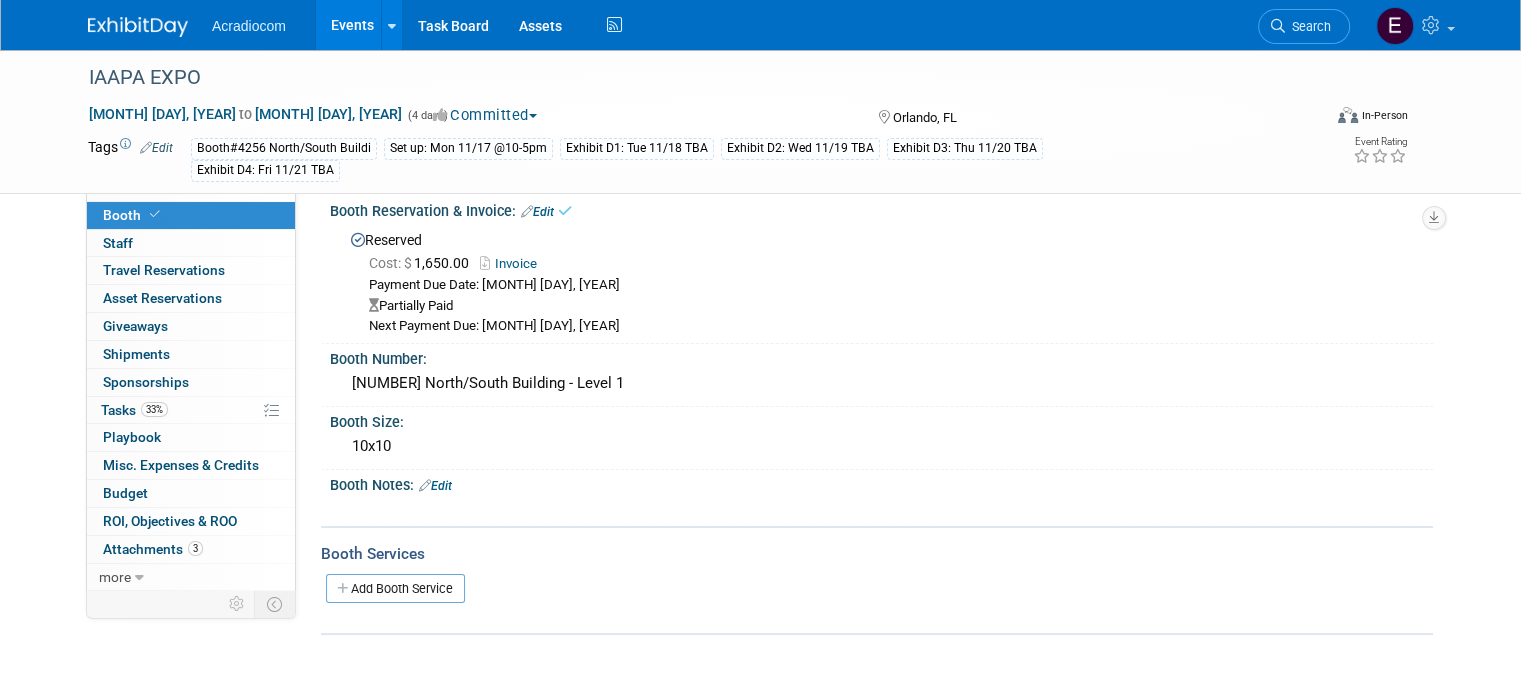 click on "Add Booth Service" at bounding box center (395, 588) 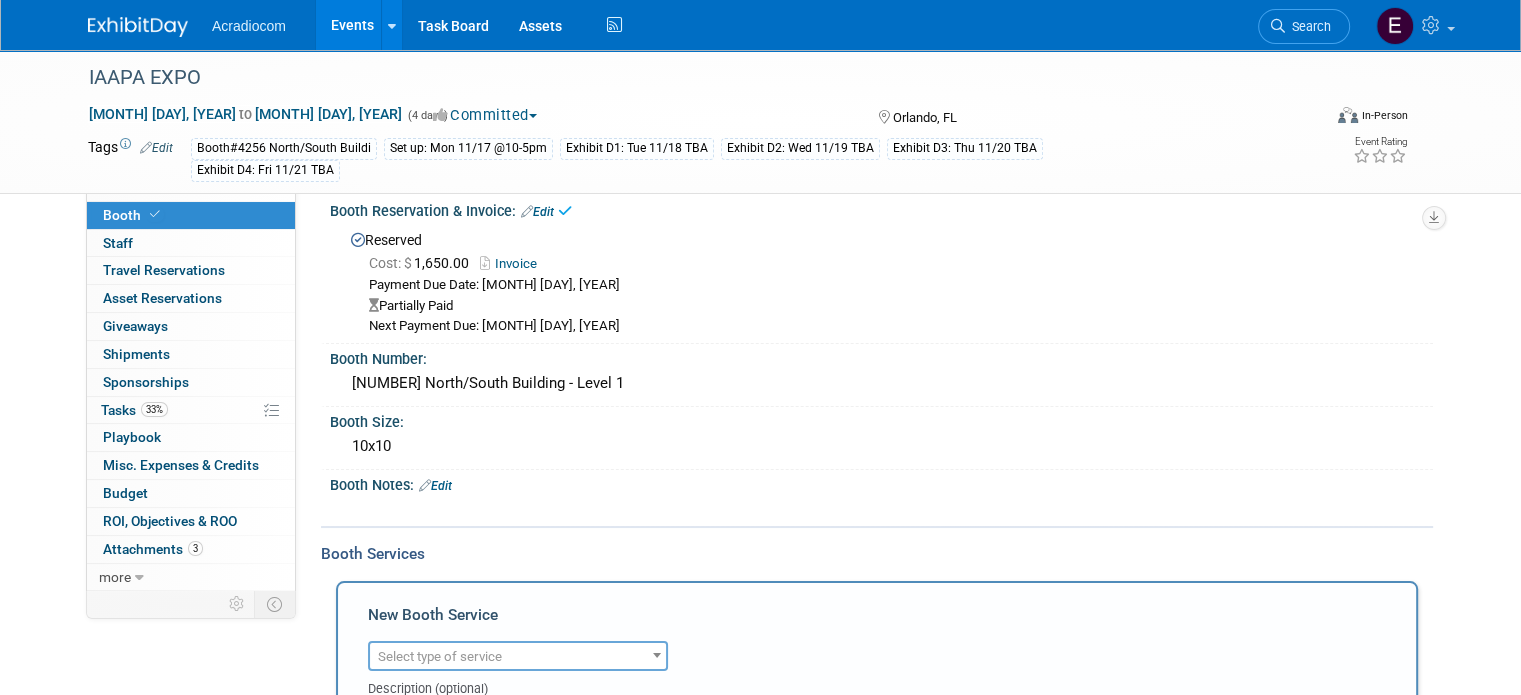 scroll, scrollTop: 0, scrollLeft: 0, axis: both 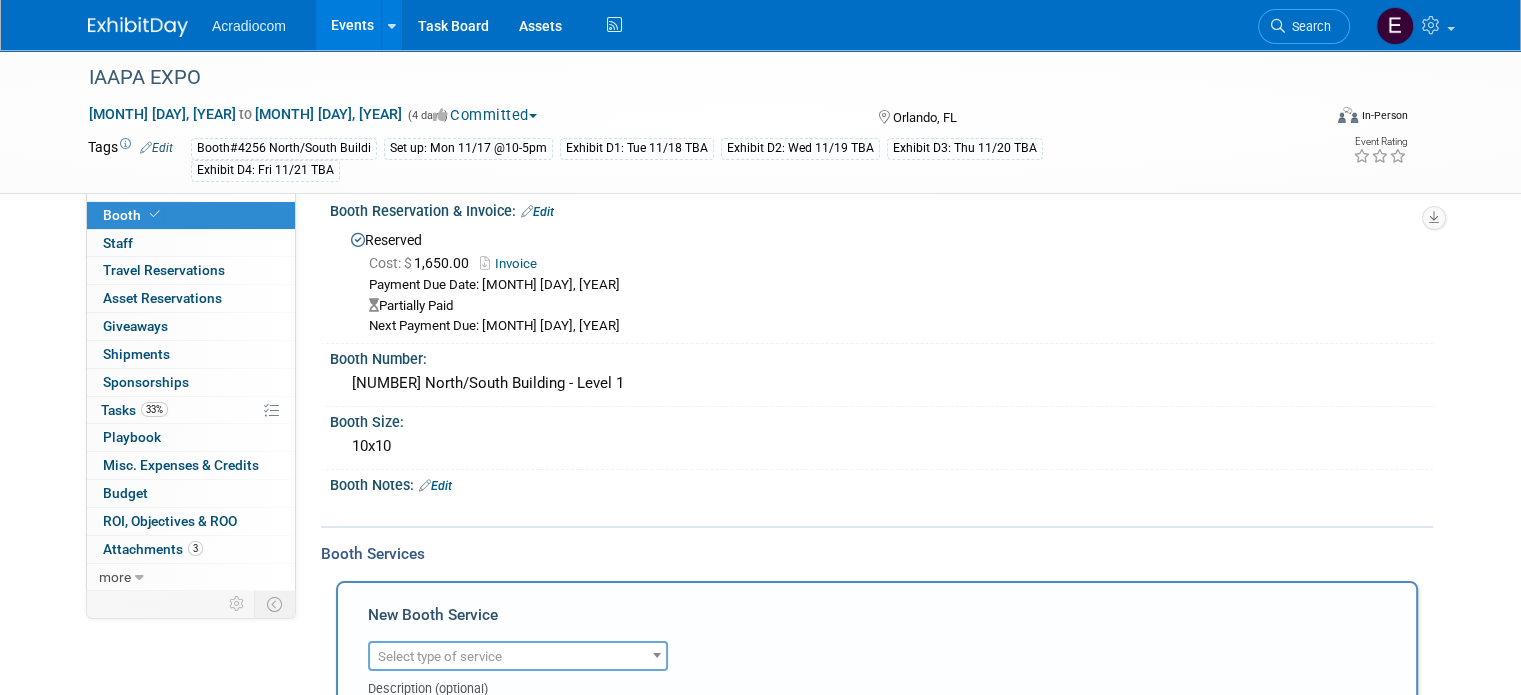 click on "Invoice" at bounding box center (513, 263) 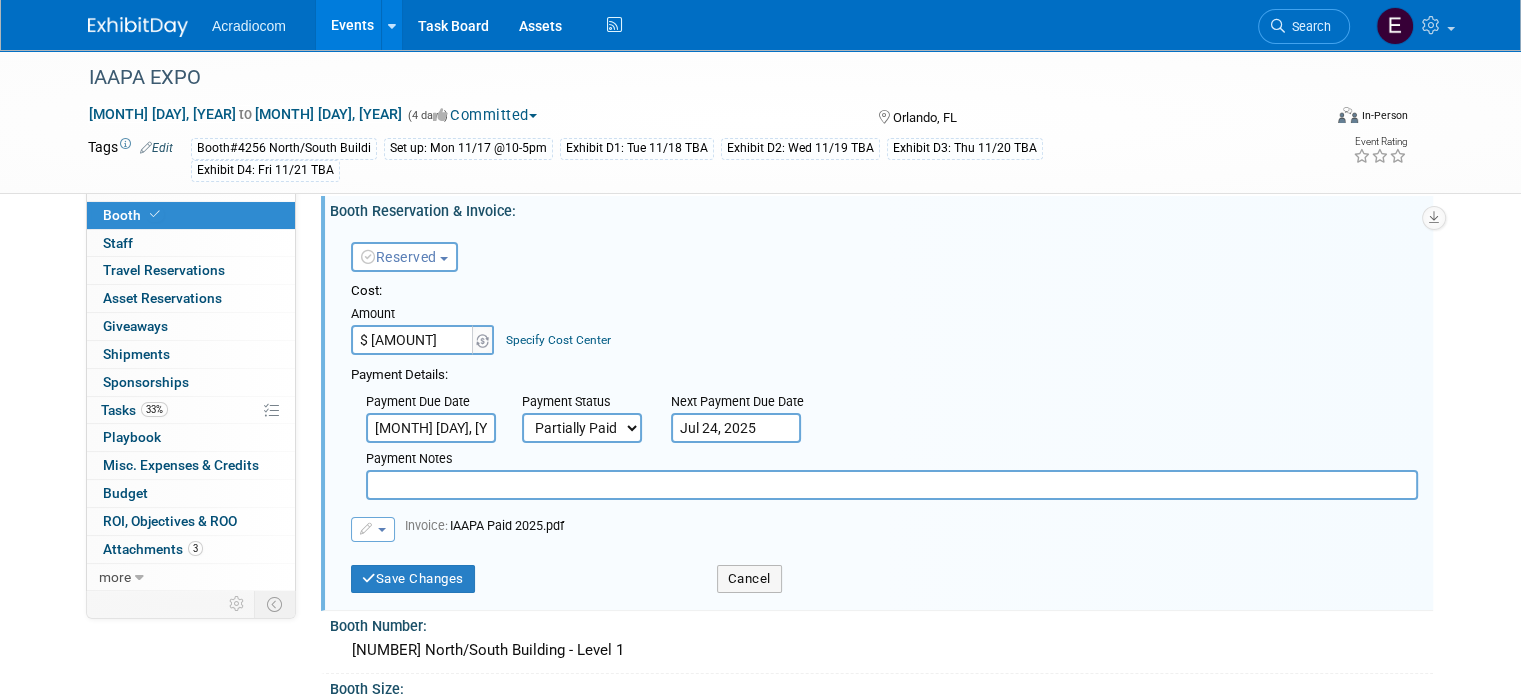 click on "$ 1,650.00" at bounding box center (413, 340) 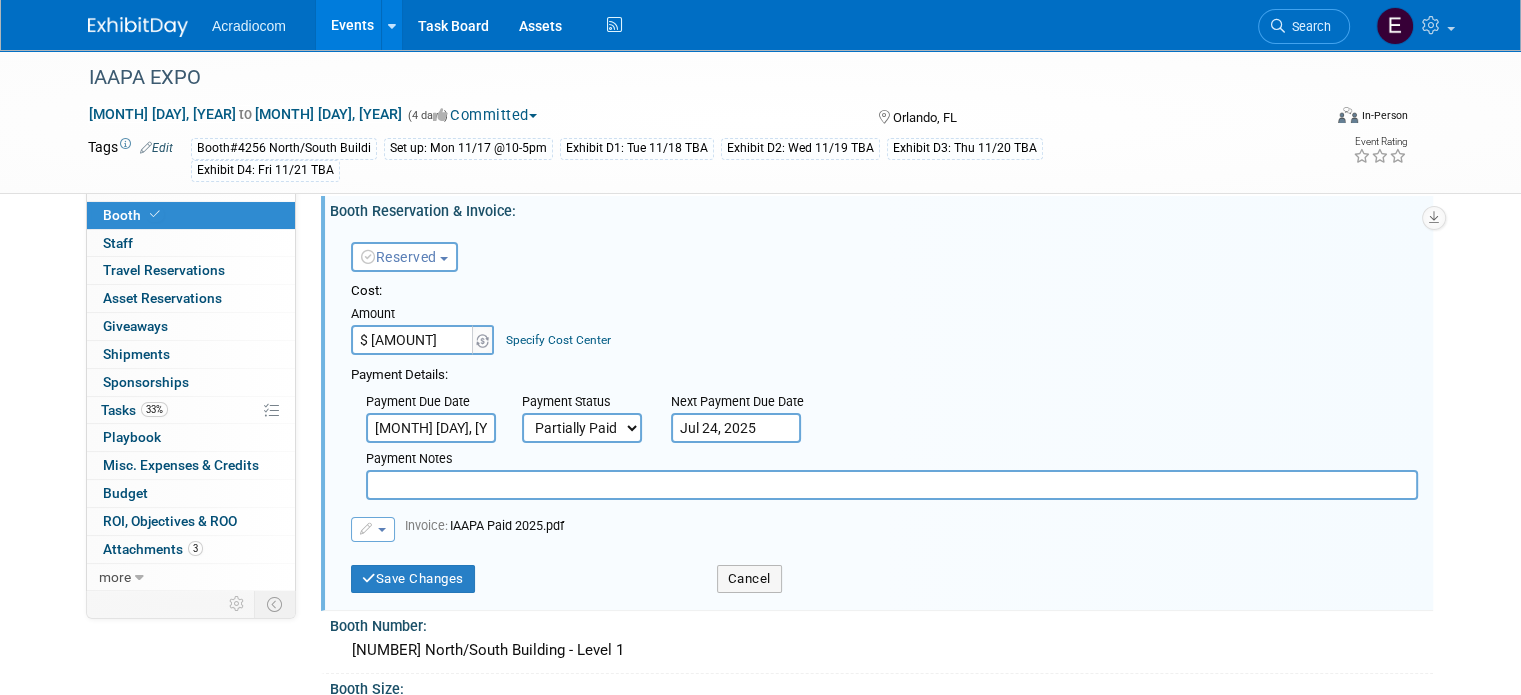 type on "$ 3,300.00" 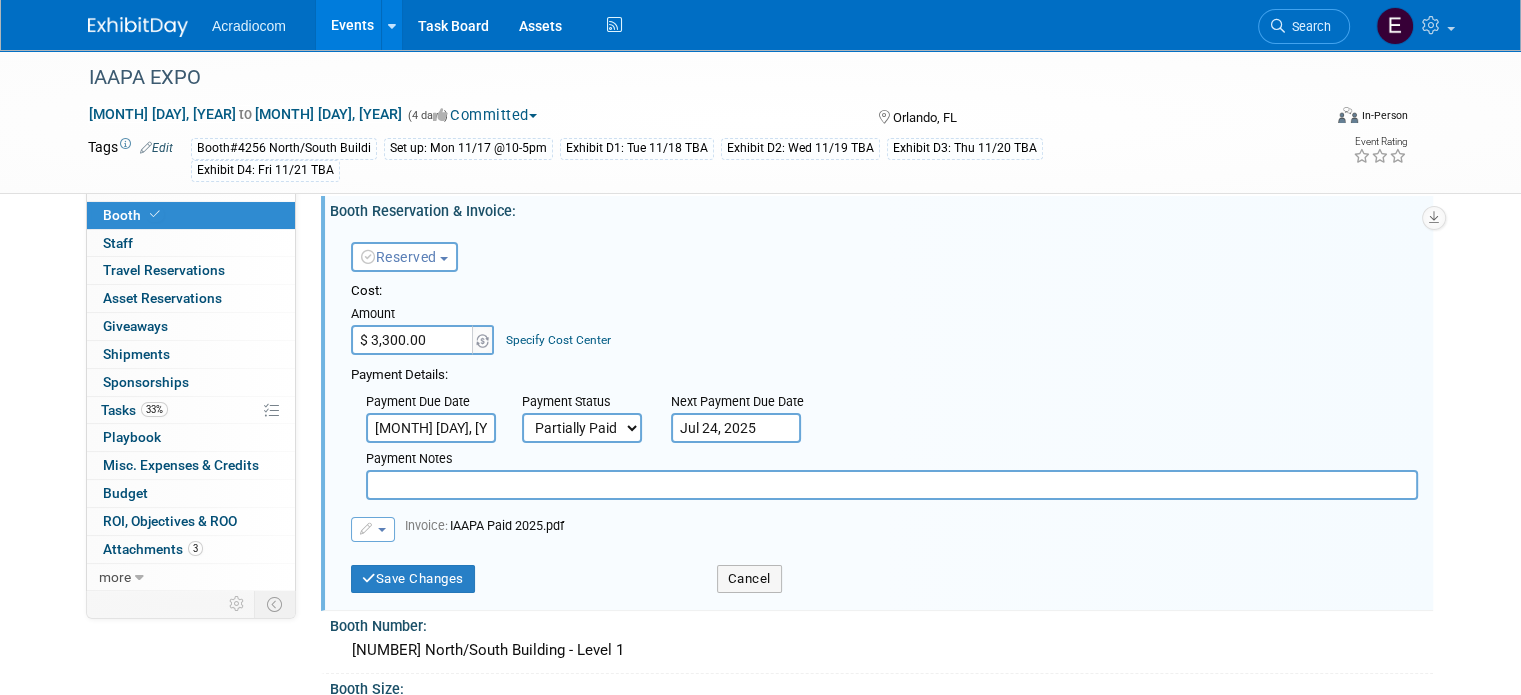 click on "Save Changes
Cancel" at bounding box center (884, 577) 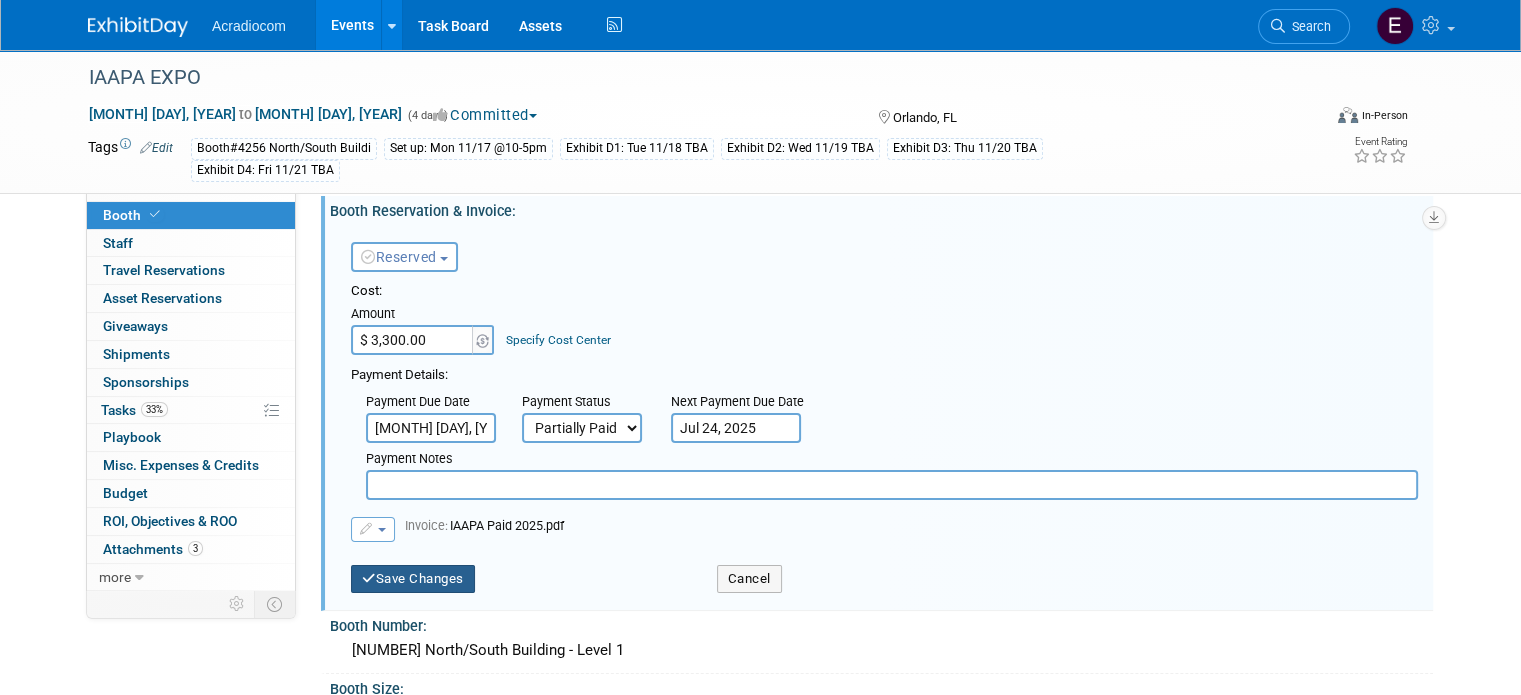 click on "Save Changes" at bounding box center (413, 579) 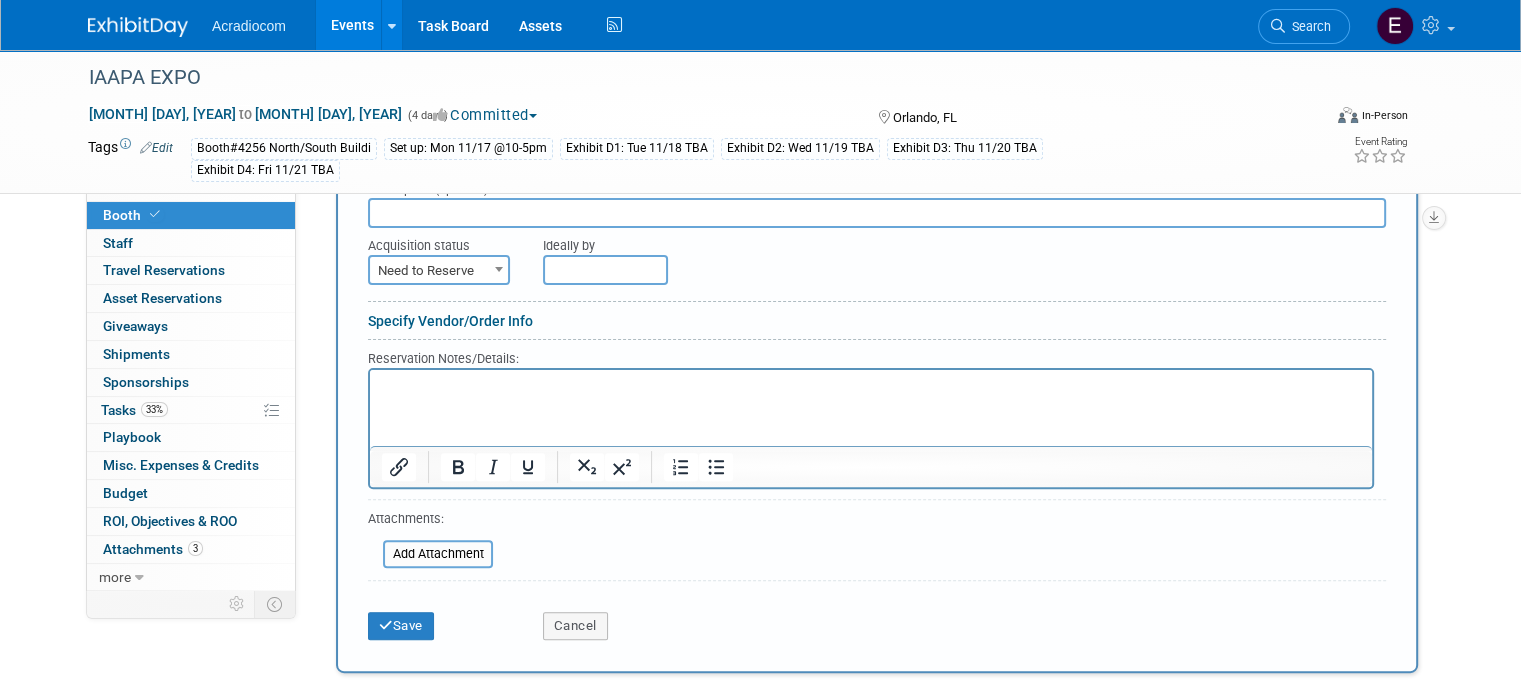 scroll, scrollTop: 534, scrollLeft: 0, axis: vertical 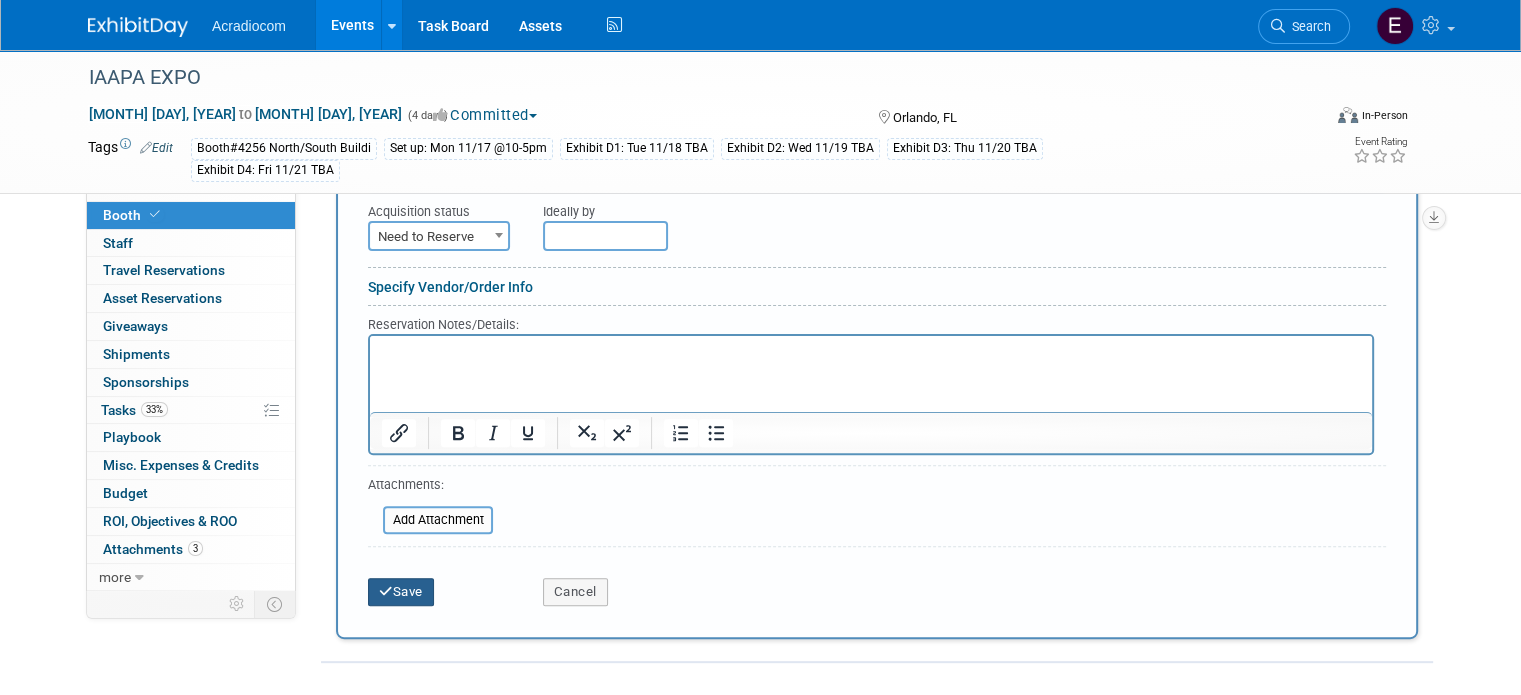 click on "Save" at bounding box center [401, 592] 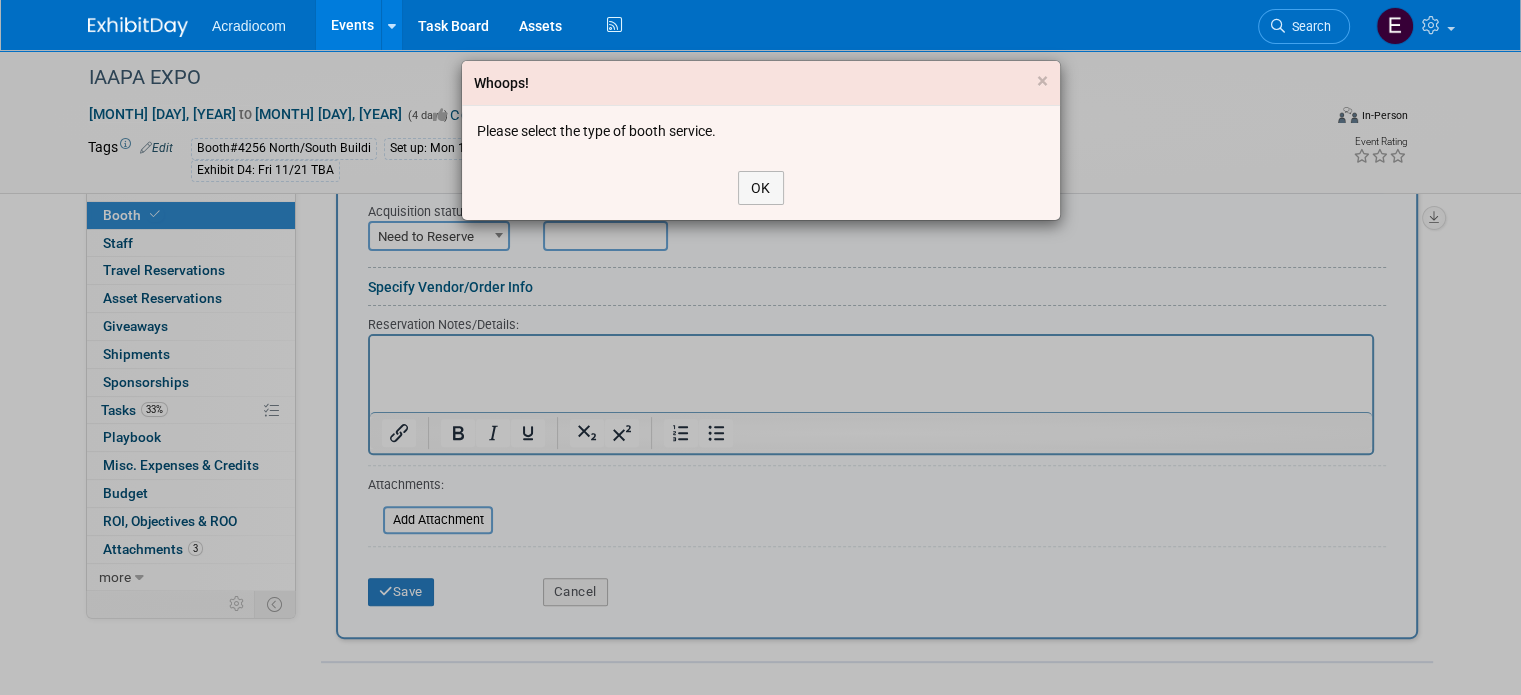 drag, startPoint x: 1059, startPoint y: 63, endPoint x: 1029, endPoint y: 74, distance: 31.95309 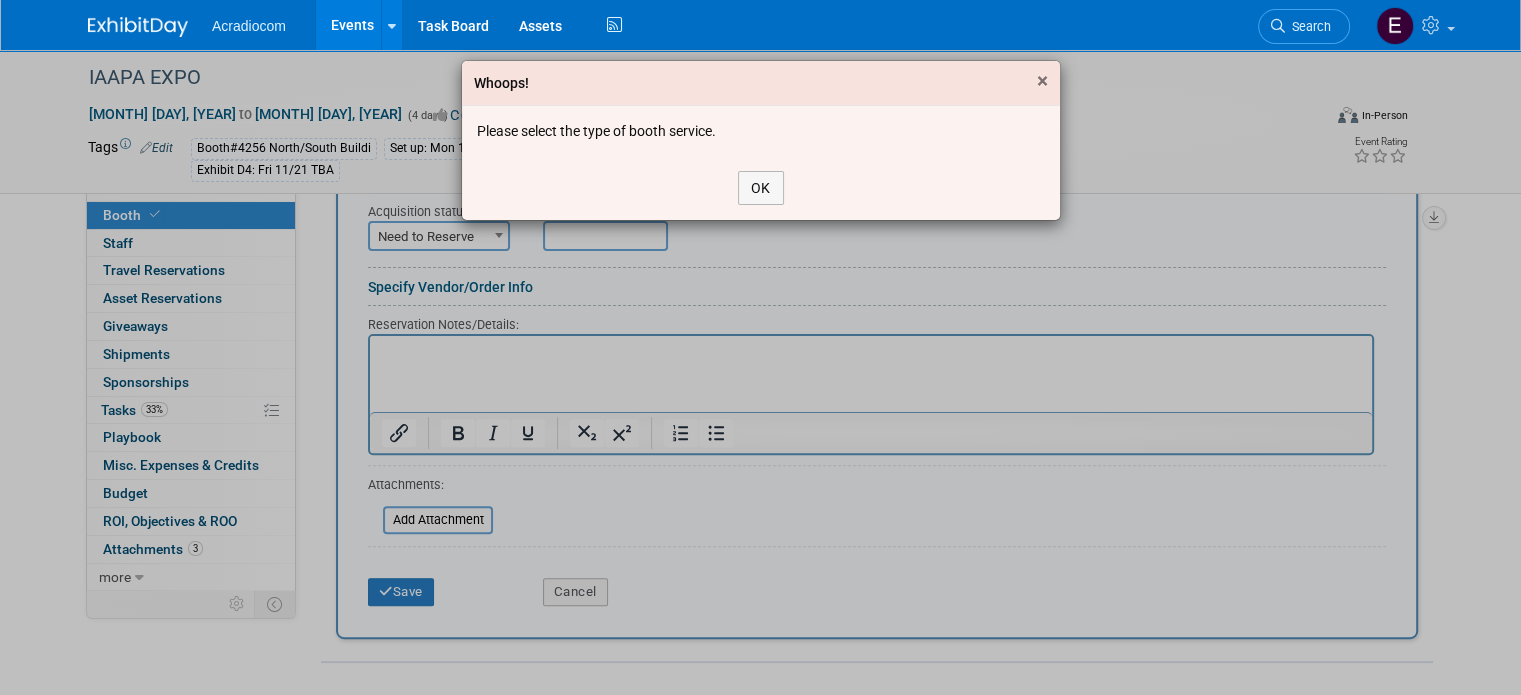 click on "×" at bounding box center [1042, 81] 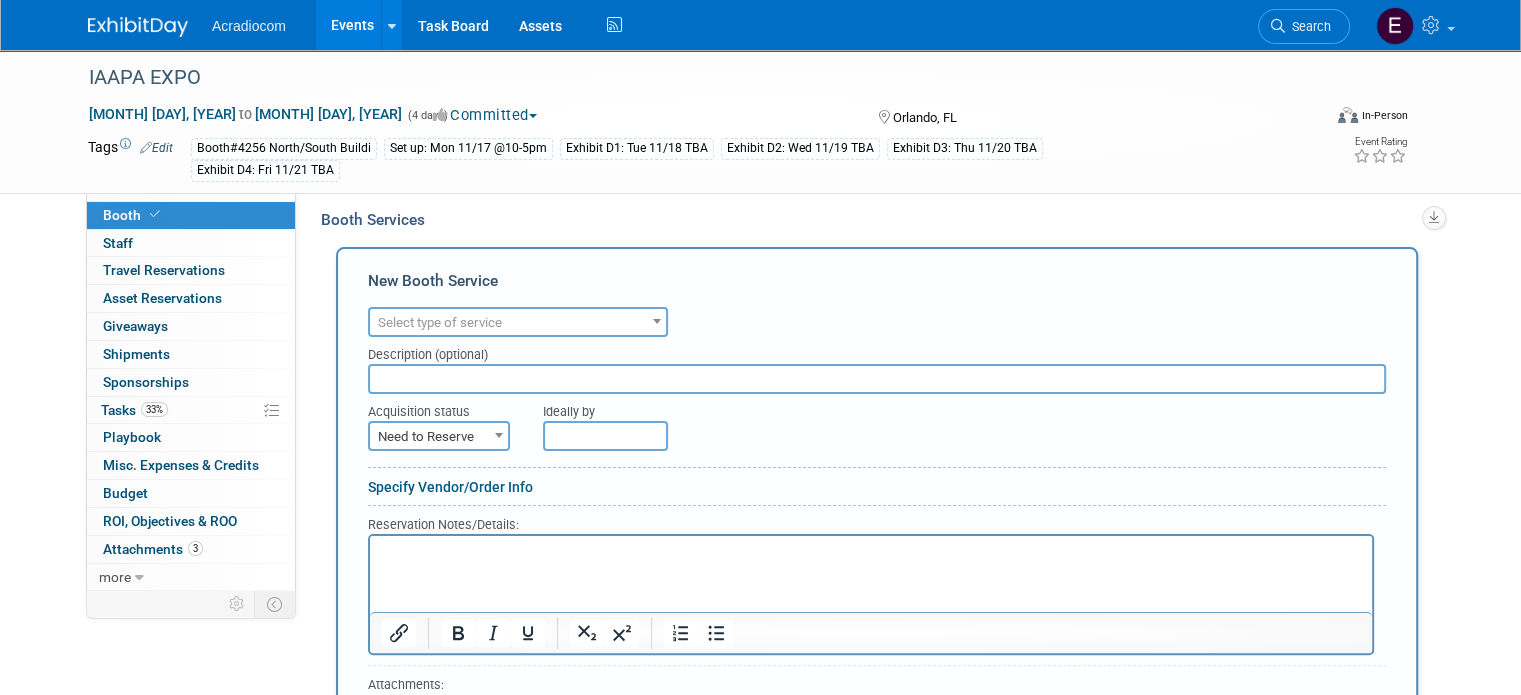 scroll, scrollTop: 534, scrollLeft: 0, axis: vertical 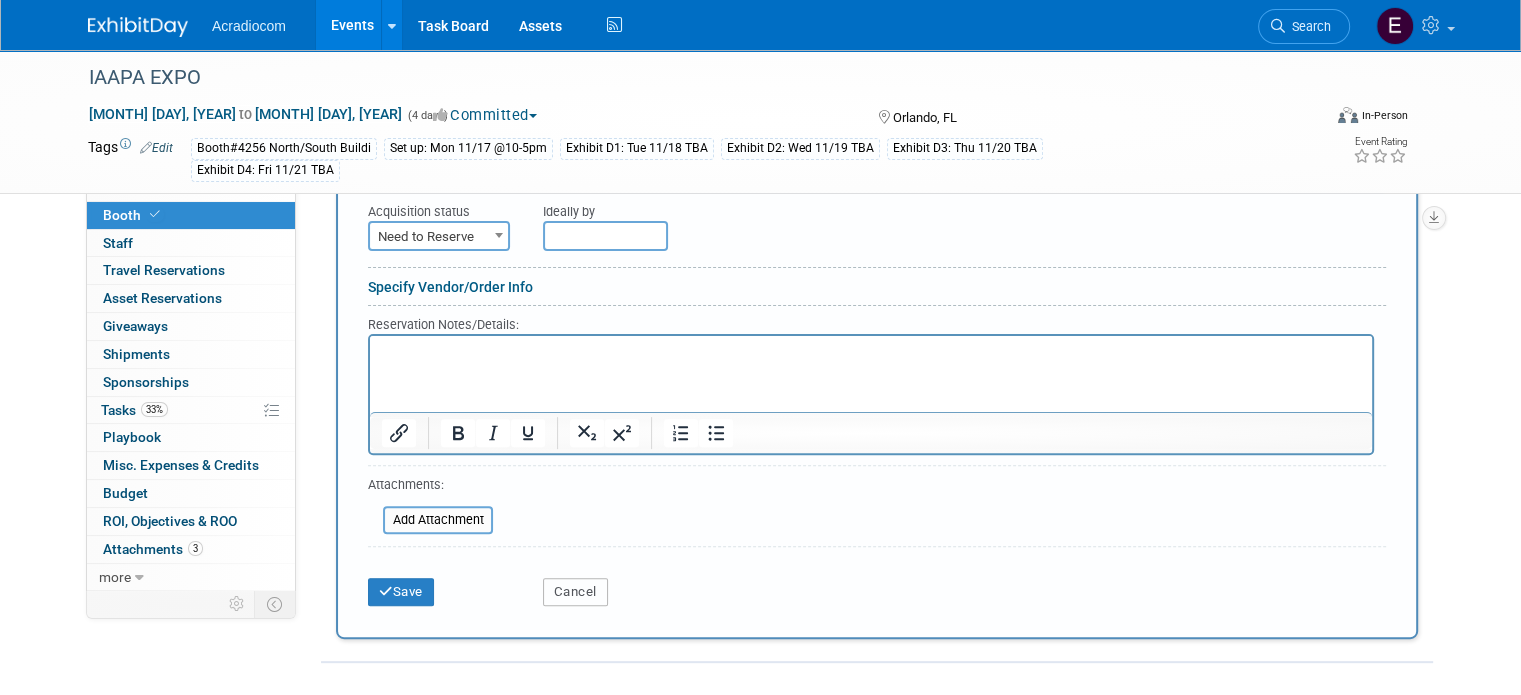 click on "Cancel" at bounding box center [575, 592] 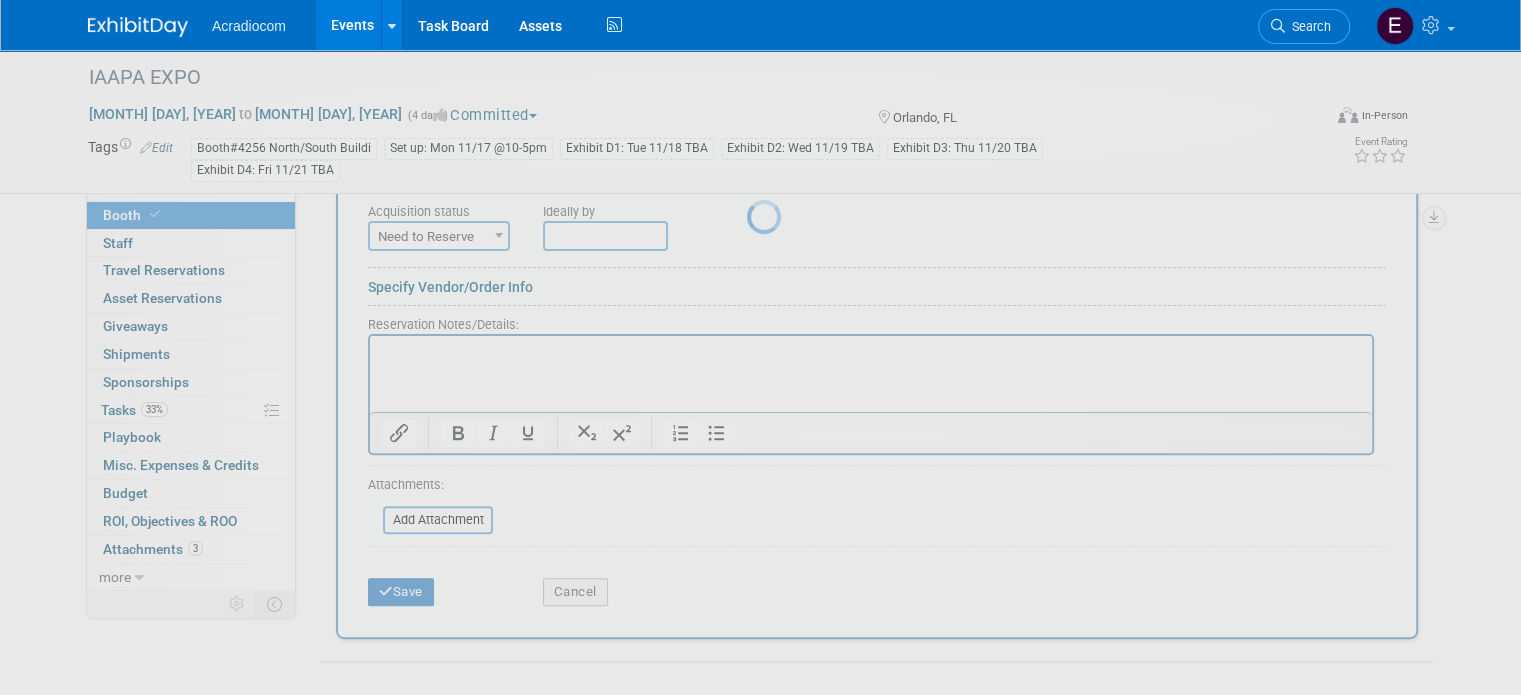 scroll, scrollTop: 0, scrollLeft: 0, axis: both 